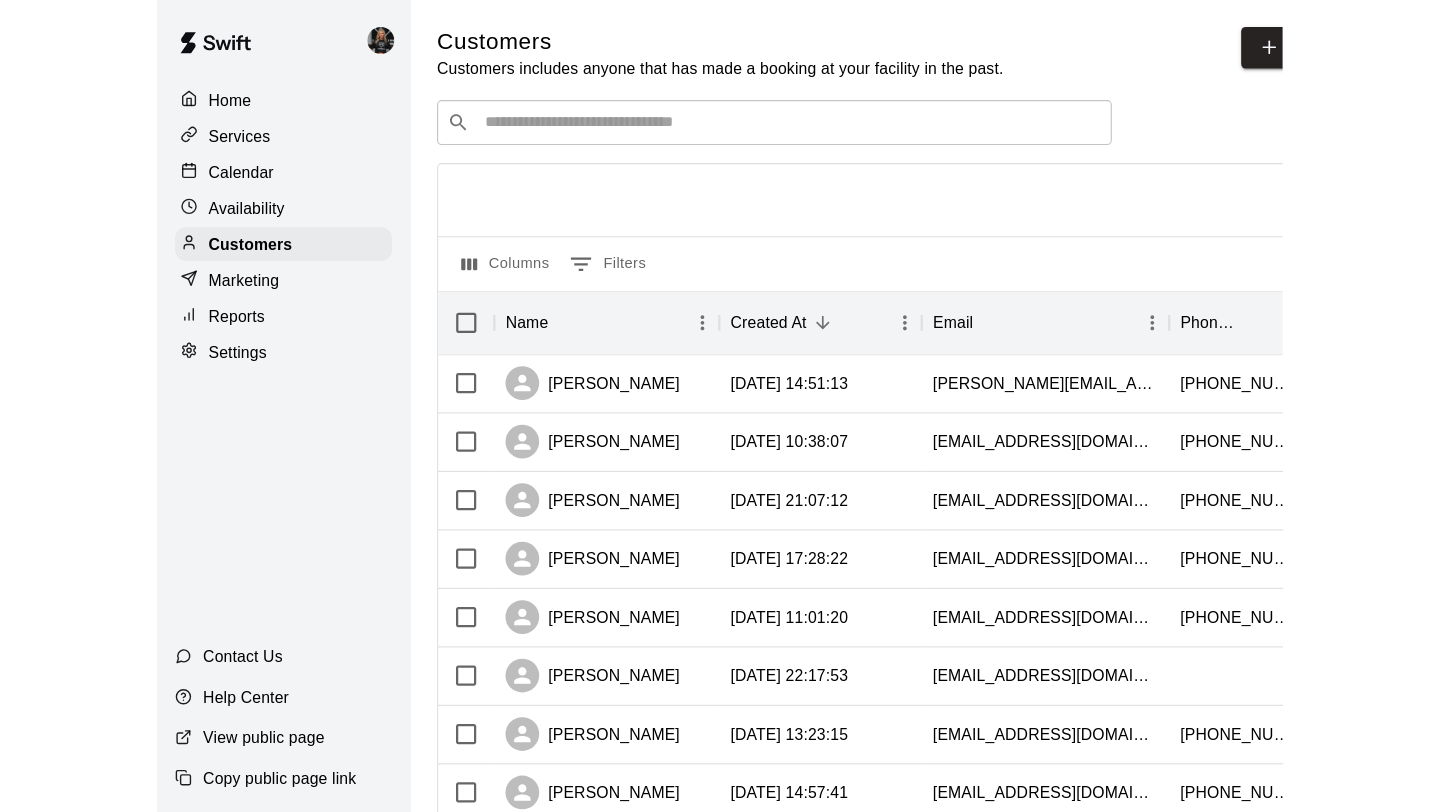 scroll, scrollTop: 0, scrollLeft: 0, axis: both 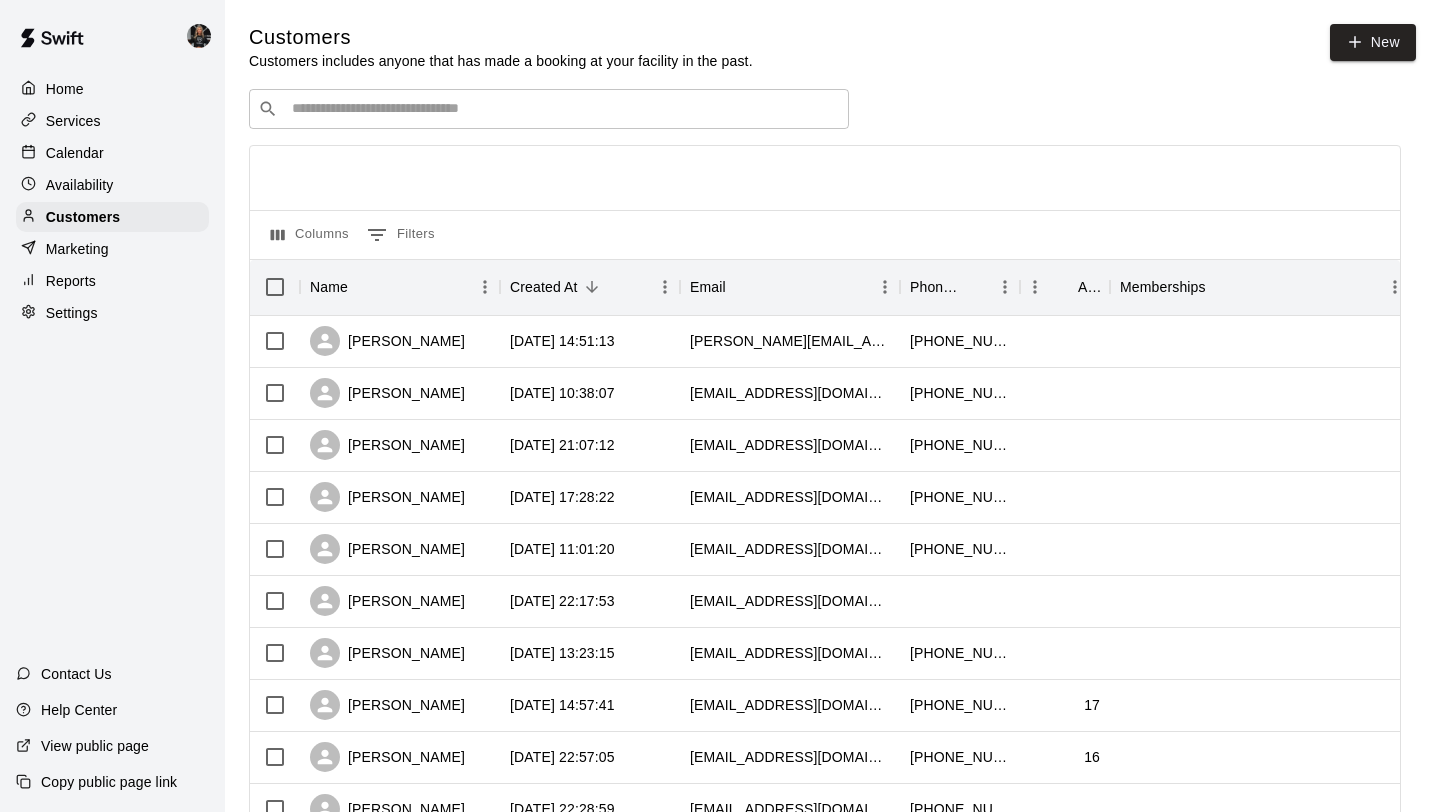 click on "Calendar" at bounding box center [75, 153] 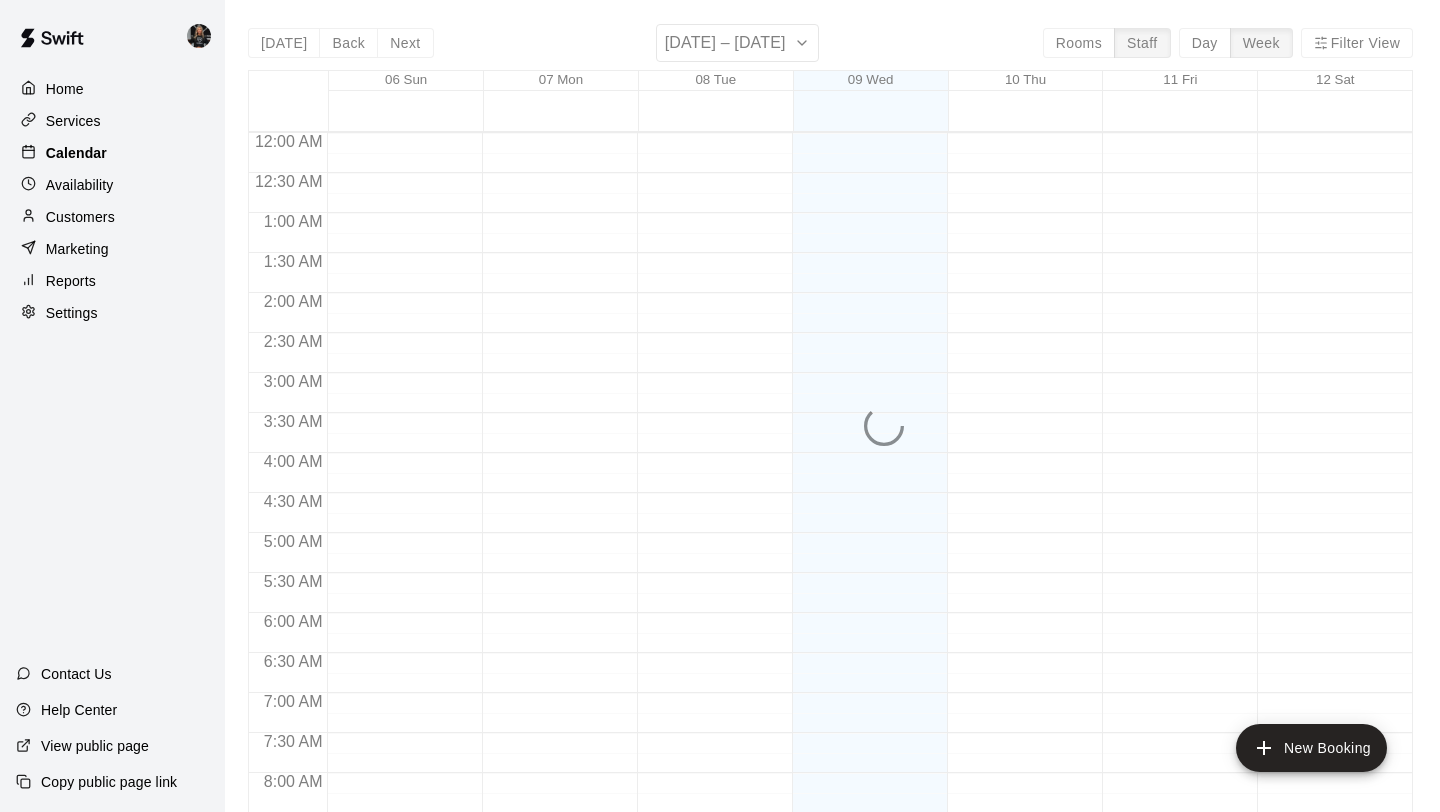 scroll, scrollTop: 1219, scrollLeft: 0, axis: vertical 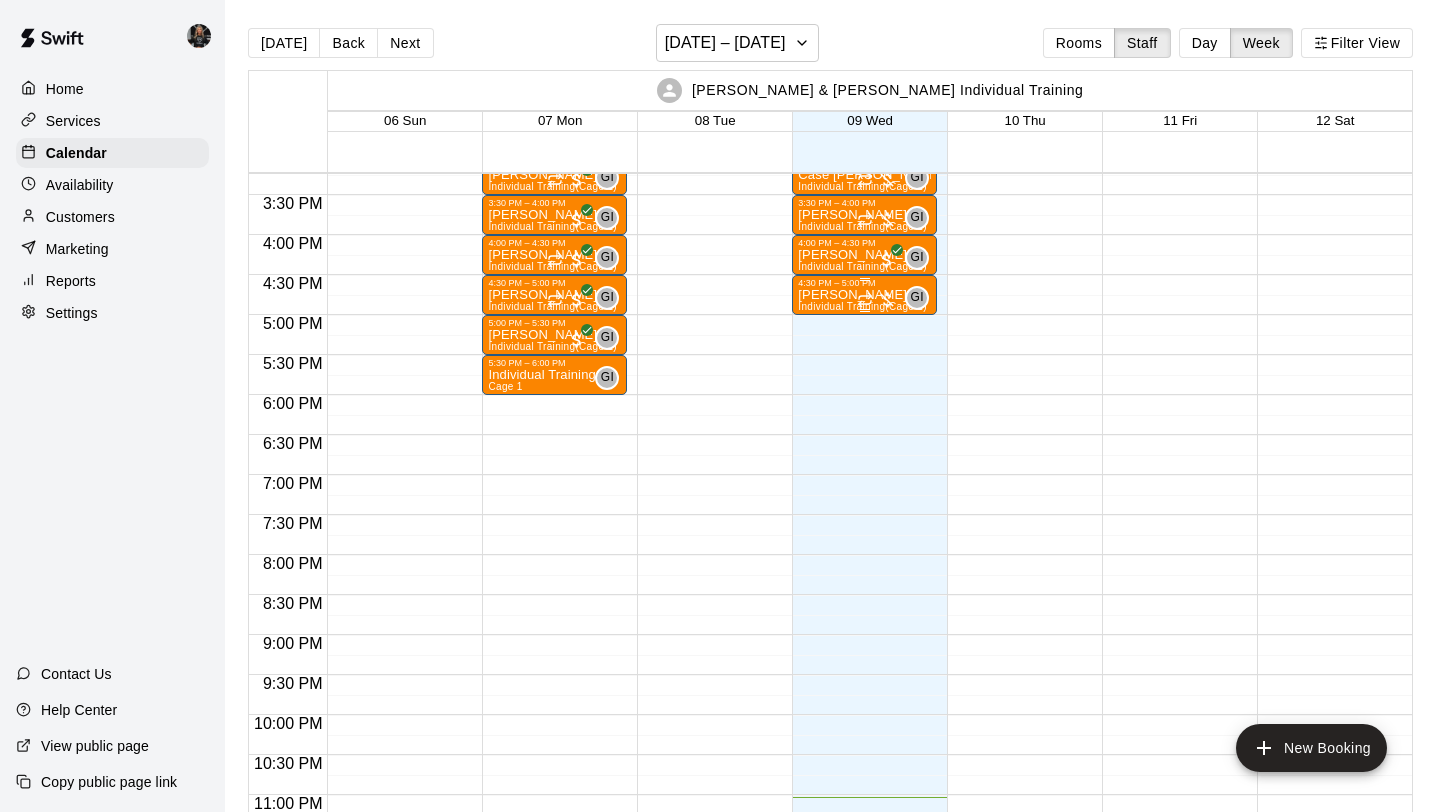 click on "Individual Training  (Cage 1)" at bounding box center [862, 306] 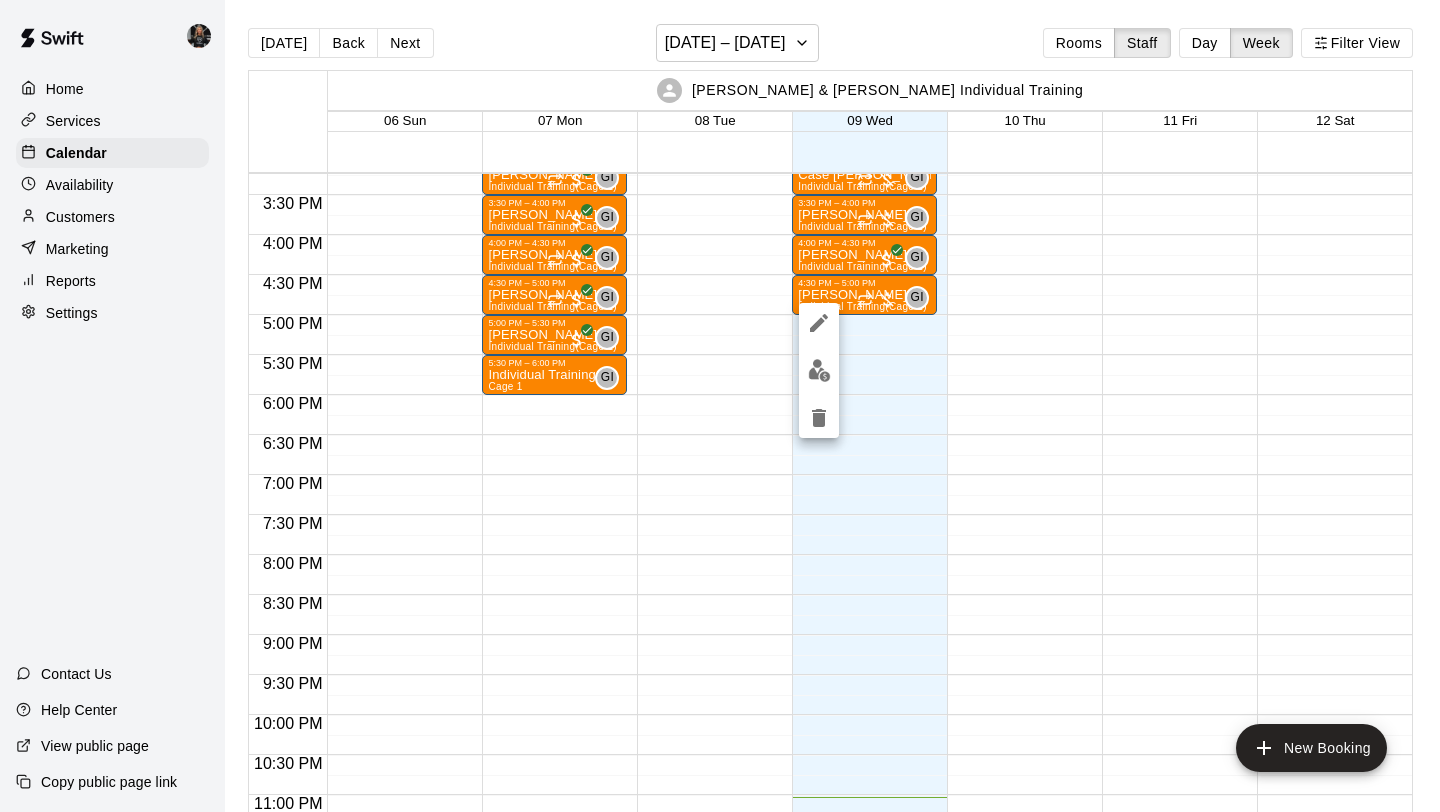 click at bounding box center [819, 370] 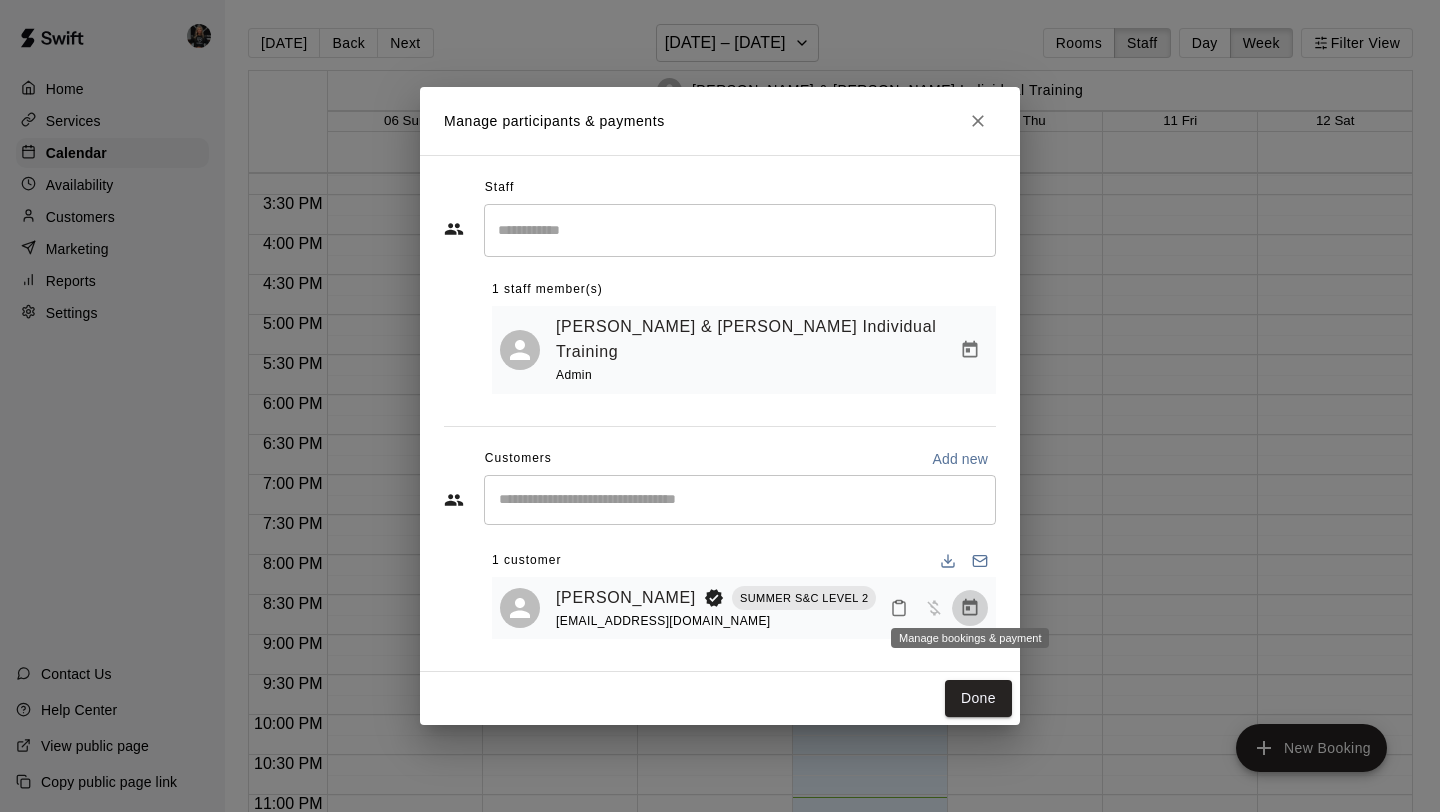 click at bounding box center [970, 608] 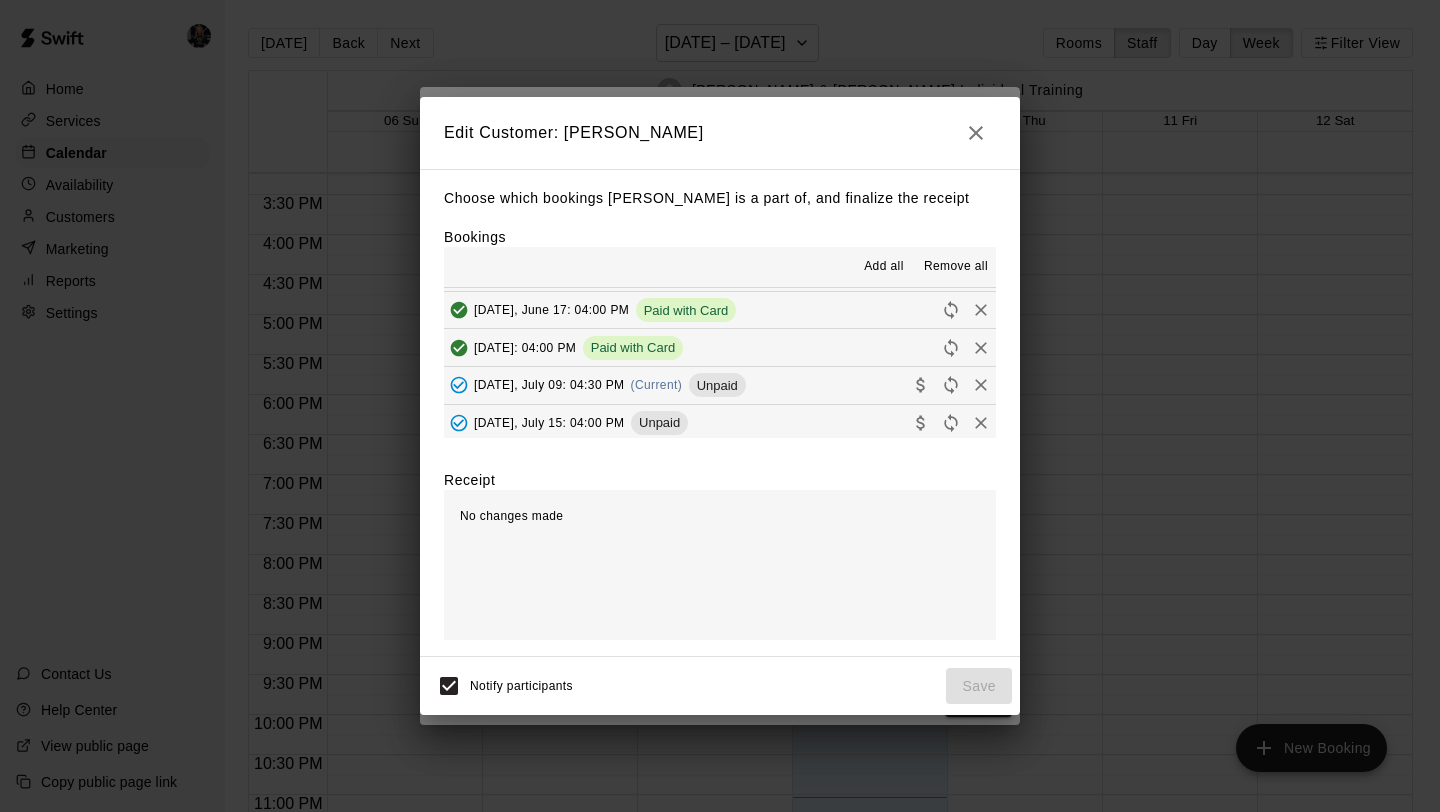scroll, scrollTop: 115, scrollLeft: 0, axis: vertical 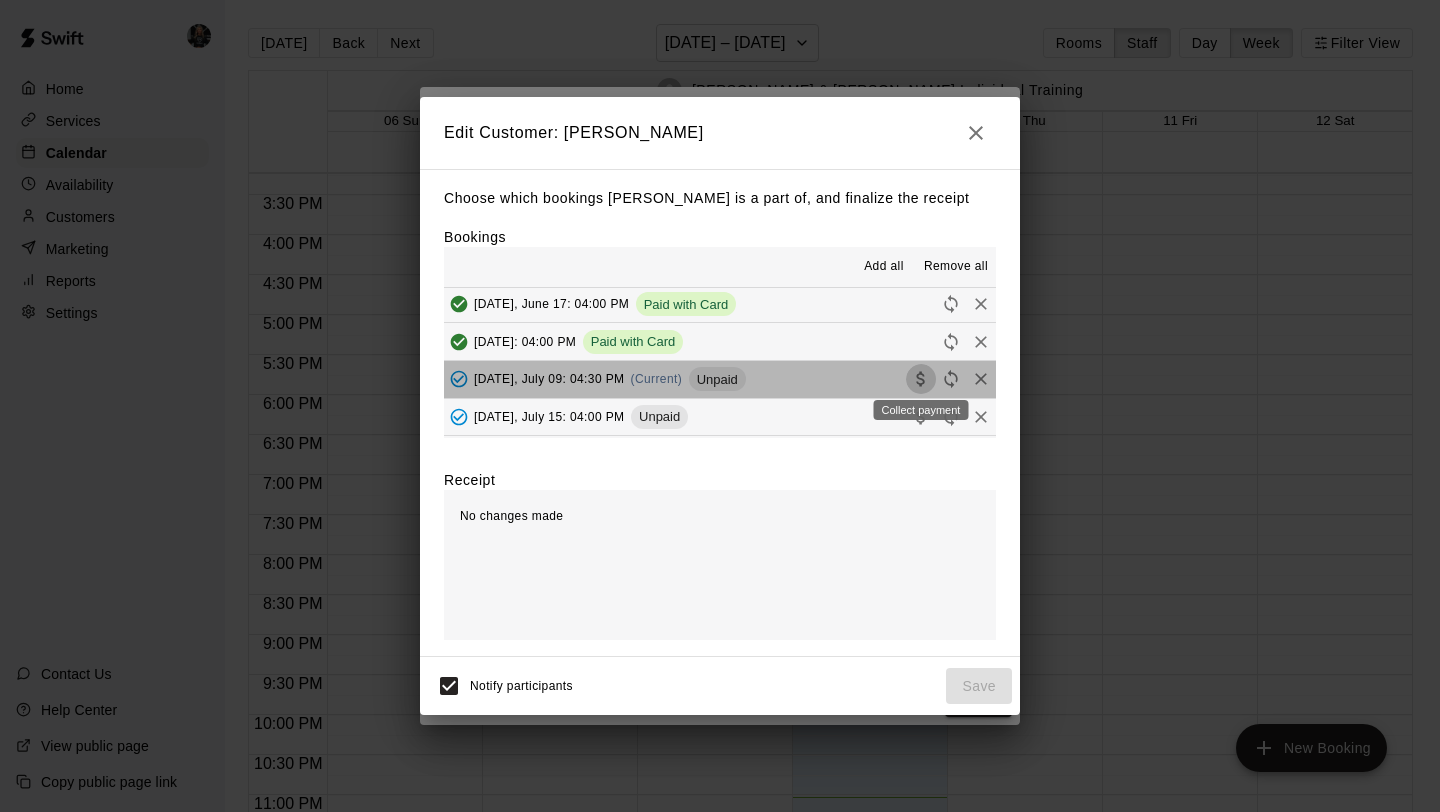 click 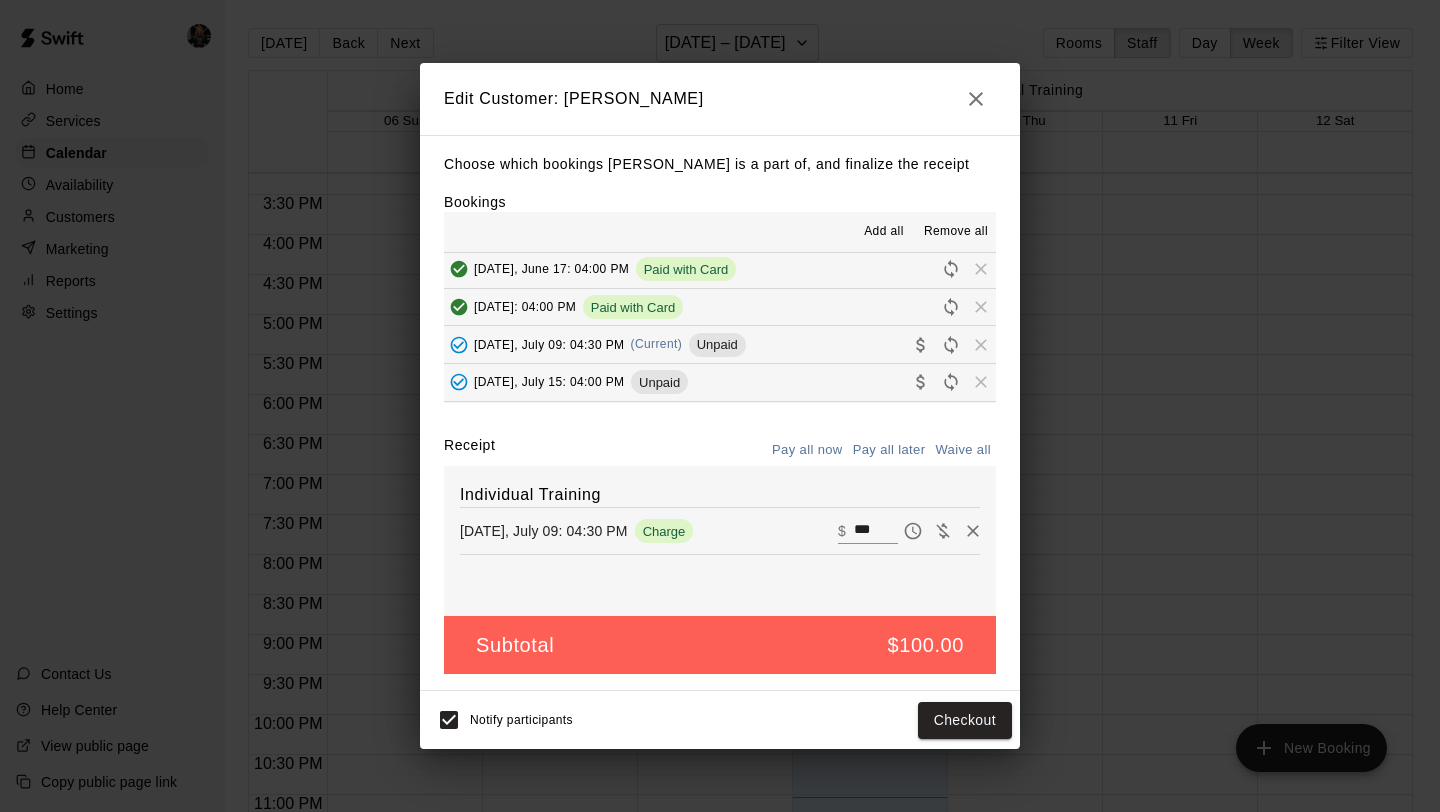 click 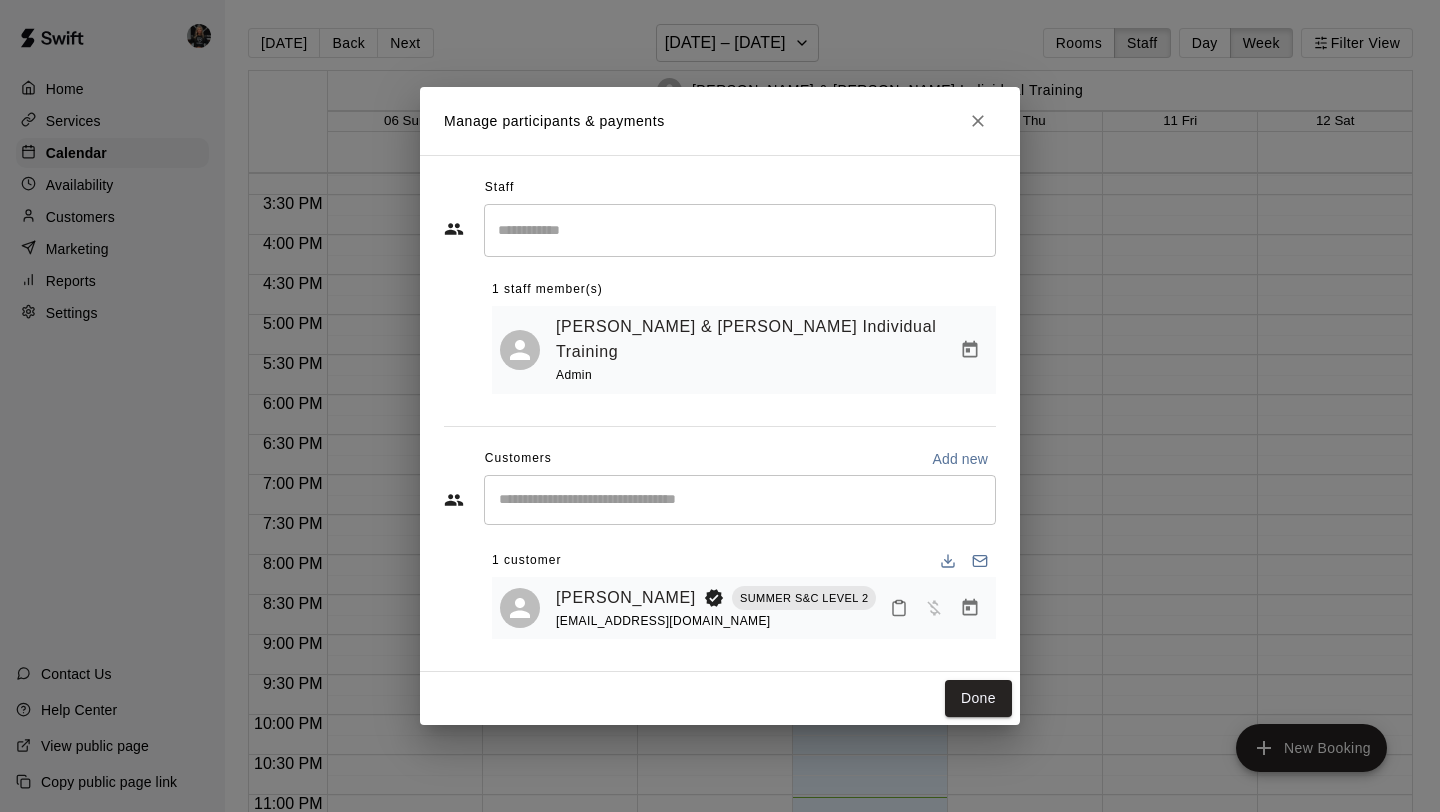 click 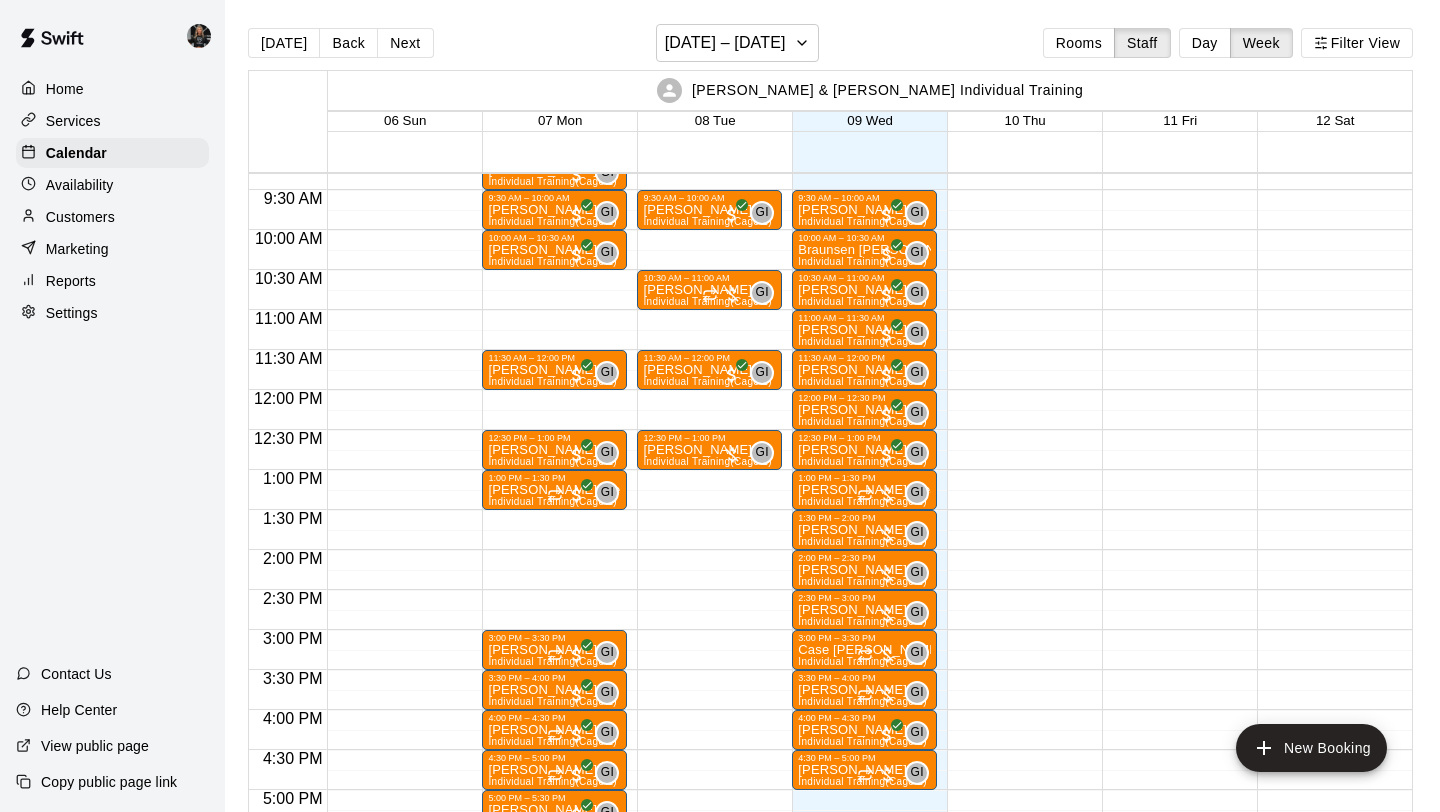scroll, scrollTop: 740, scrollLeft: 0, axis: vertical 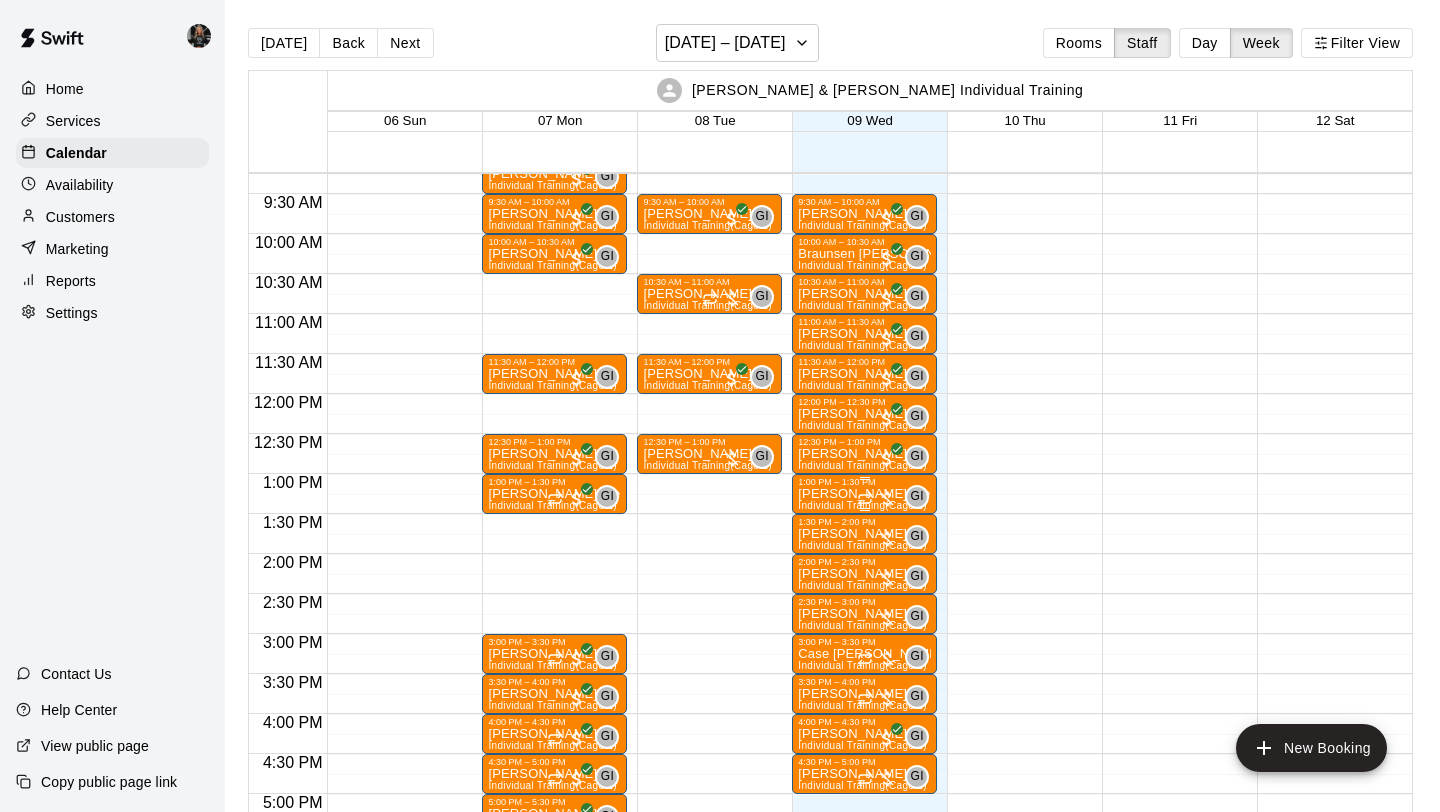 click on "[PERSON_NAME] Weakly" at bounding box center (864, 494) 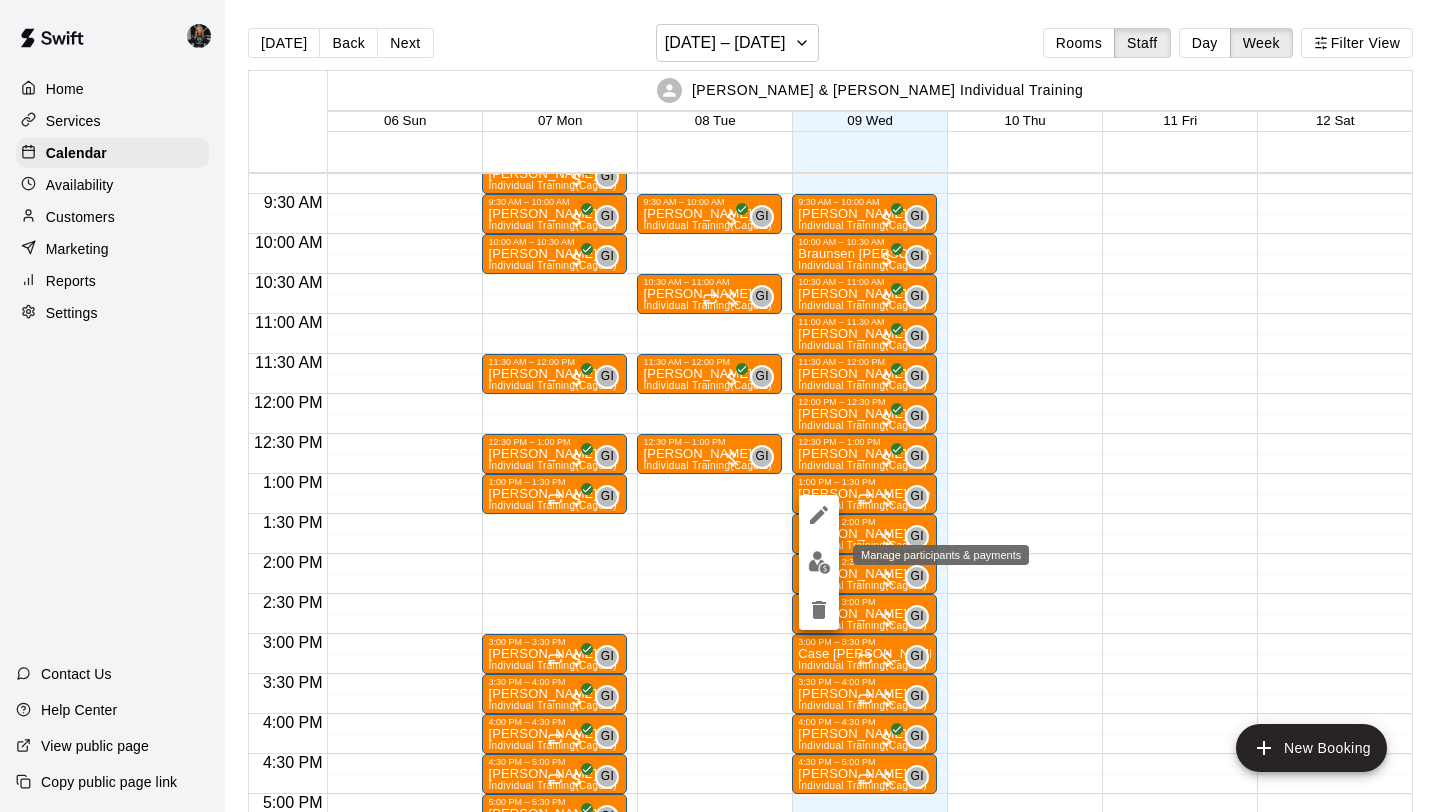 click at bounding box center (819, 562) 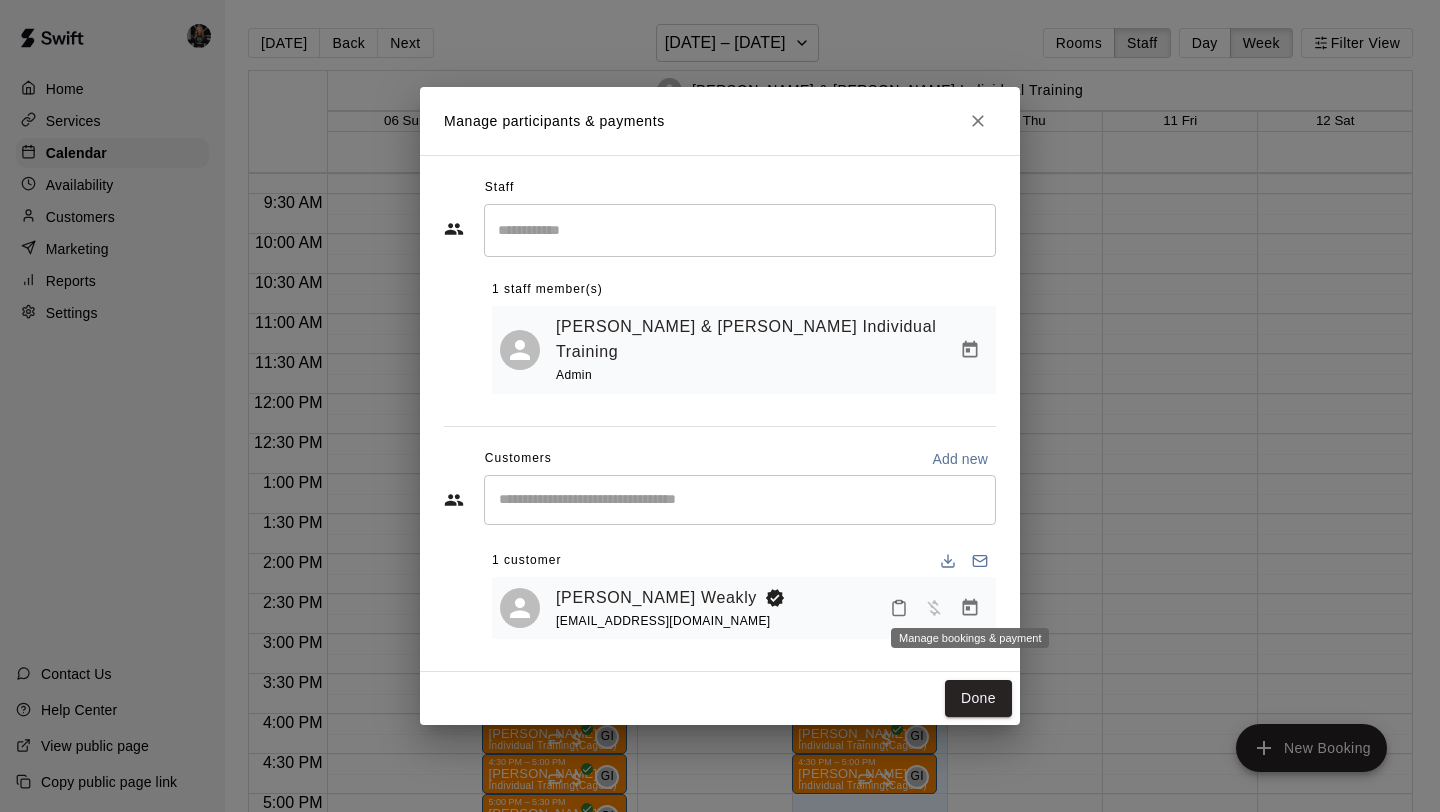 click 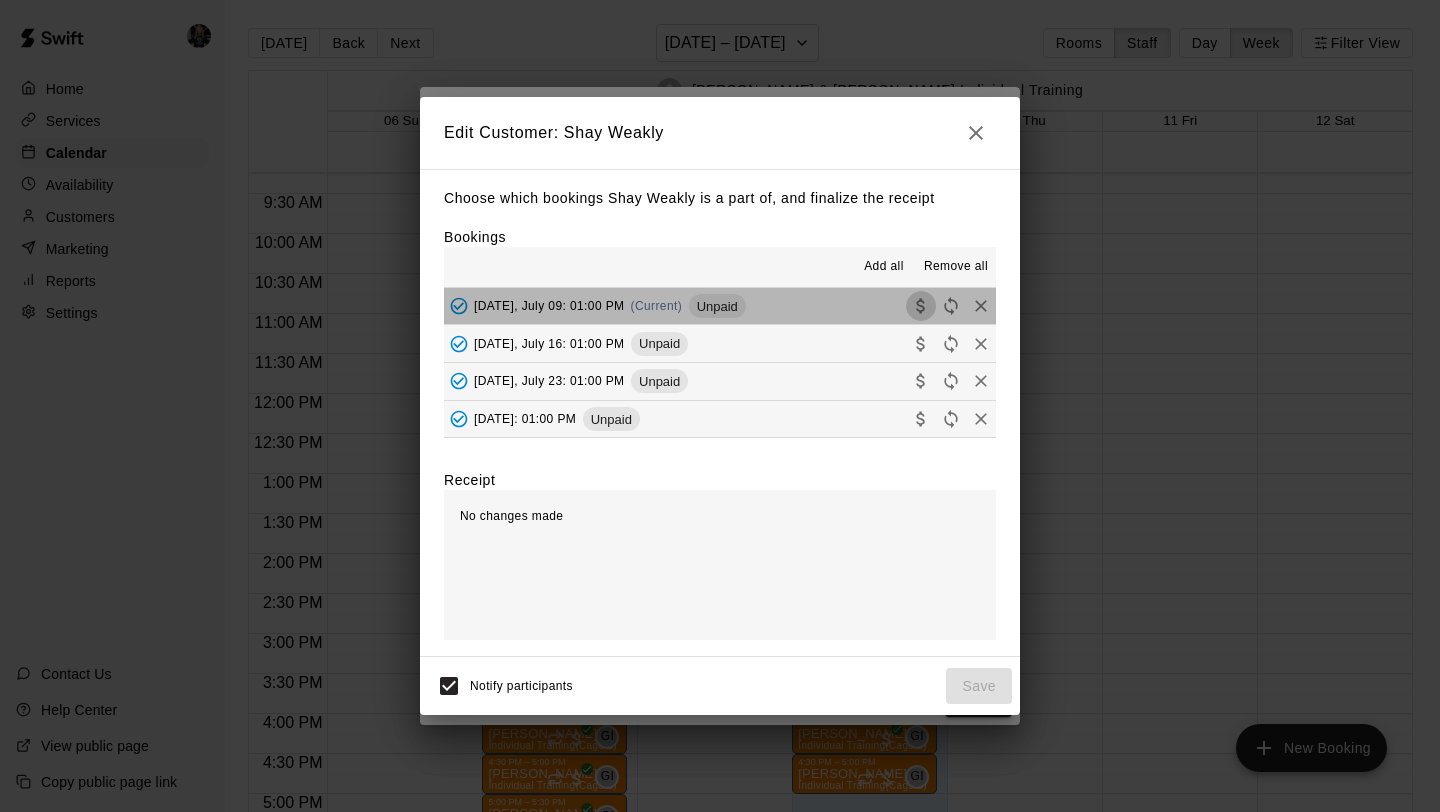 click on "Home Services Calendar Availability Customers Marketing Reports Settings Contact Us Help Center View public page Copy public page link [DATE] Back Next [DATE] – [DATE] Rooms Staff Day Week Filter View [PERSON_NAME] & [PERSON_NAME] Individual Training 06 Sun 07 Mon 08 Tue 09 Wed 10 Thu 11 Fri 12 Sat 12:00 AM 12:30 AM 1:00 AM 1:30 AM 2:00 AM 2:30 AM 3:00 AM 3:30 AM 4:00 AM 4:30 AM 5:00 AM 5:30 AM 6:00 AM 6:30 AM 7:00 AM 7:30 AM 8:00 AM 8:30 AM 9:00 AM 9:30 AM 10:00 AM 10:30 AM 11:00 AM 11:30 AM 12:00 PM 12:30 PM 1:00 PM 1:30 PM 2:00 PM 2:30 PM 3:00 PM 3:30 PM 4:00 PM 4:30 PM 5:00 PM 5:30 PM 6:00 PM 6:30 PM 7:00 PM 7:30 PM 8:00 PM 8:30 PM 9:00 PM 9:30 PM 10:00 PM 10:30 PM 11:00 PM 11:30 PM 9:00 AM – 9:30 AM [PERSON_NAME] Individual Training  (Cage 1) GI 0 9:30 AM – 10:00 AM [PERSON_NAME] Individual Training  (Cage 1) GI 0 10:00 AM – 10:30 AM [PERSON_NAME] Individual Training  (Cage 1) GI 0 11:30 AM – 12:00 PM [PERSON_NAME] Individual Training  (Cage 1) GI 0 12:30 PM – 1:00 PM [PERSON_NAME]  Individual Training GI 0 0" at bounding box center (720, 422) 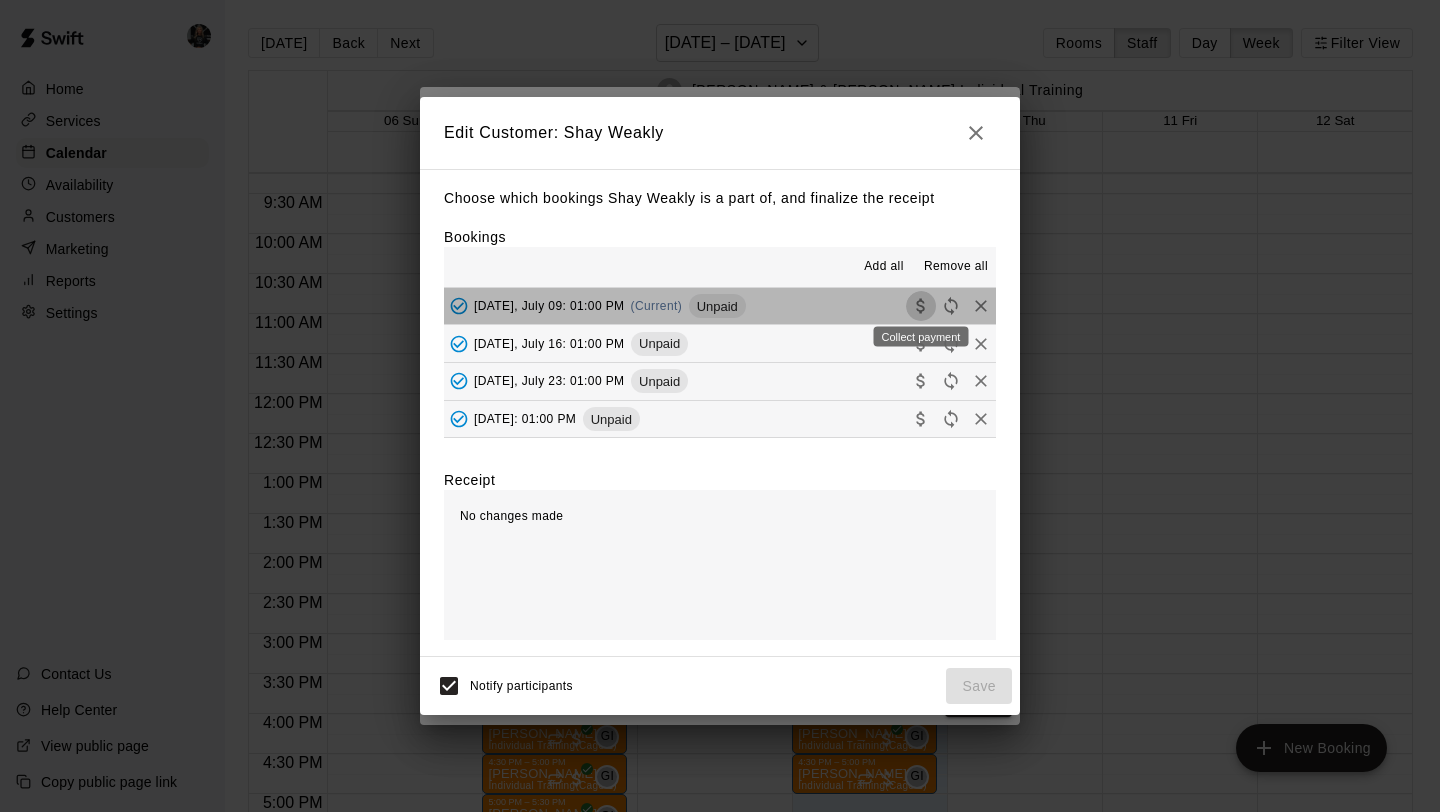 click 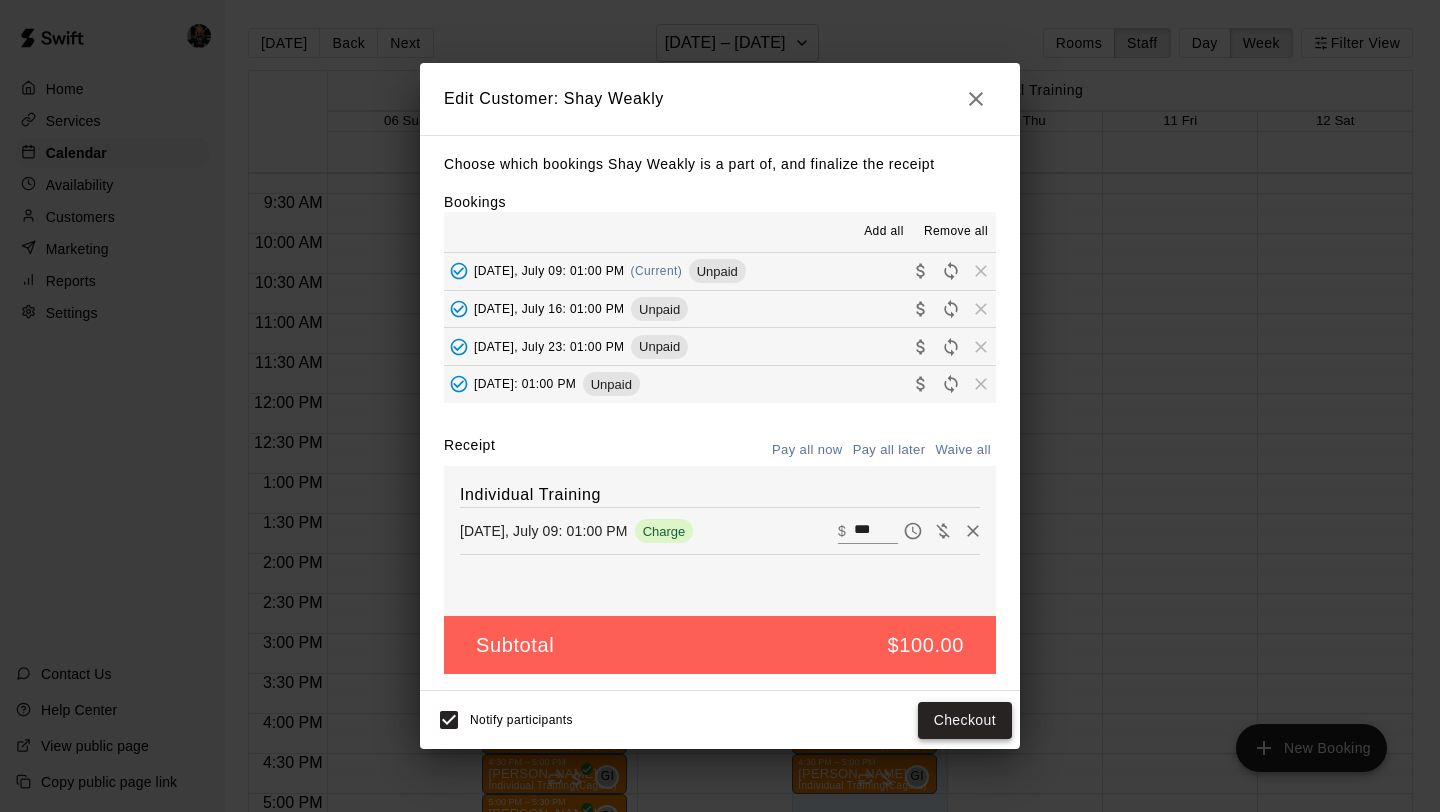 click on "Checkout" at bounding box center (965, 720) 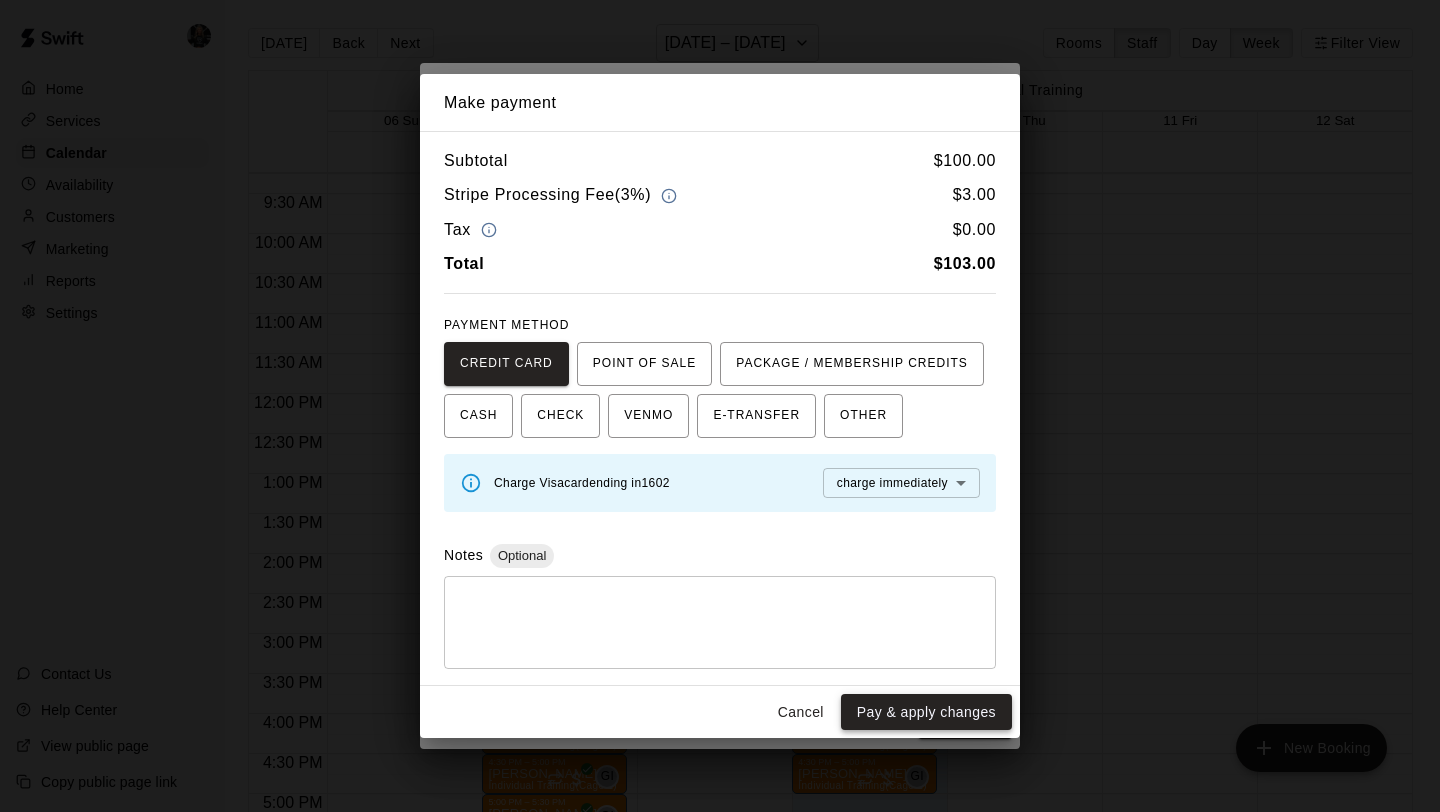 click on "Pay & apply changes" at bounding box center [926, 712] 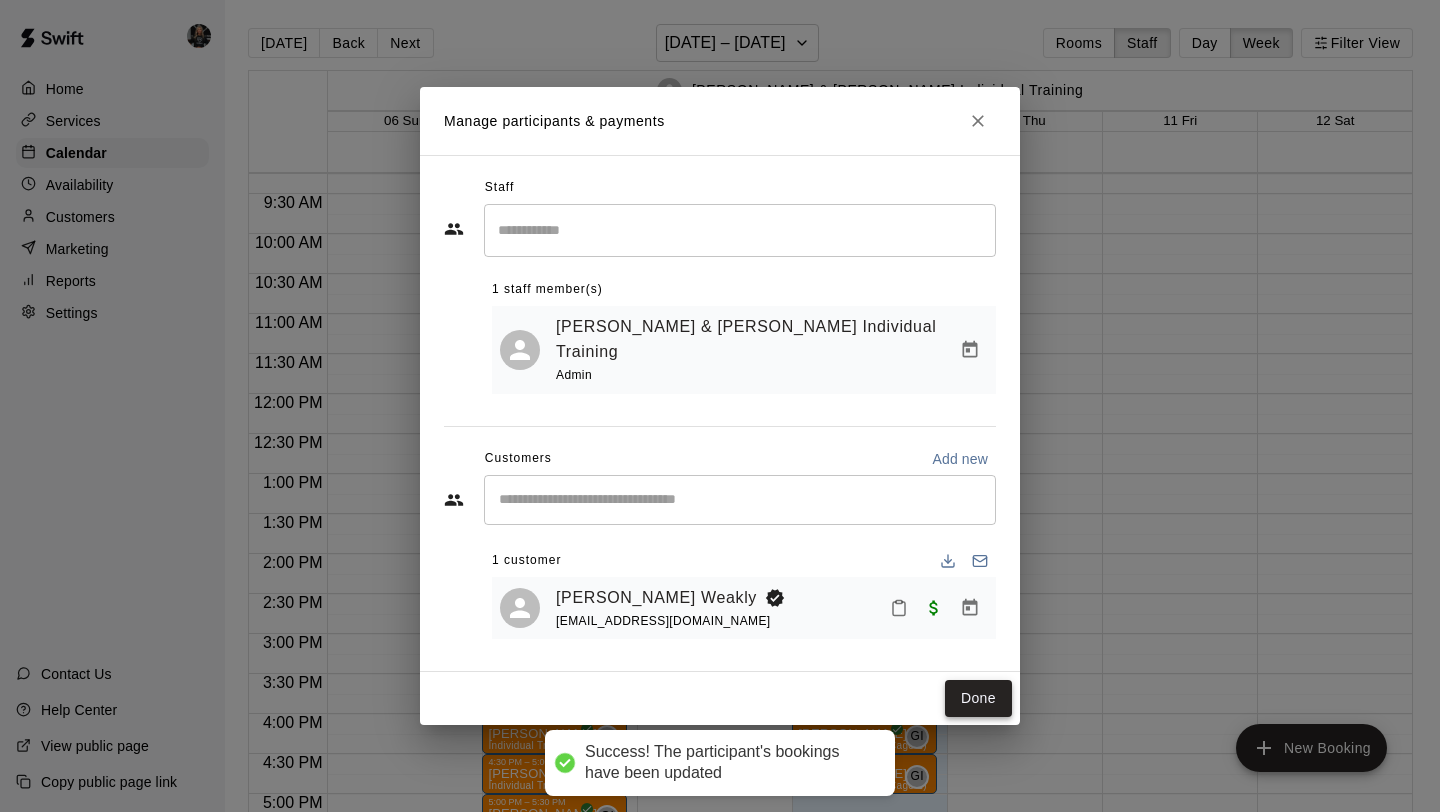click on "Done" at bounding box center (978, 698) 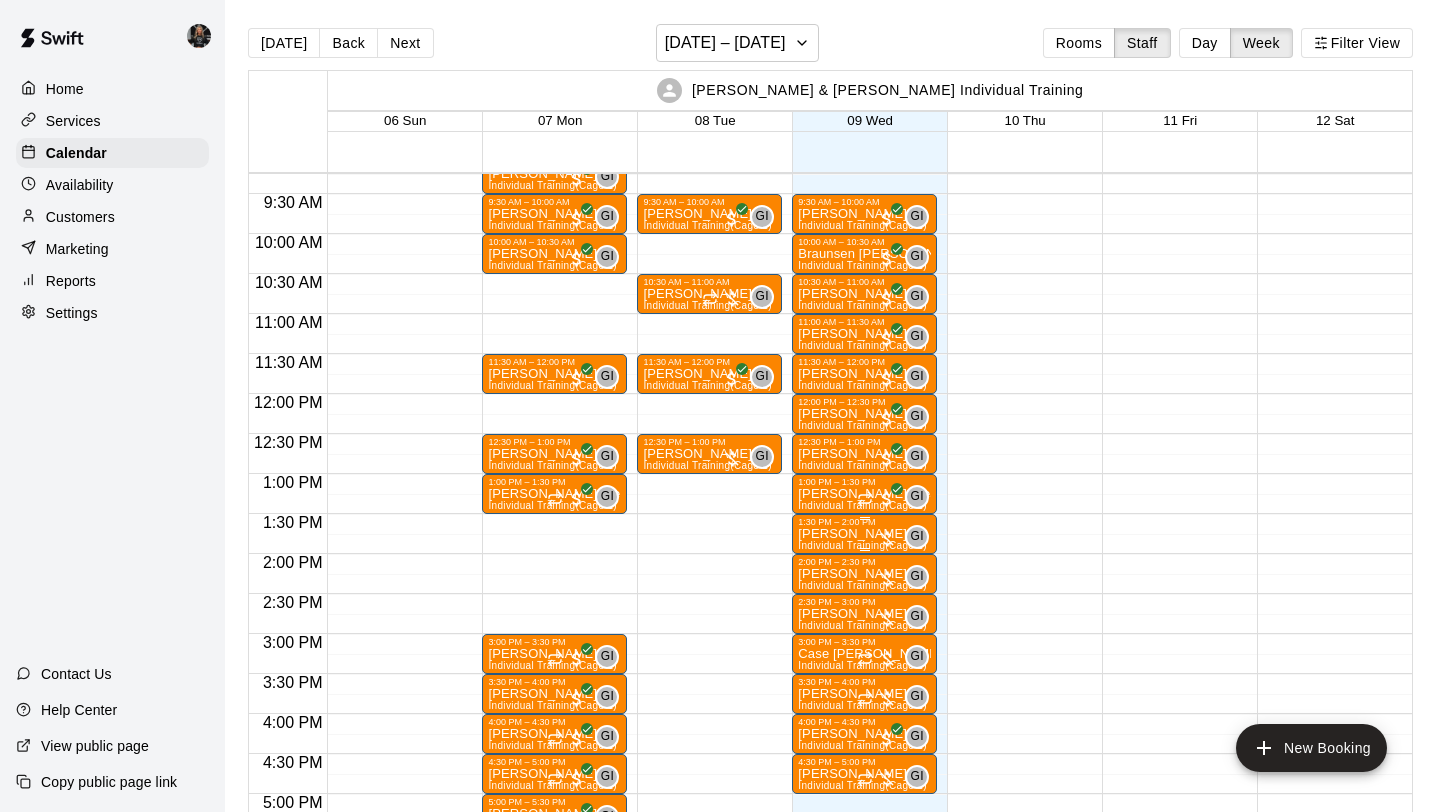 click on "[PERSON_NAME]" at bounding box center [862, 534] 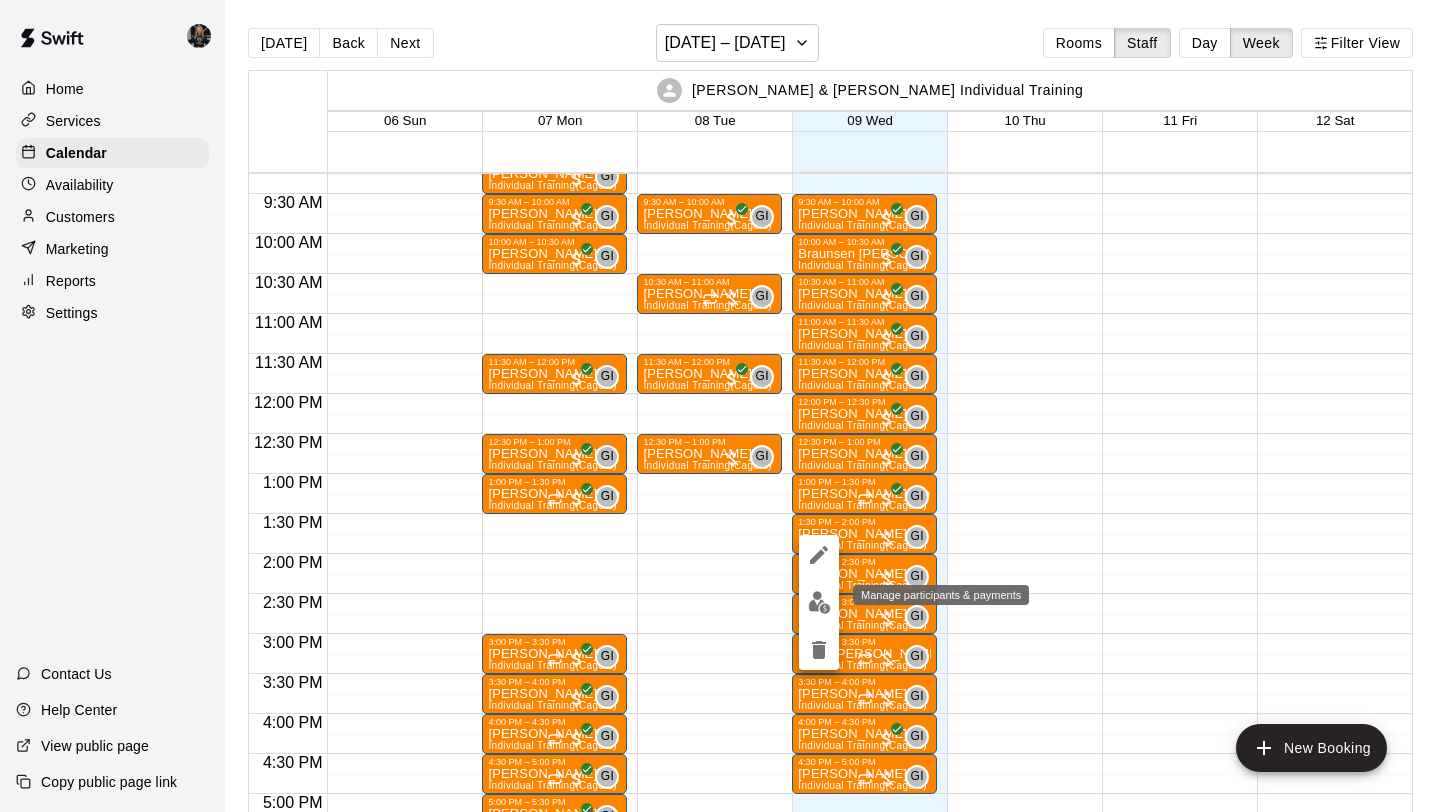 click at bounding box center (819, 602) 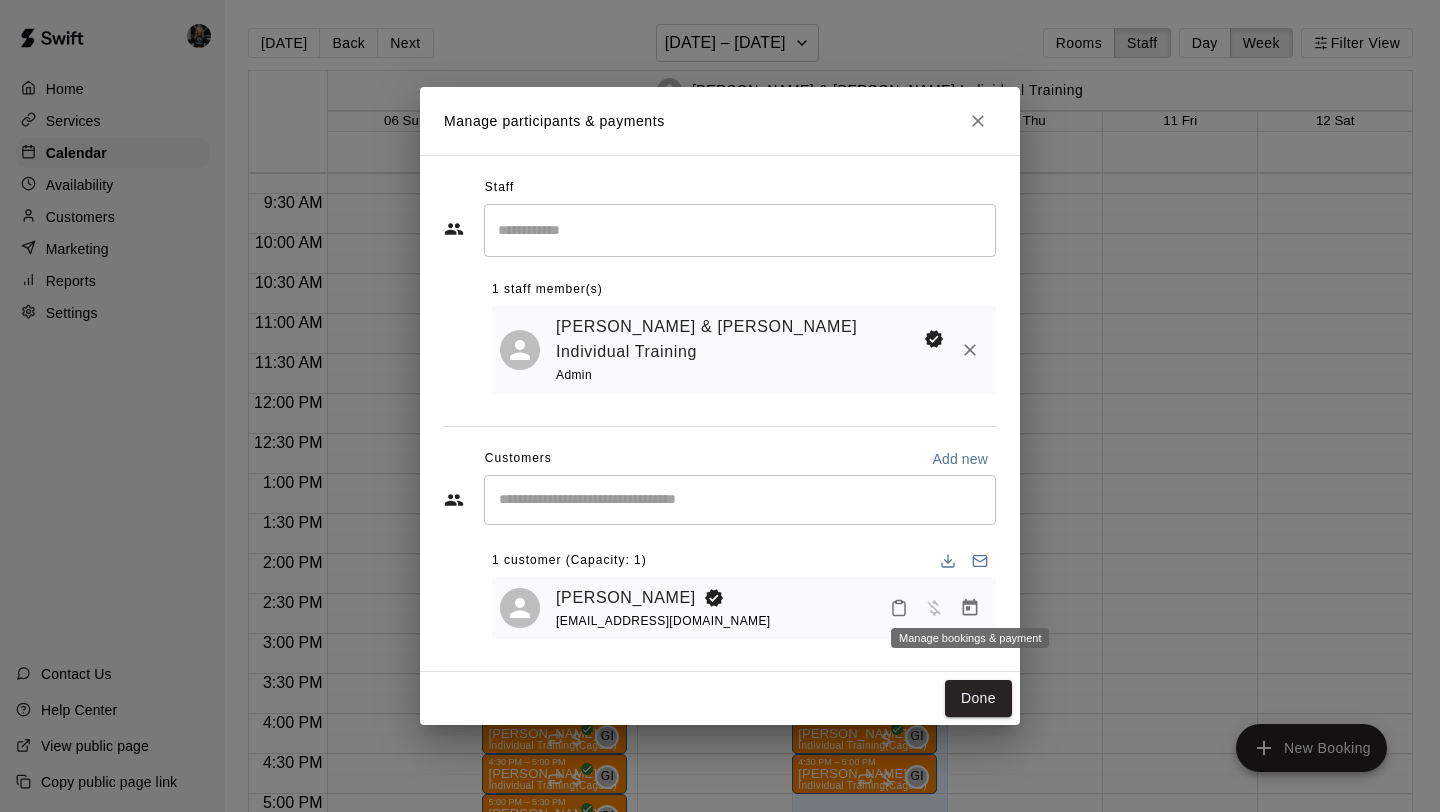 click 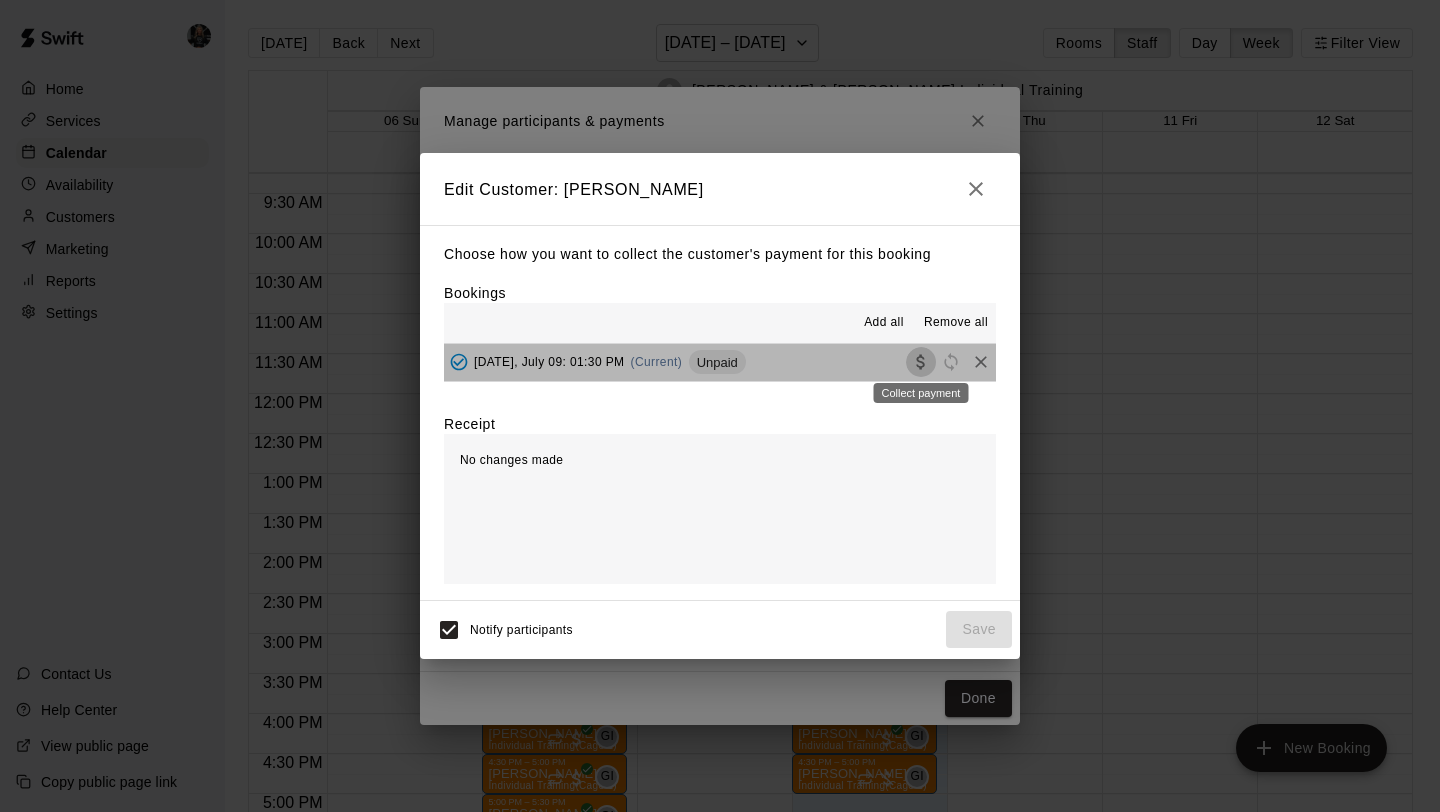 click 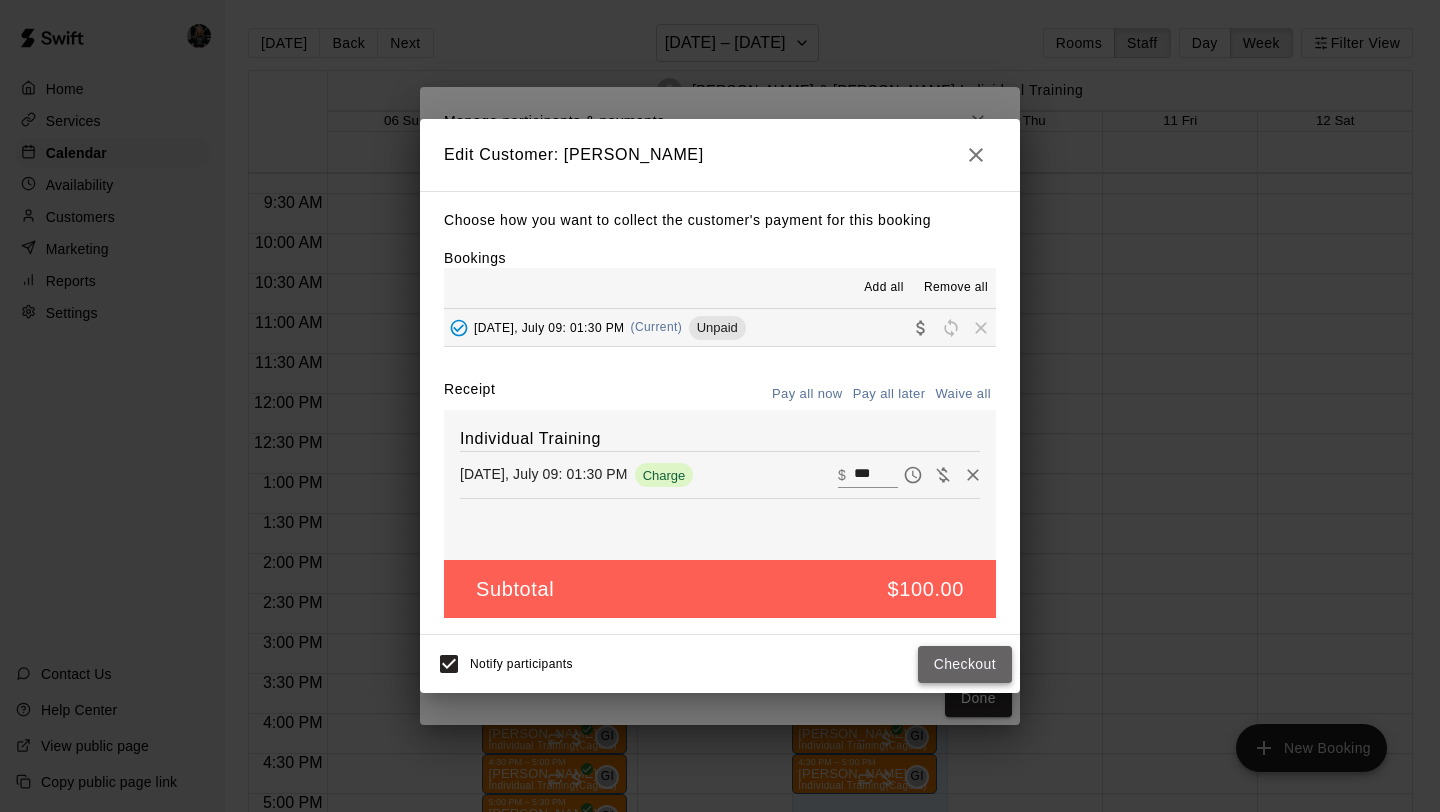 click on "Checkout" at bounding box center [965, 664] 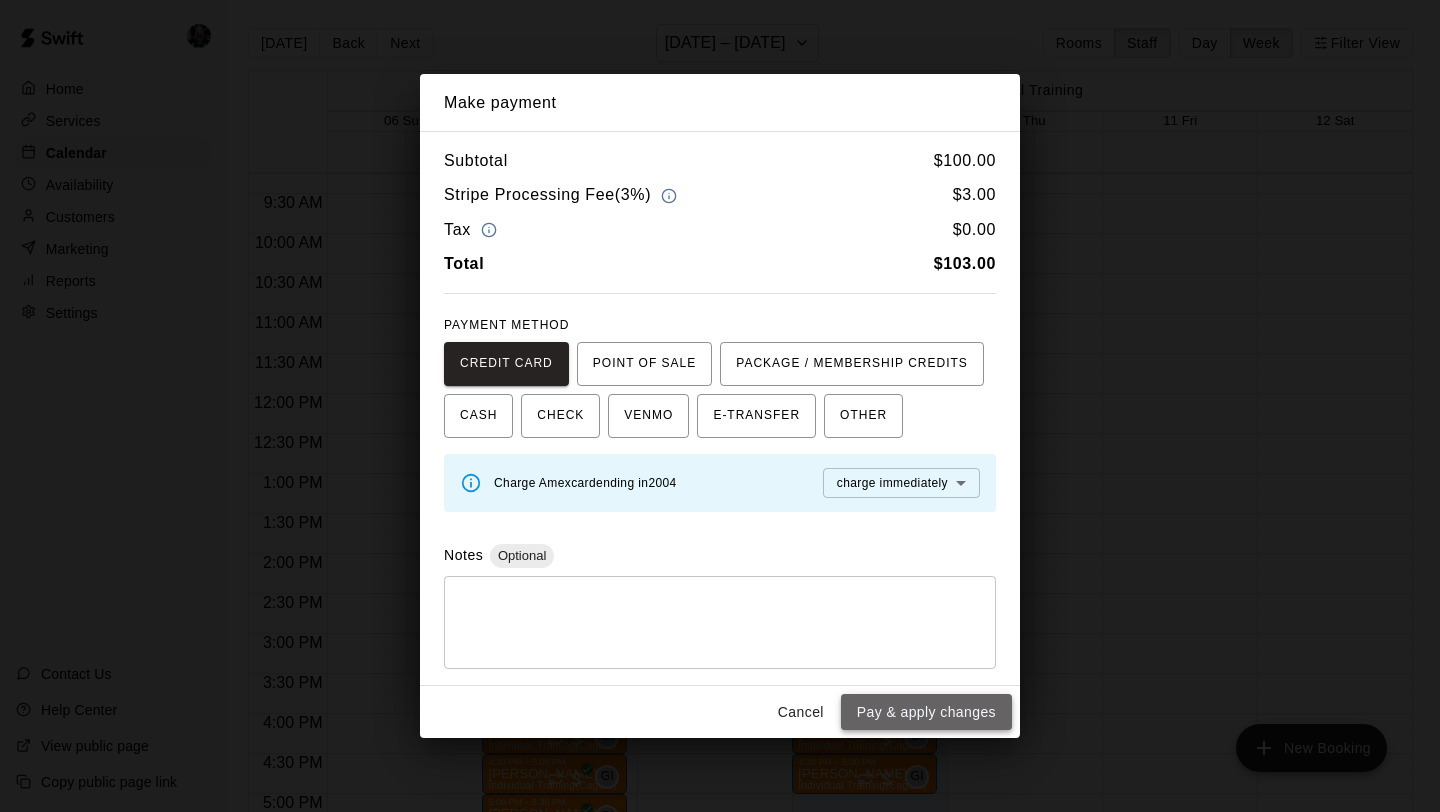 click on "Pay & apply changes" at bounding box center (926, 712) 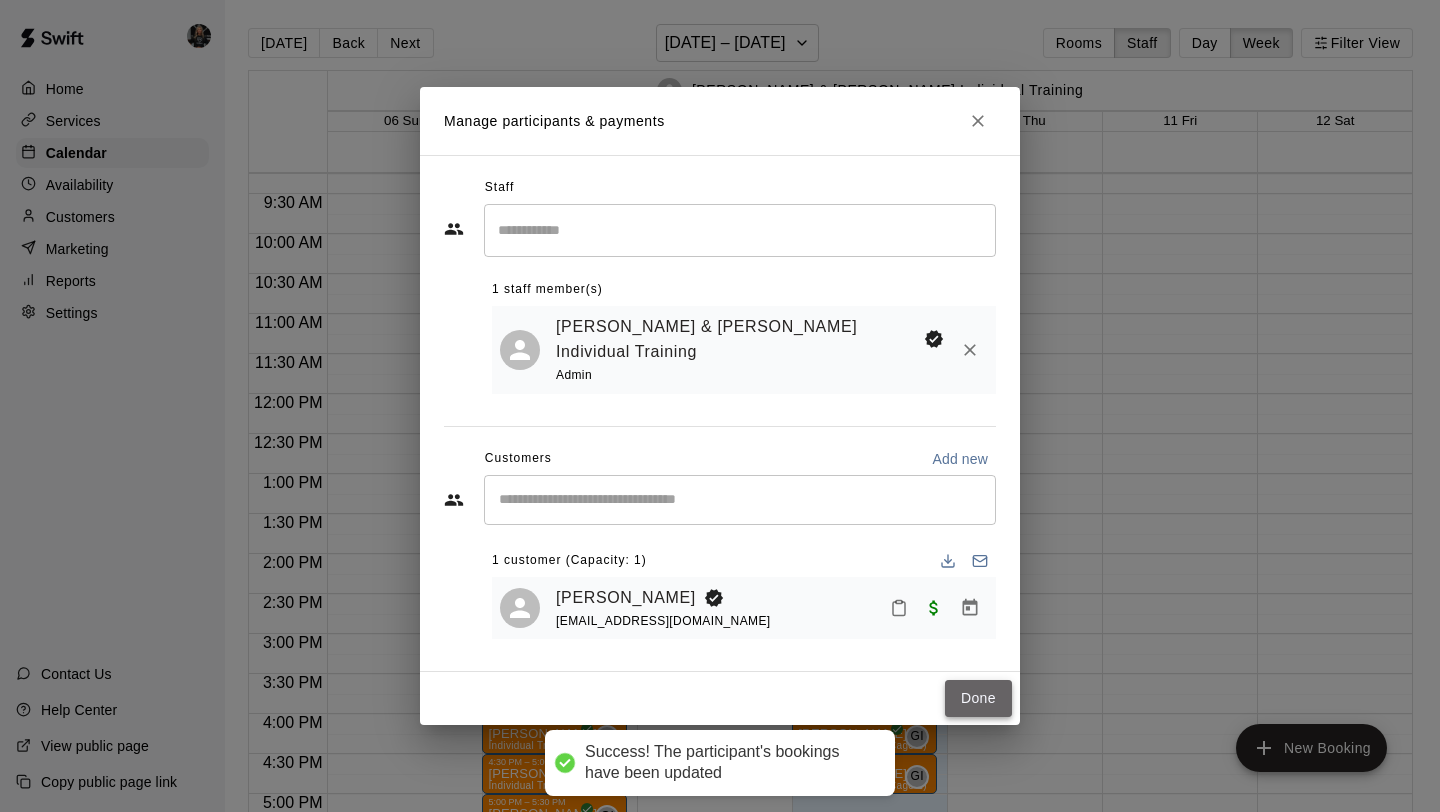 click on "Done" at bounding box center (978, 698) 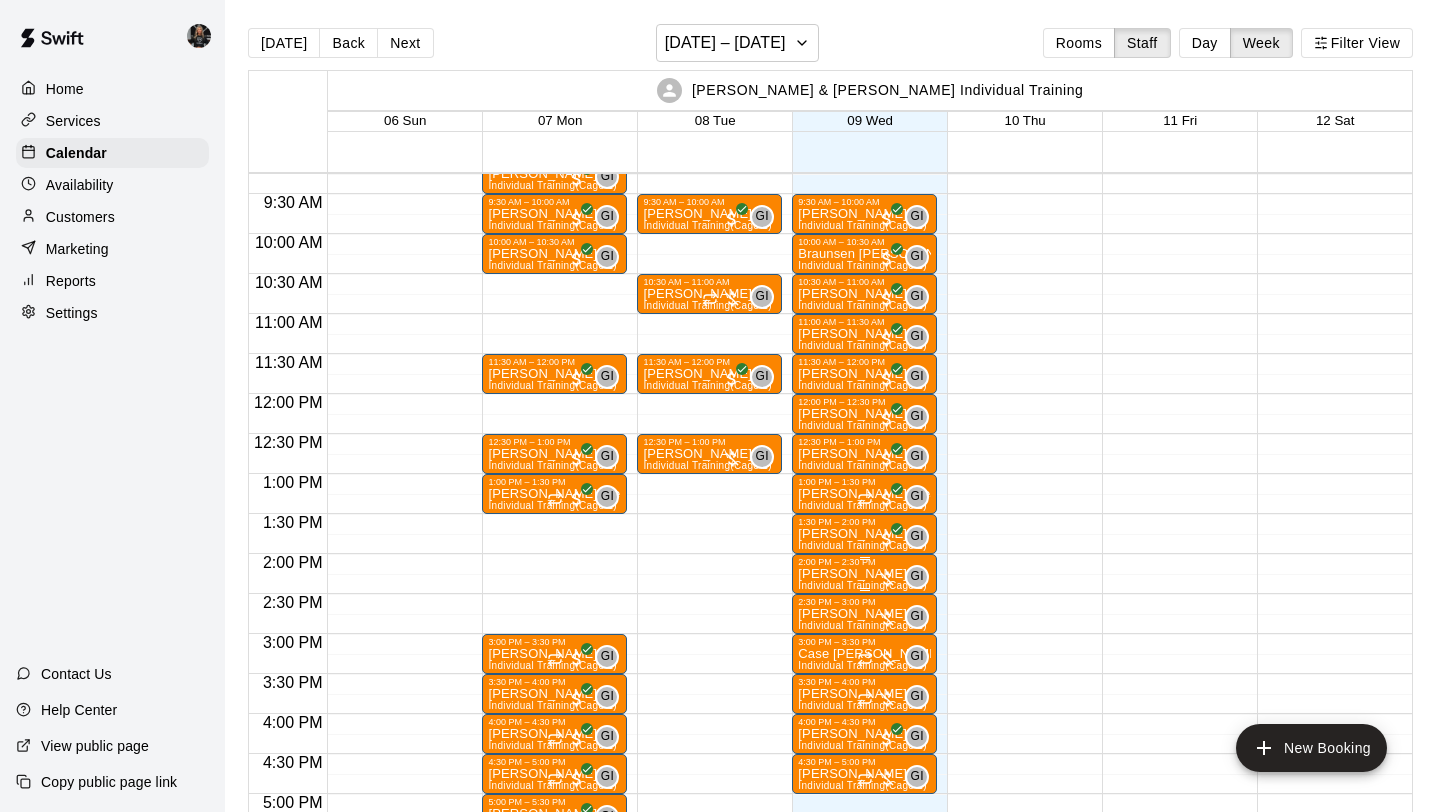 click on "2:00 PM – 2:30 PM" at bounding box center [864, 562] 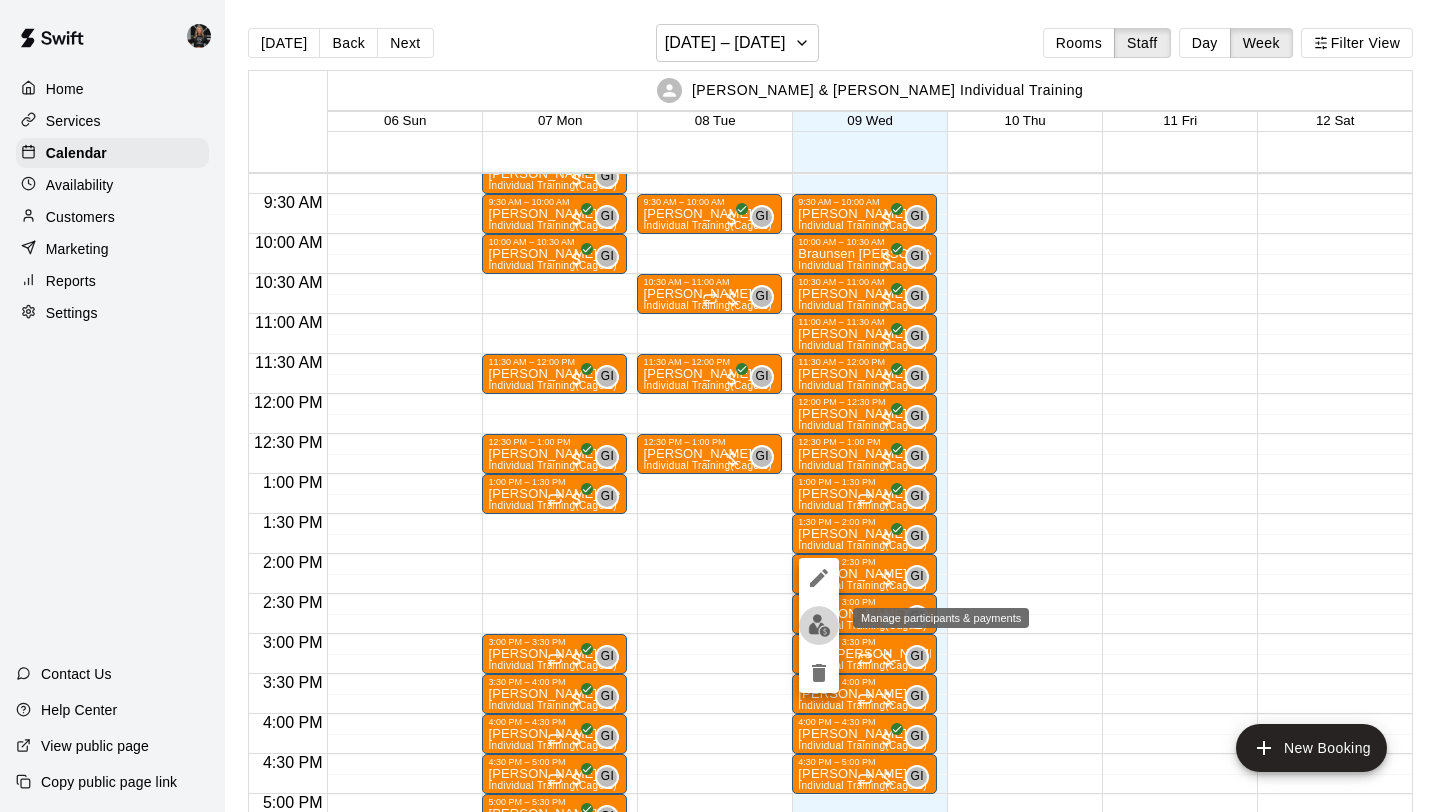 click at bounding box center (819, 625) 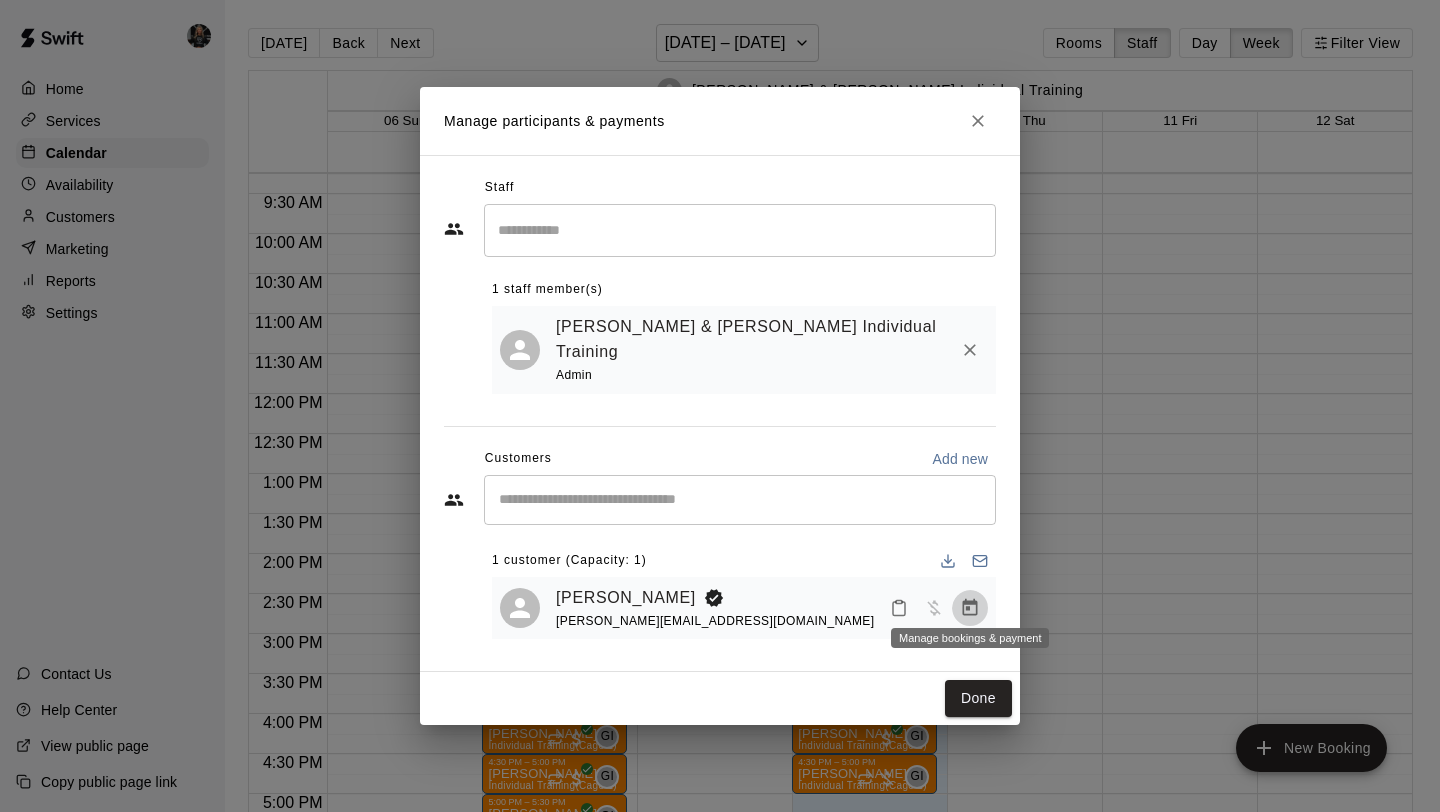 click 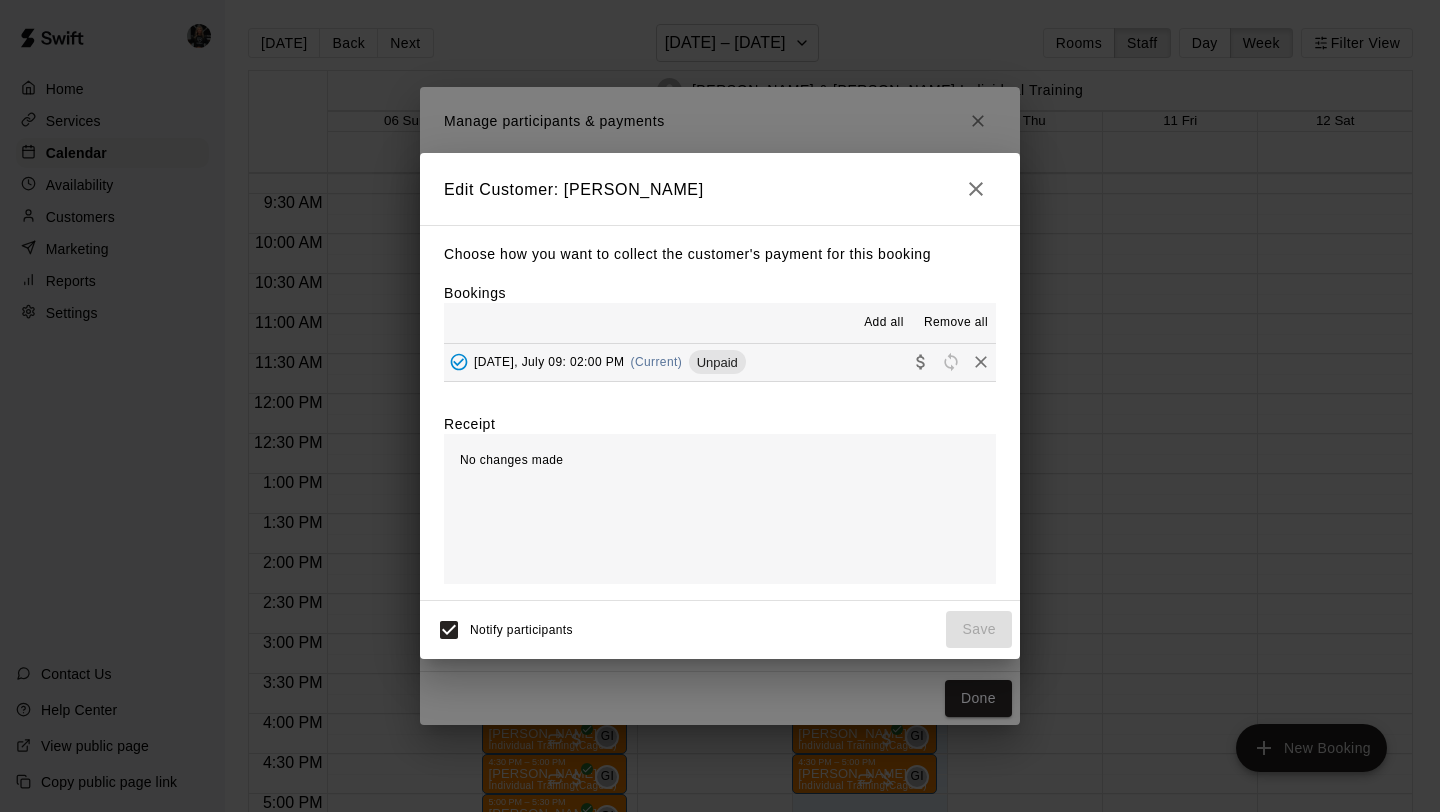 click 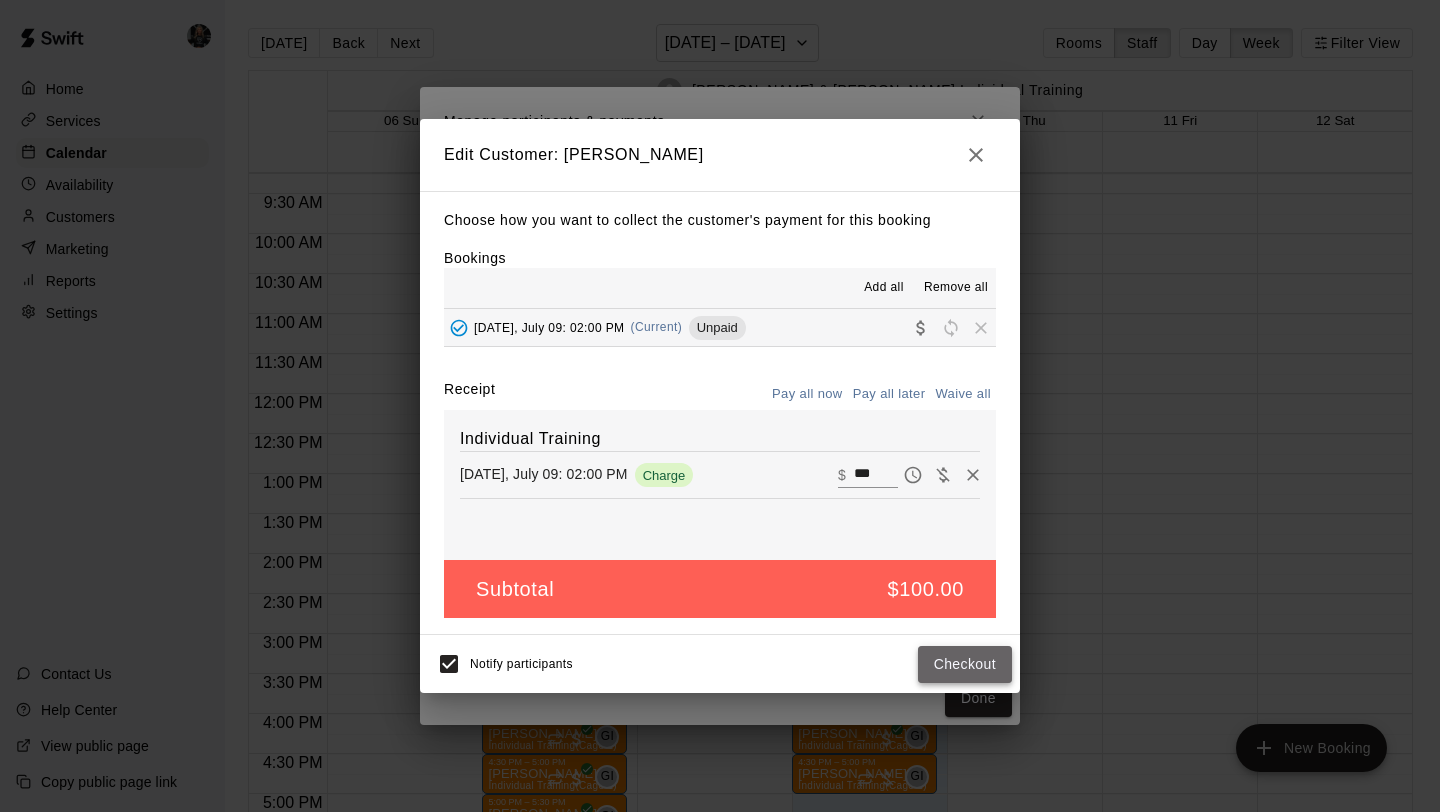 click on "Checkout" at bounding box center (965, 664) 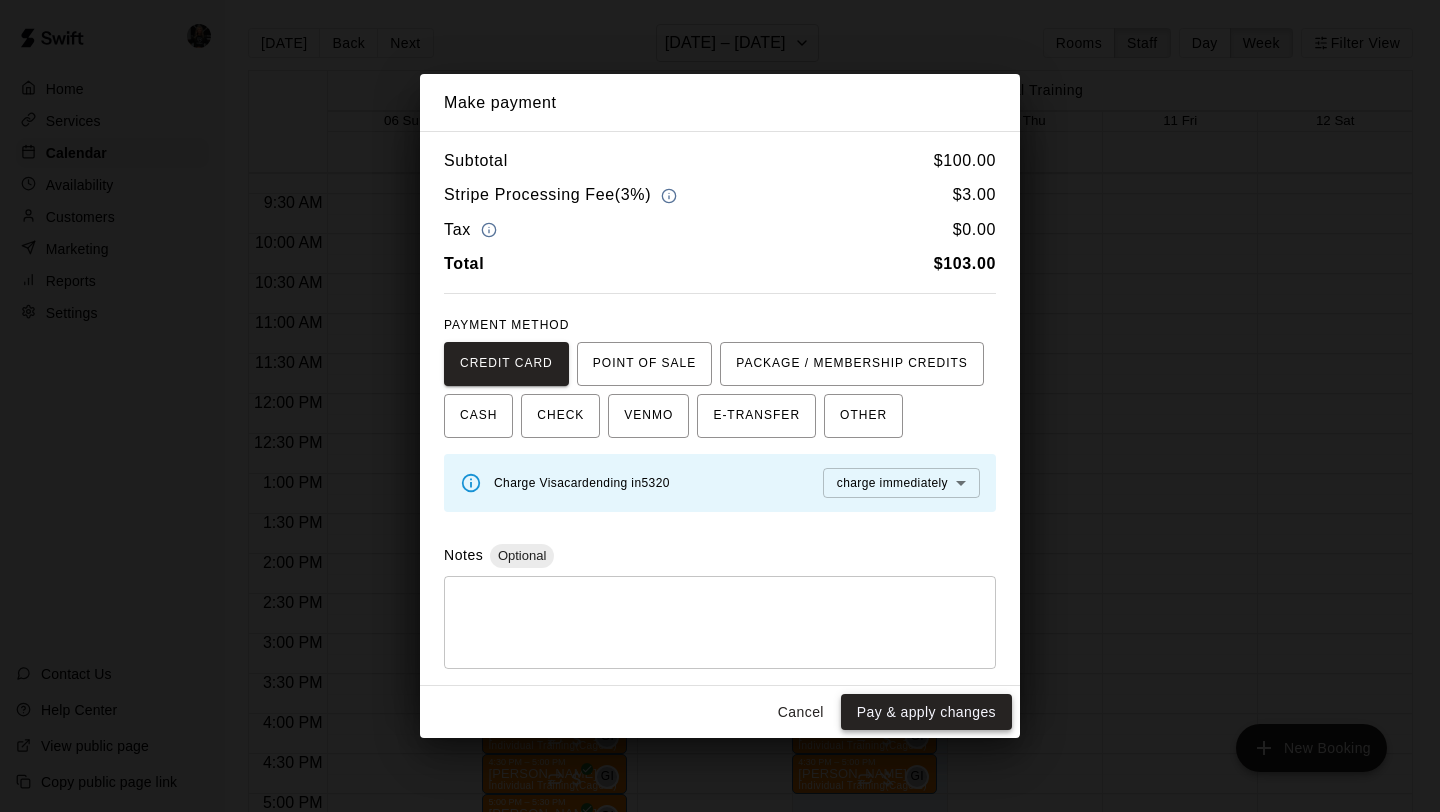click on "Pay & apply changes" at bounding box center (926, 712) 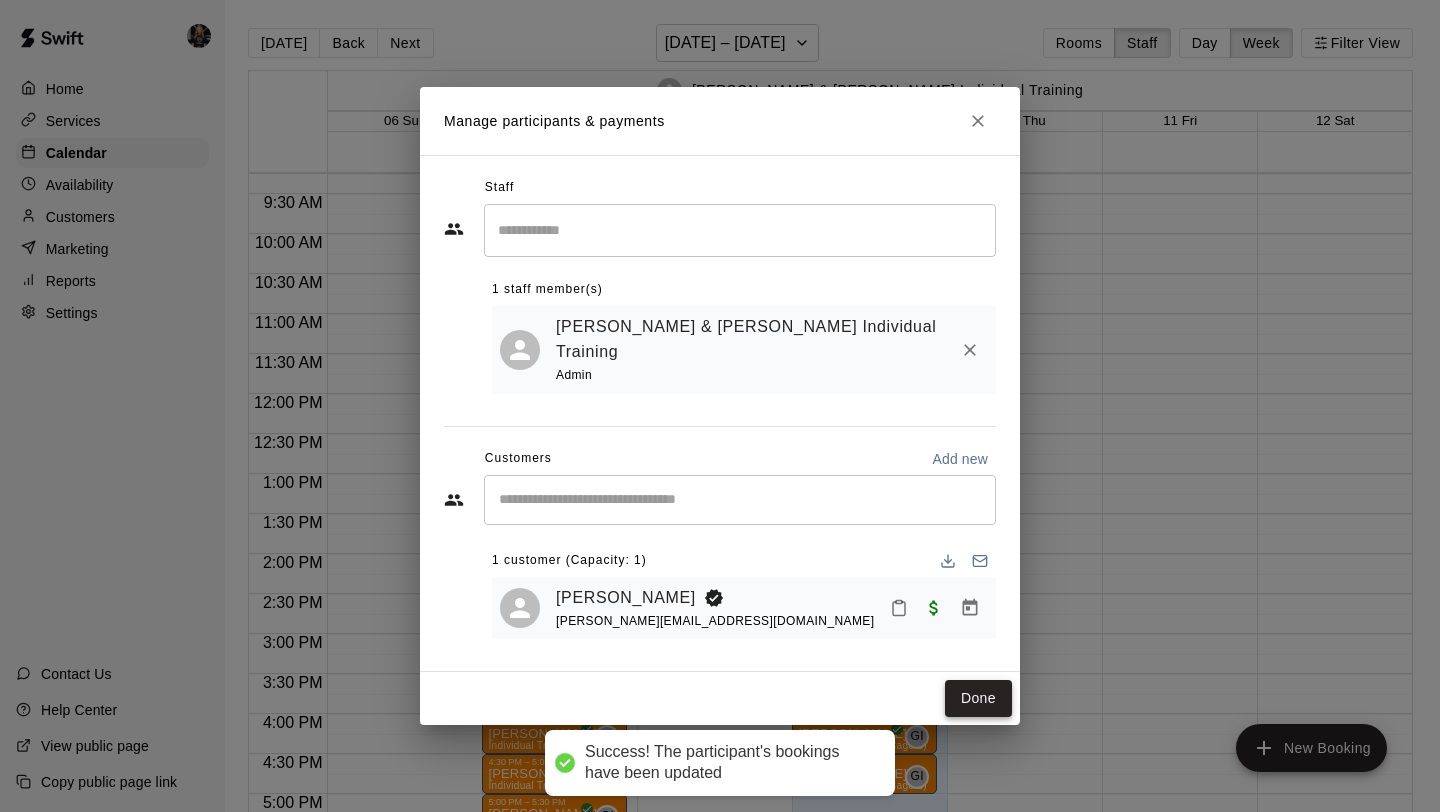 click on "Done" at bounding box center (978, 698) 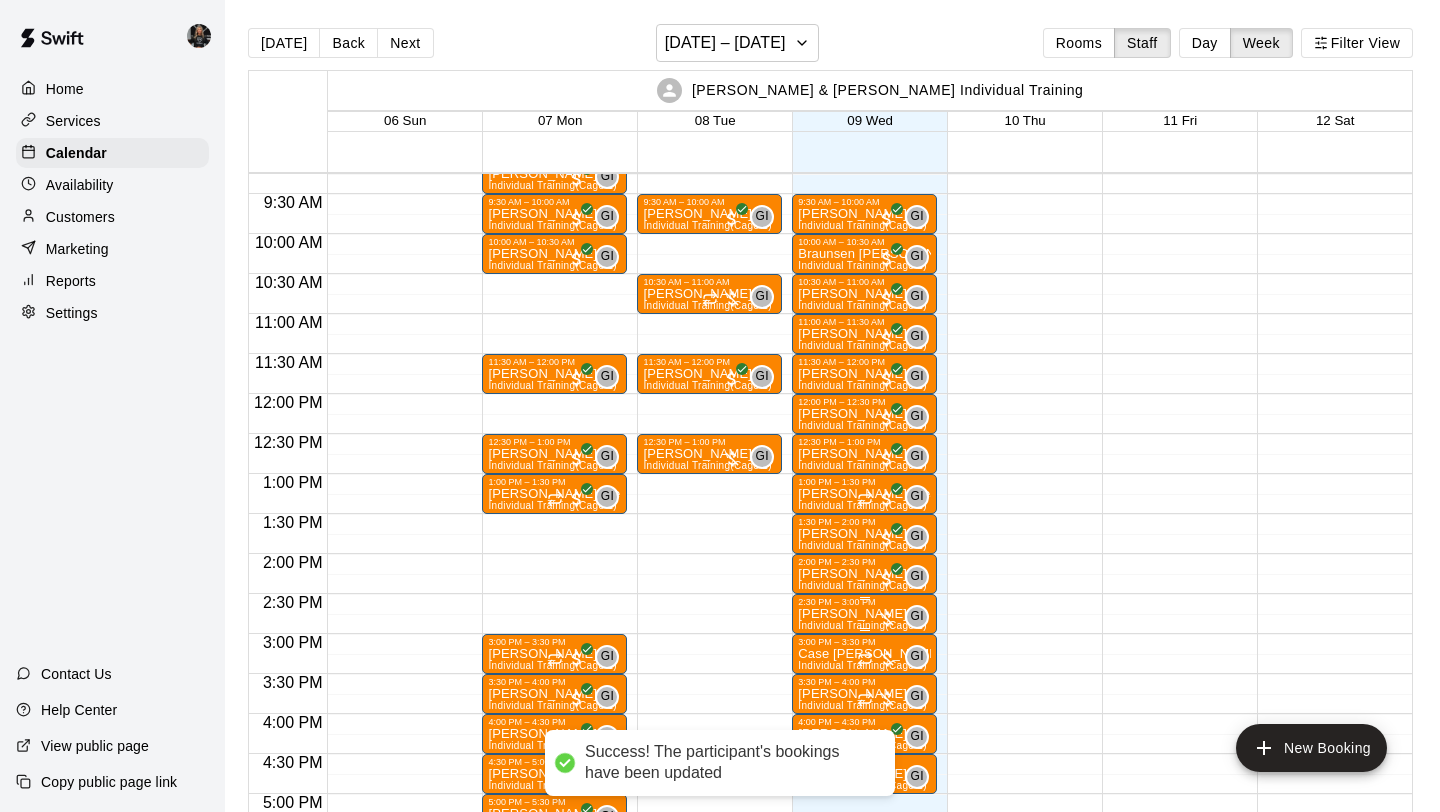 click on "[PERSON_NAME]" at bounding box center (862, 614) 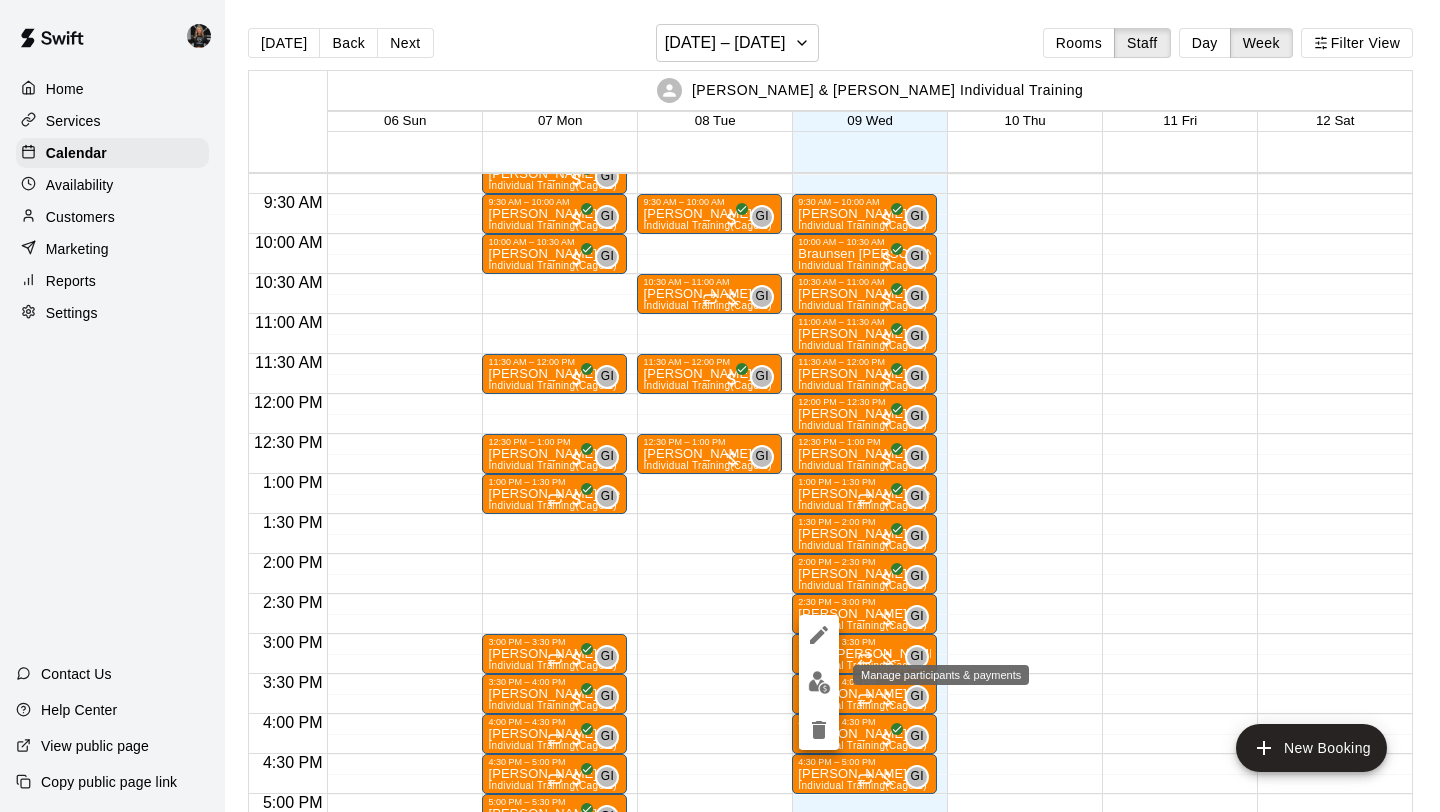 click at bounding box center (819, 682) 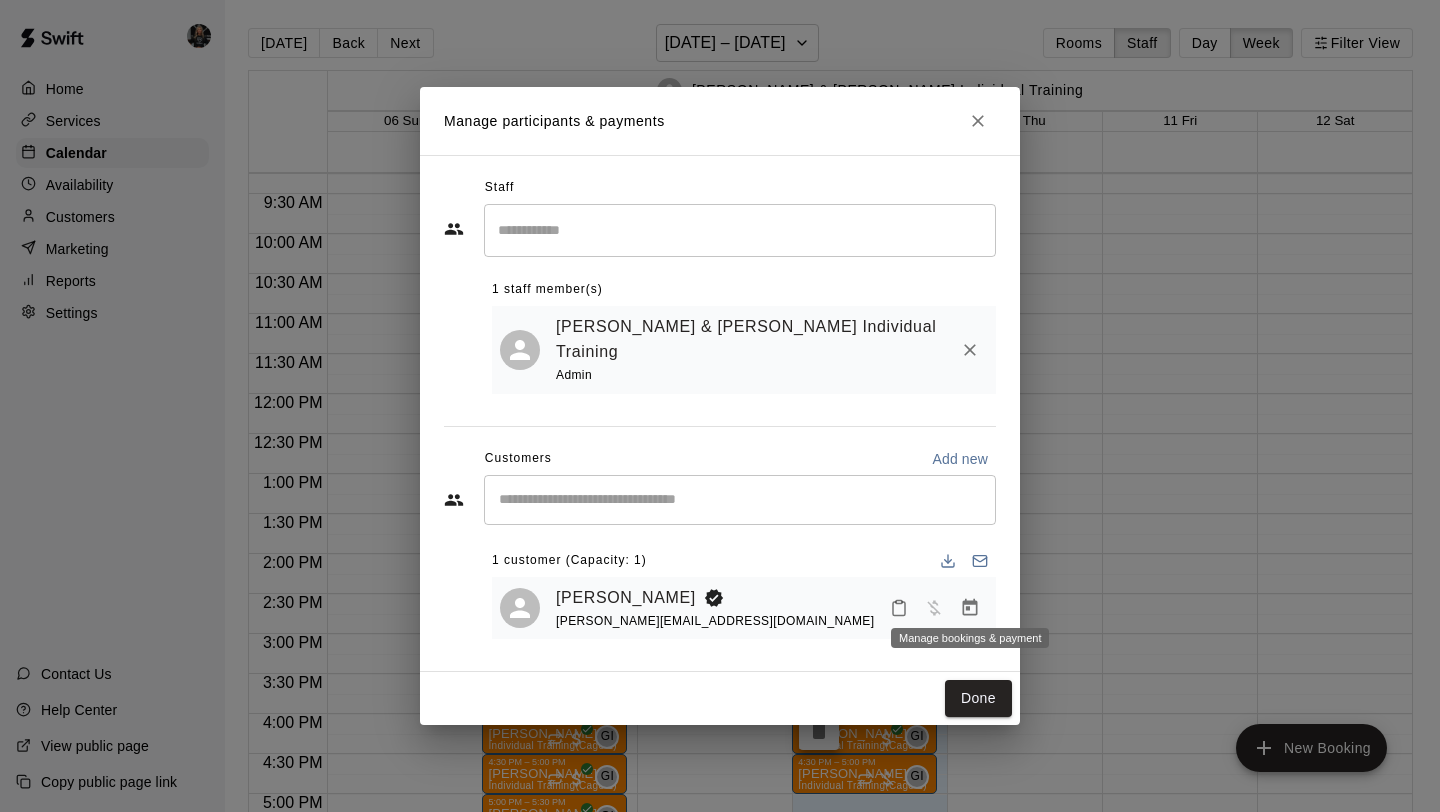 click 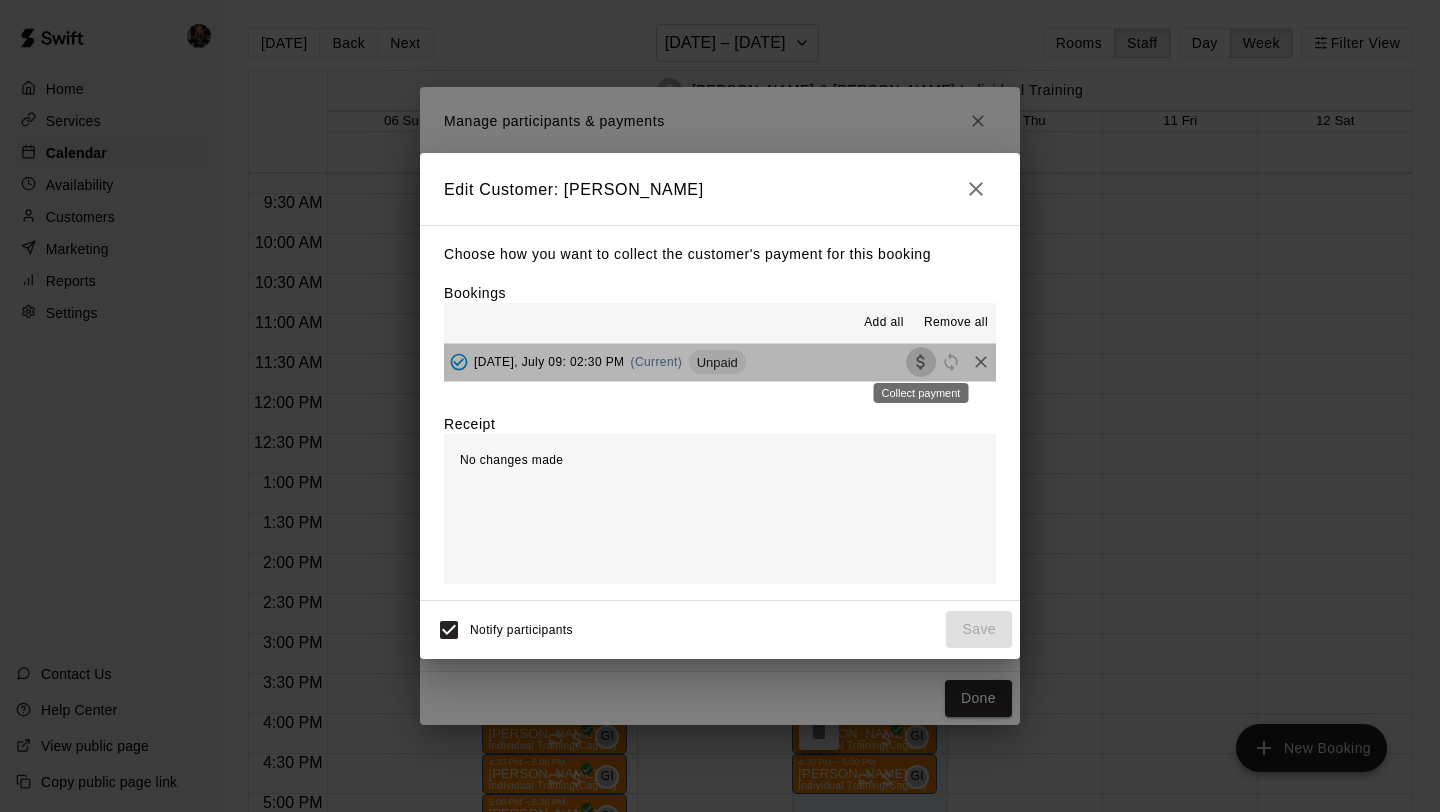click 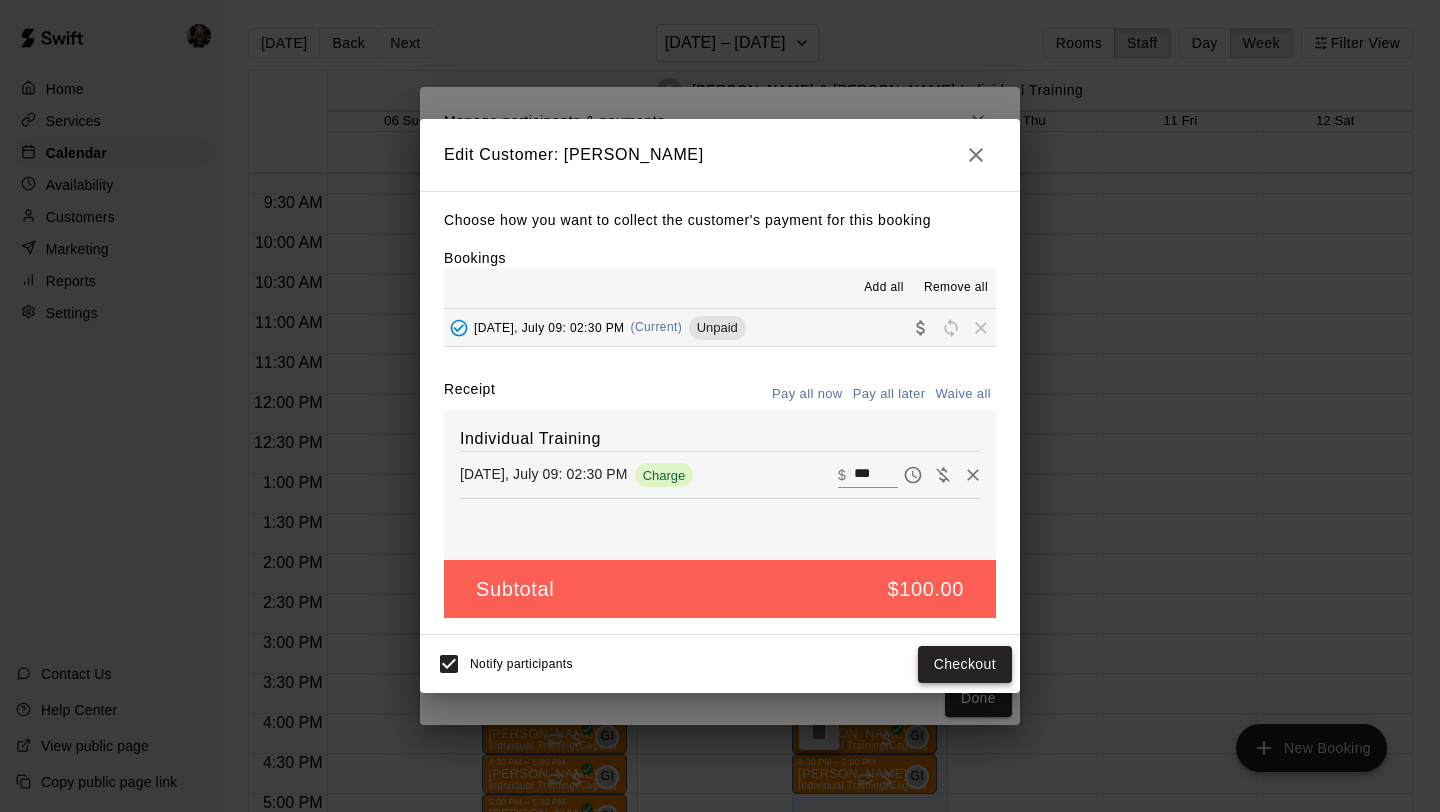 click on "Checkout" at bounding box center (965, 664) 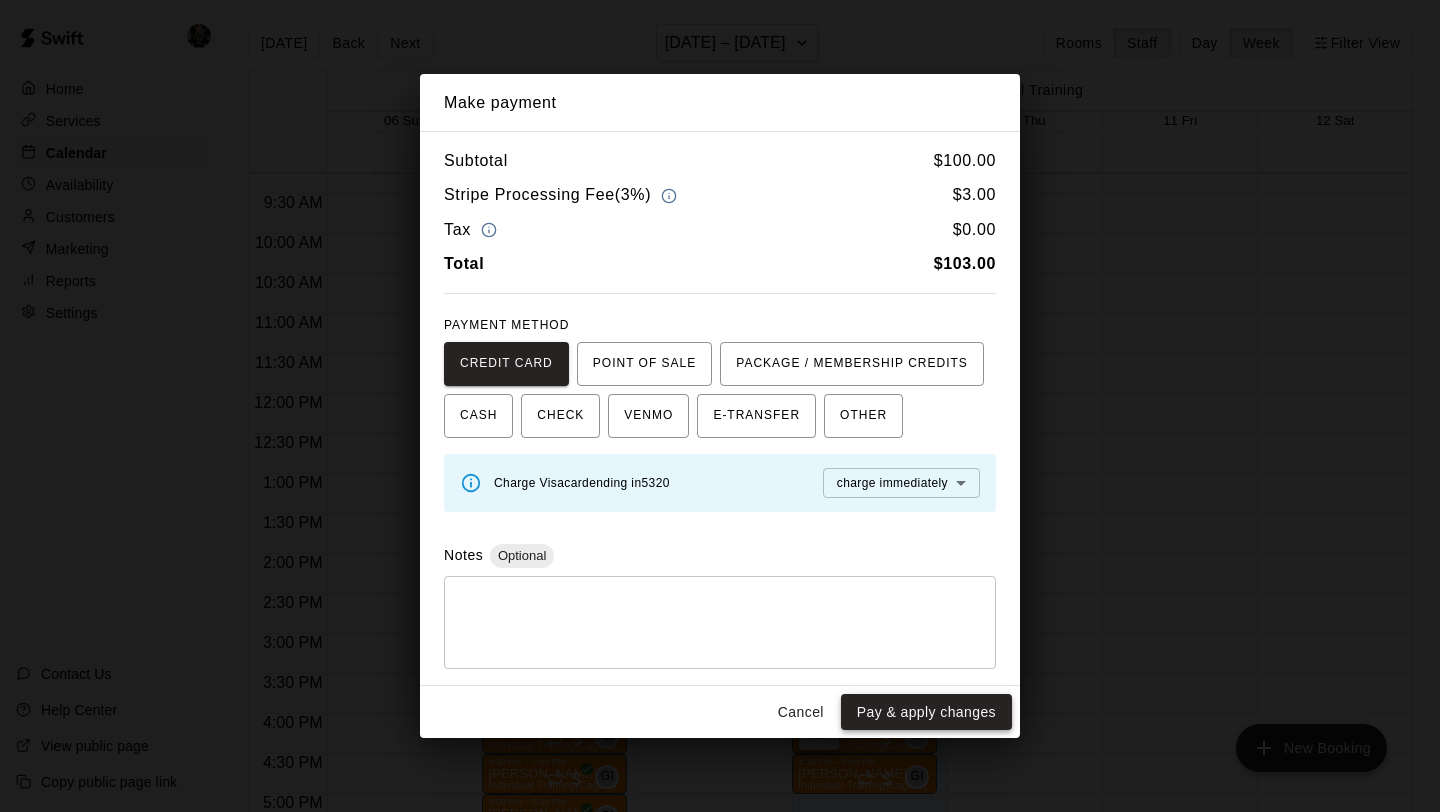 click on "Pay & apply changes" at bounding box center (926, 712) 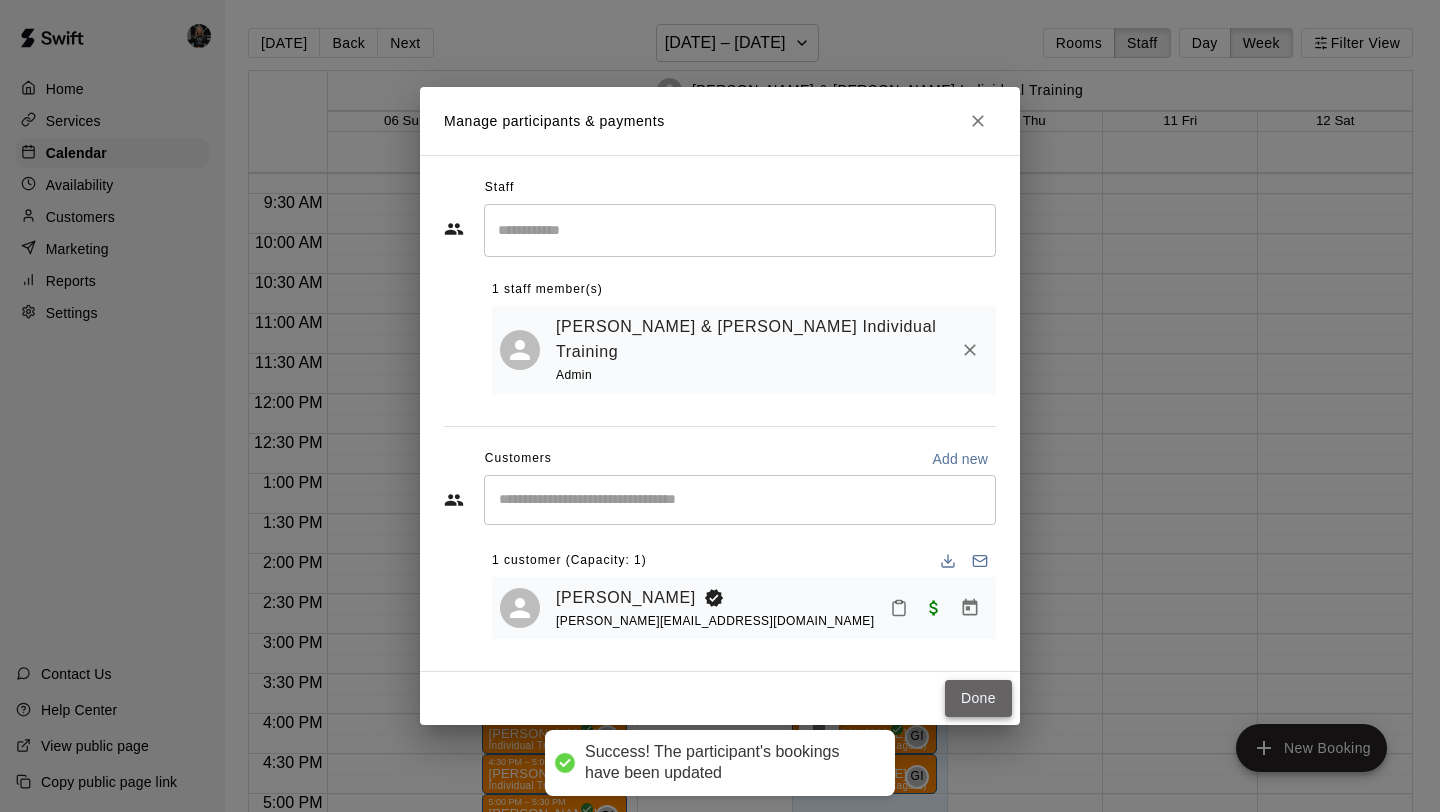 click on "Done" at bounding box center (978, 698) 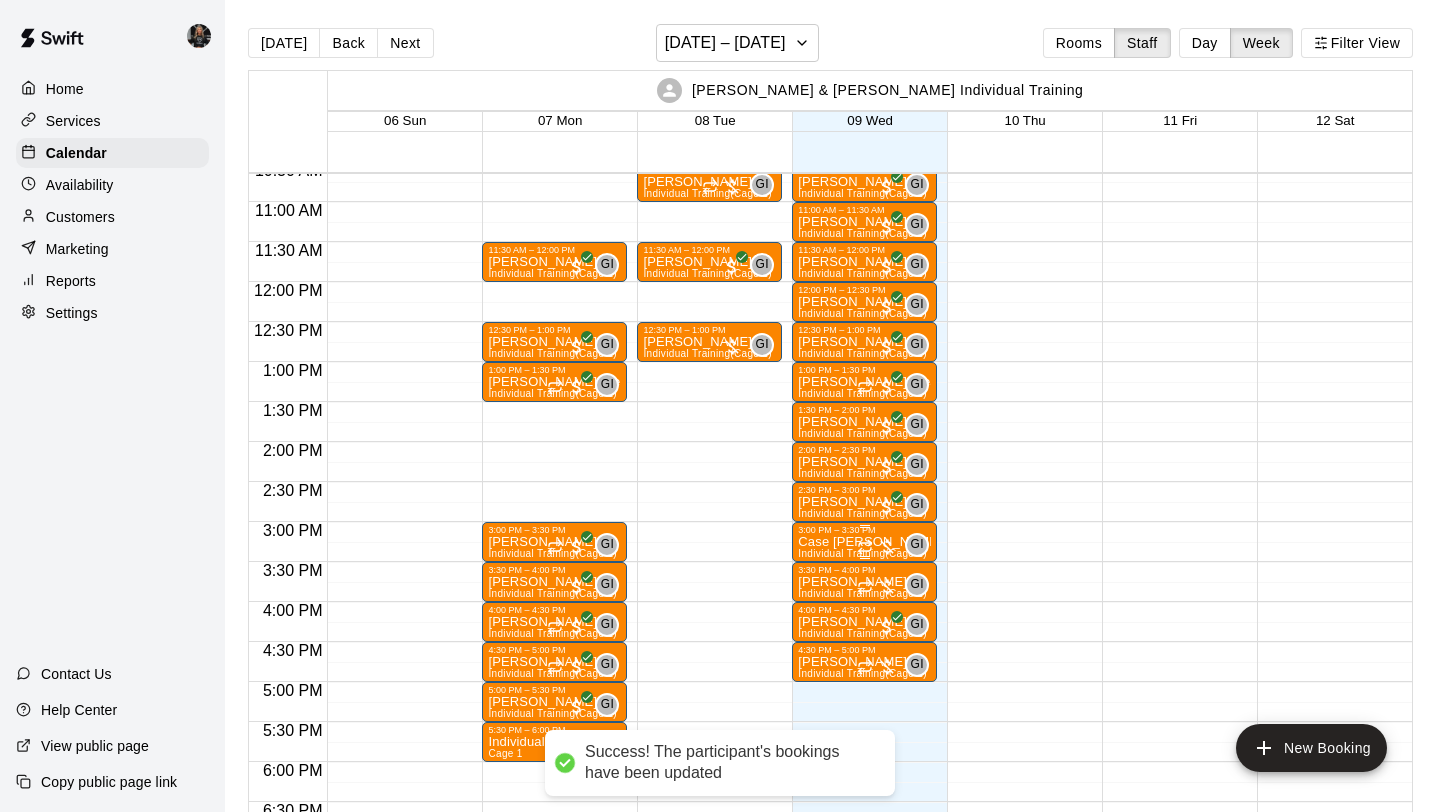 scroll, scrollTop: 853, scrollLeft: 0, axis: vertical 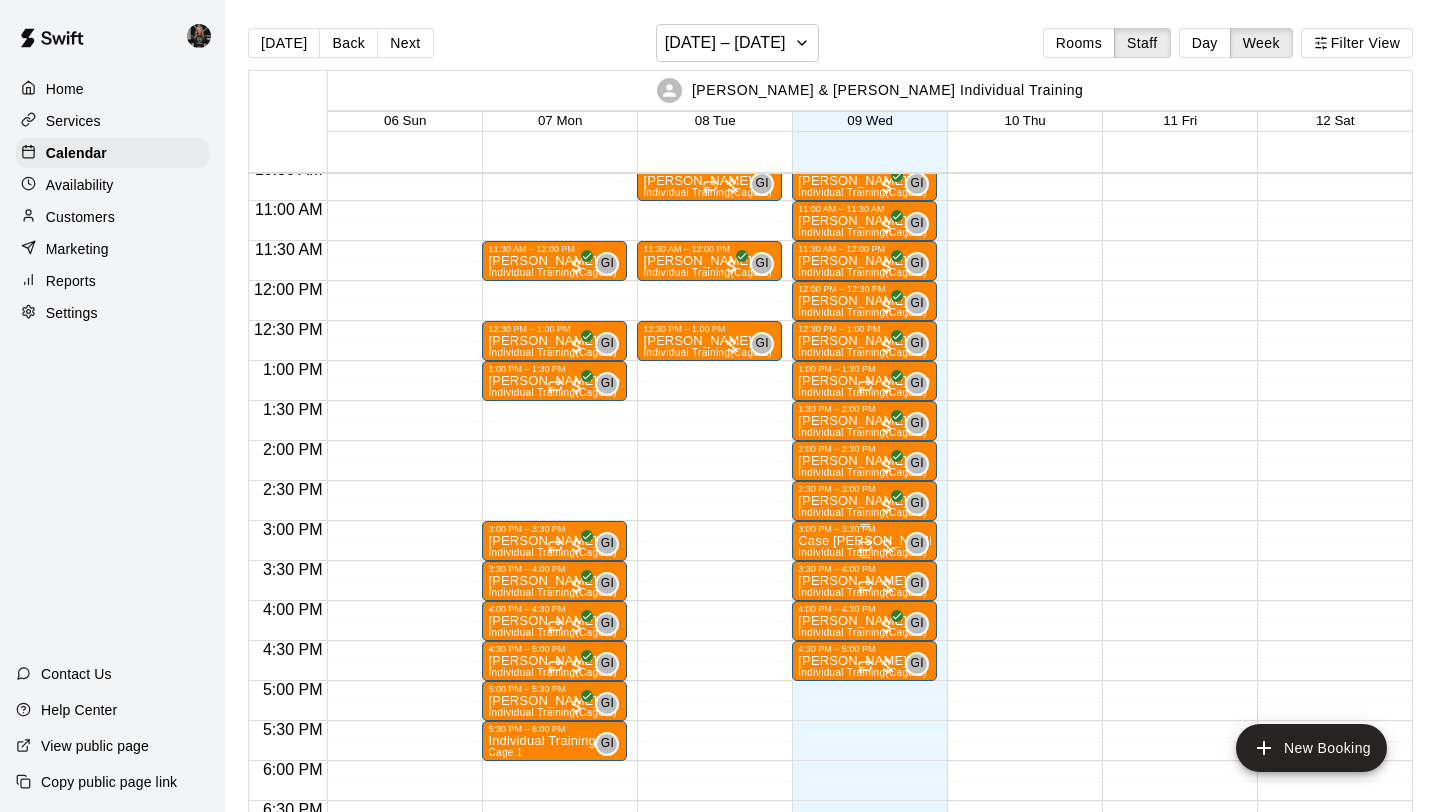 click on "GI 0" at bounding box center (893, 544) 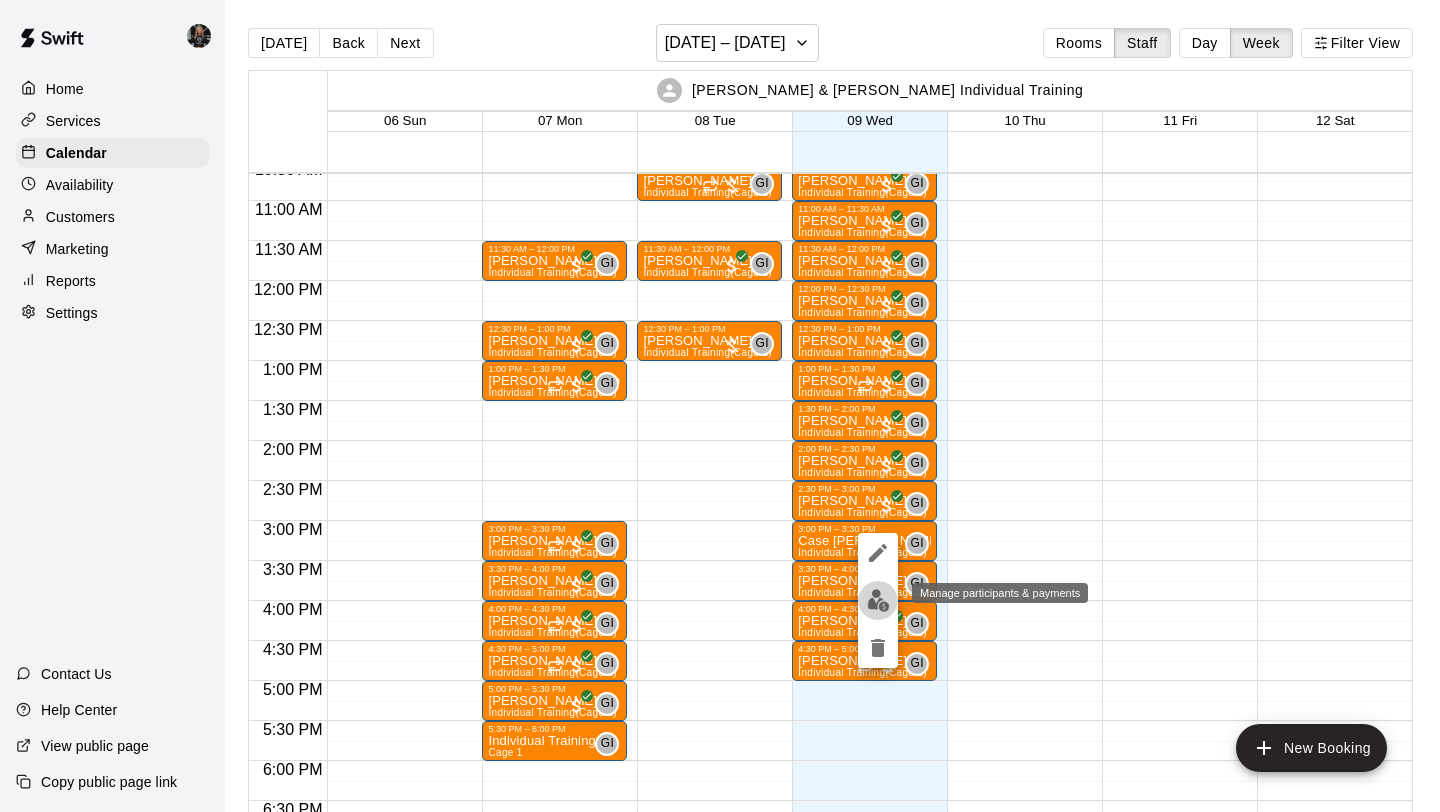 click at bounding box center [878, 600] 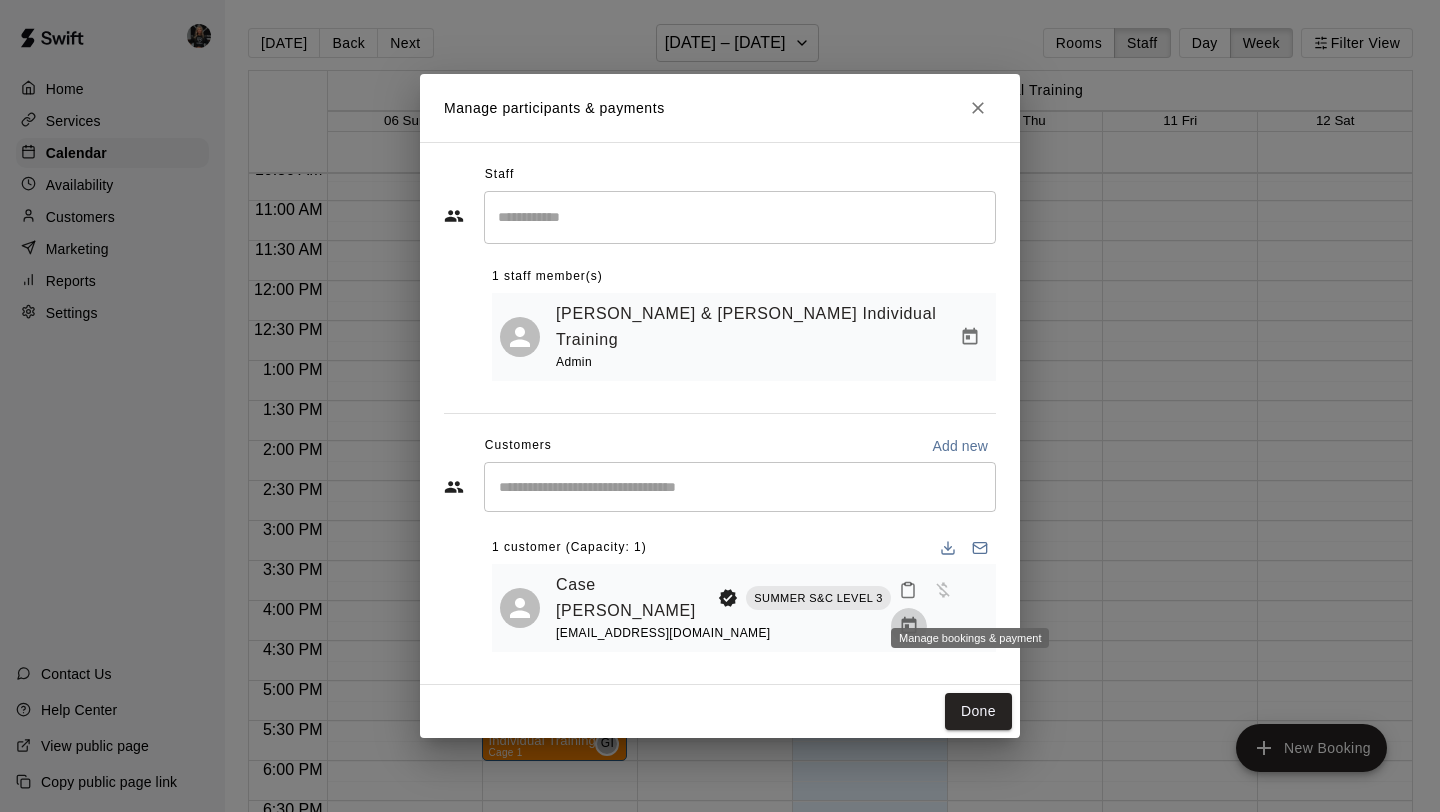 click at bounding box center (909, 626) 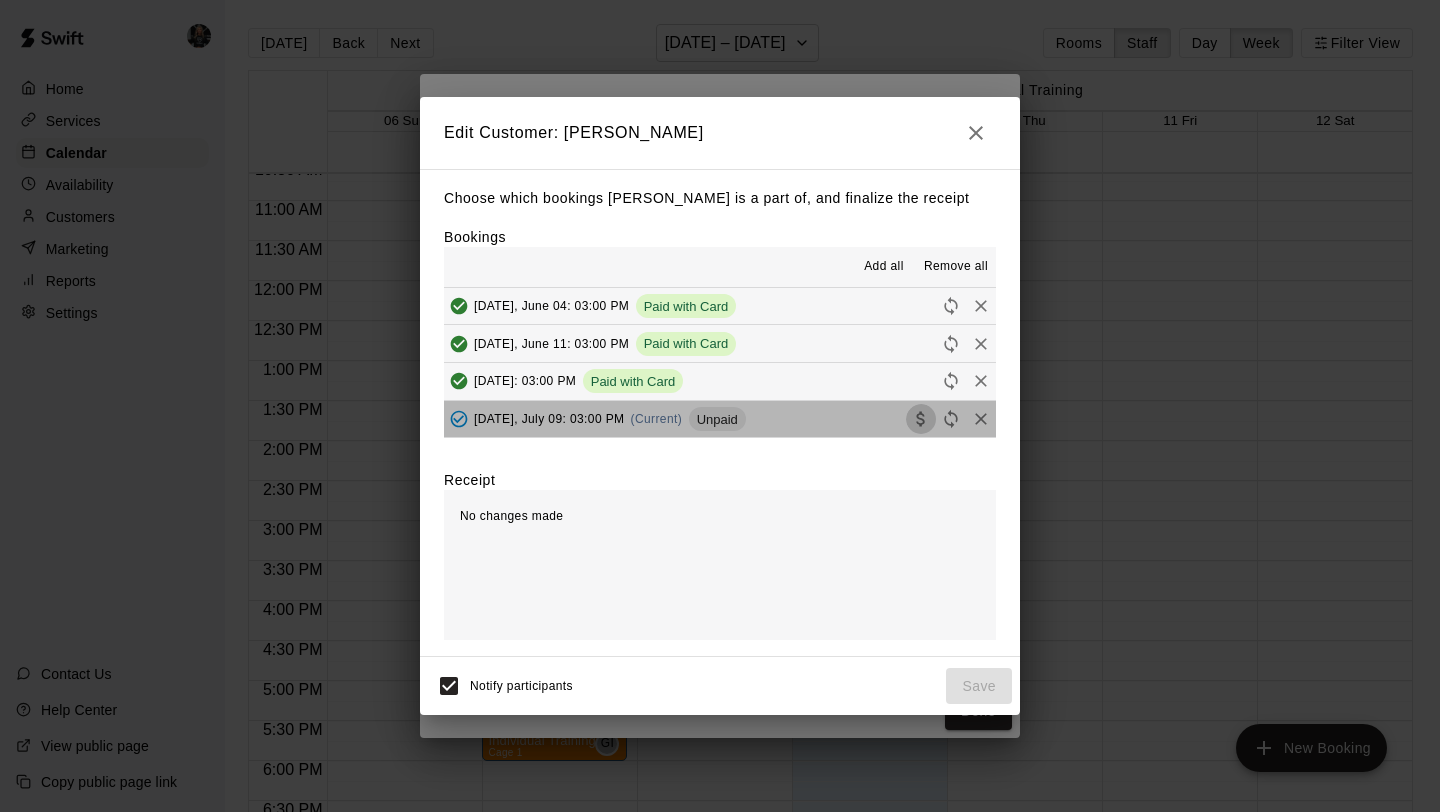 click 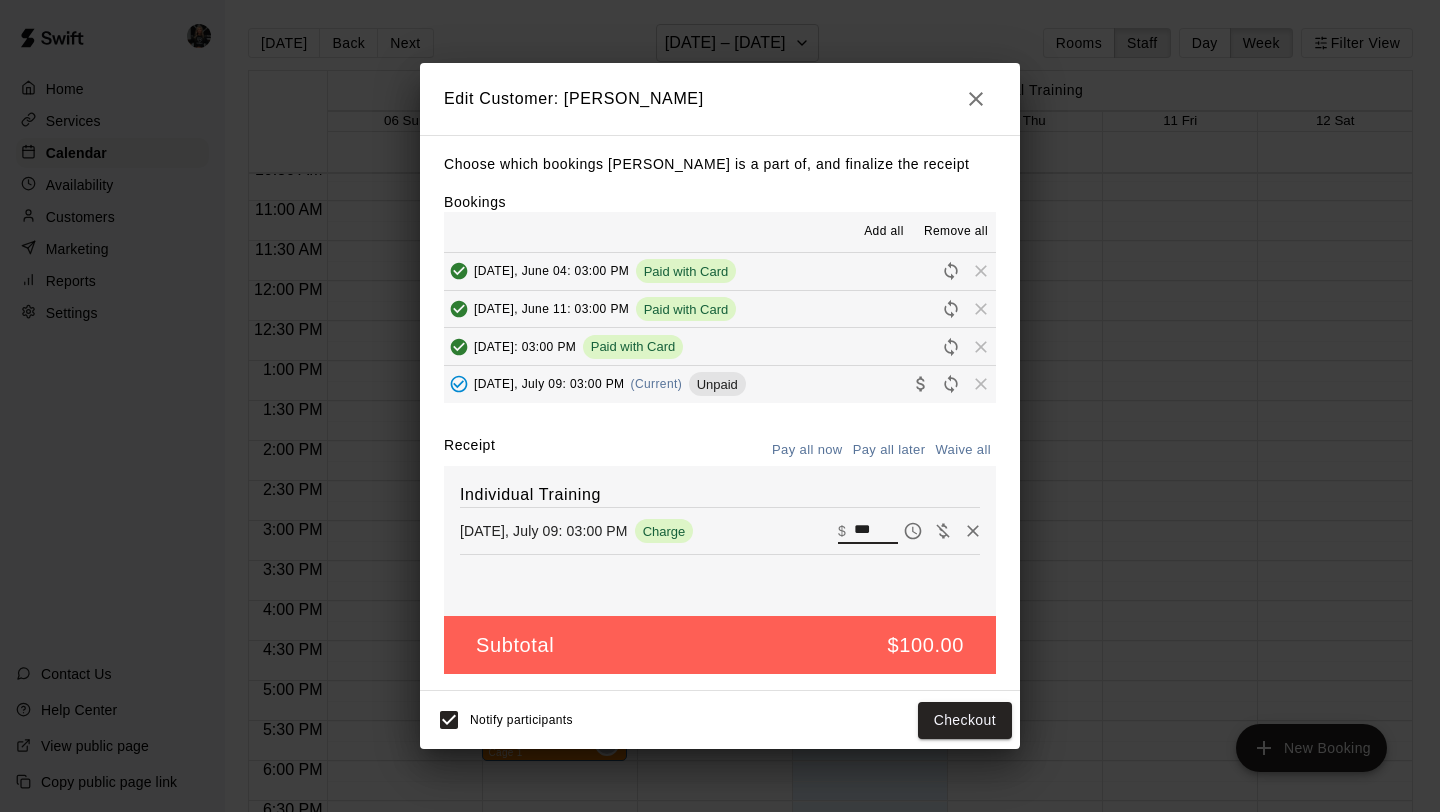 drag, startPoint x: 878, startPoint y: 533, endPoint x: 829, endPoint y: 524, distance: 49.819675 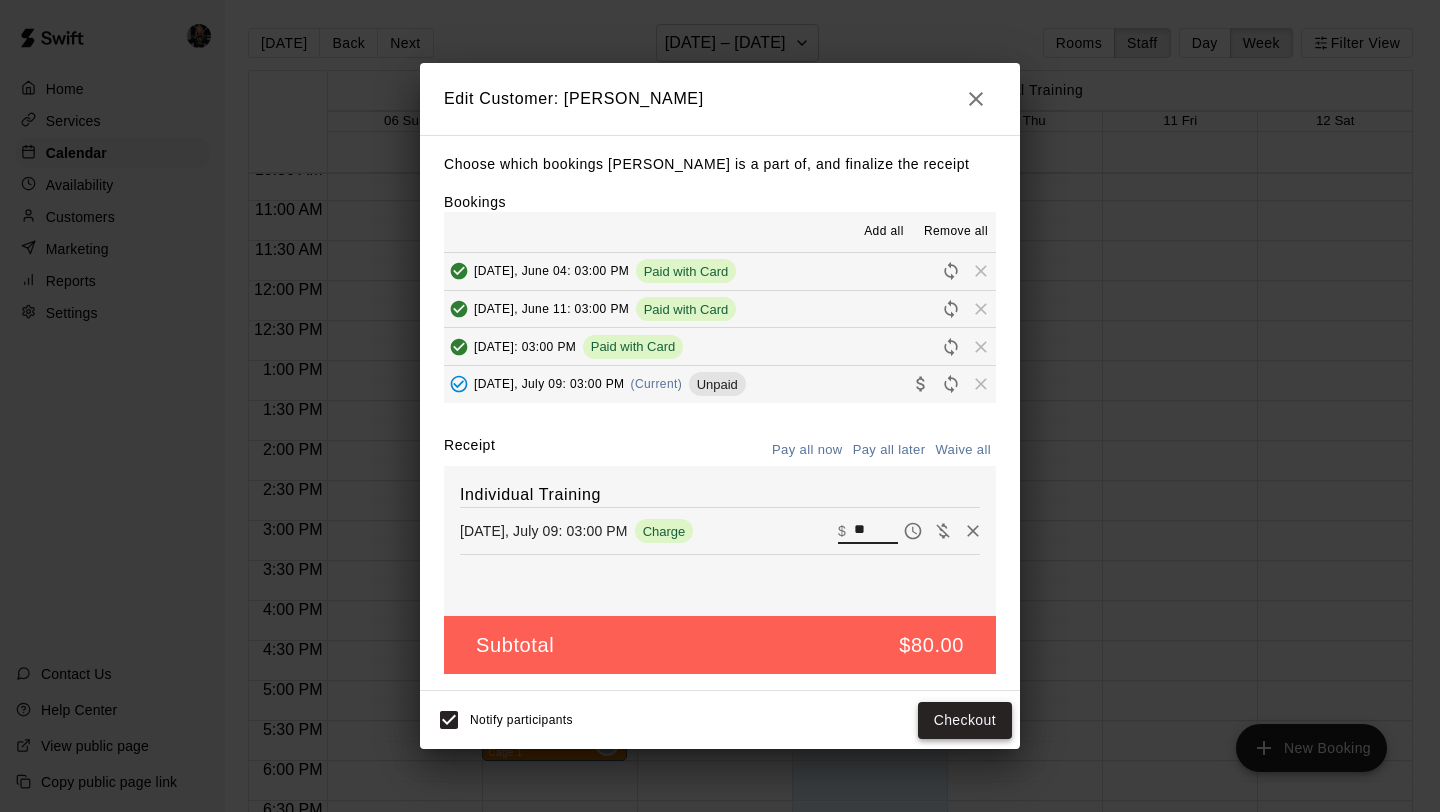 type on "**" 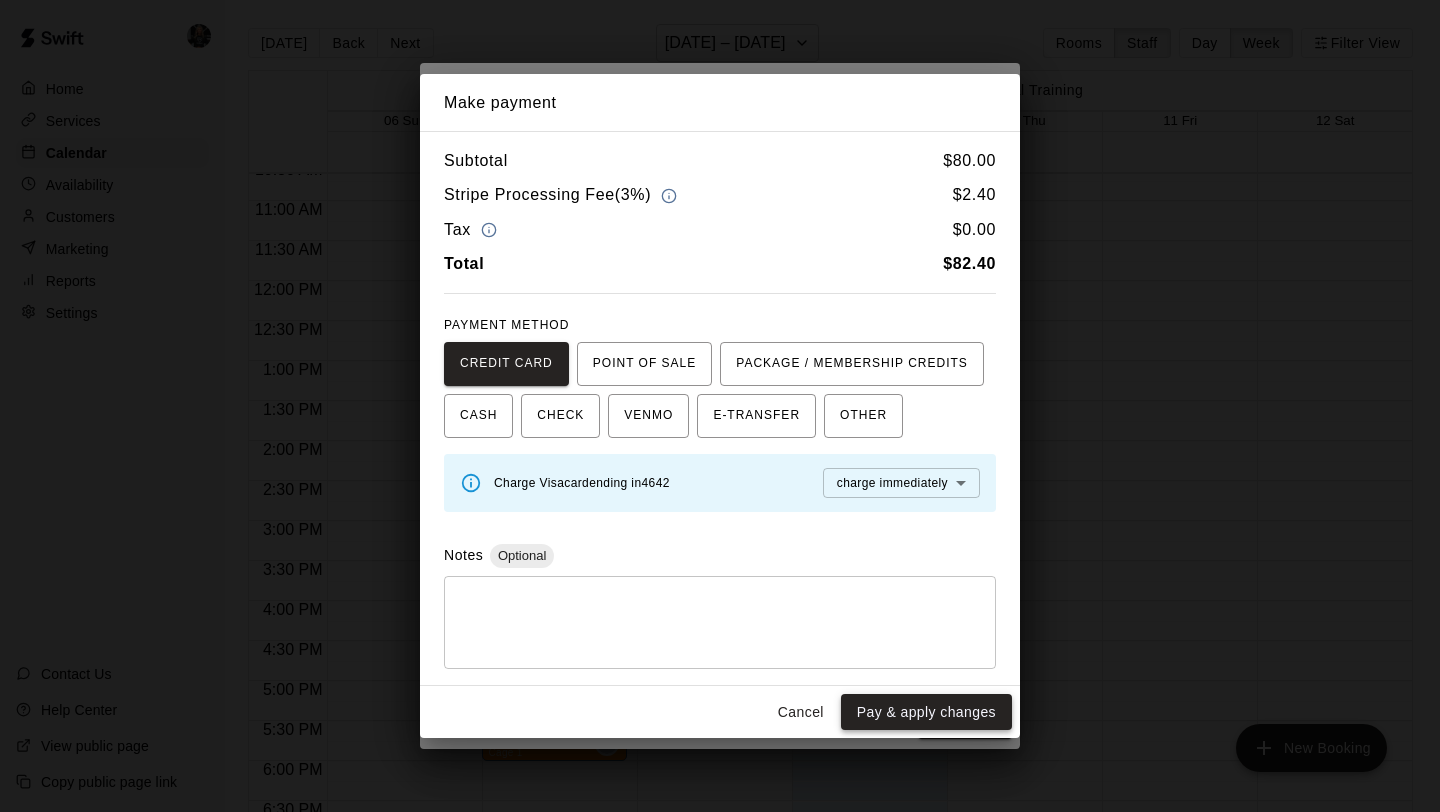 click on "Pay & apply changes" at bounding box center (926, 712) 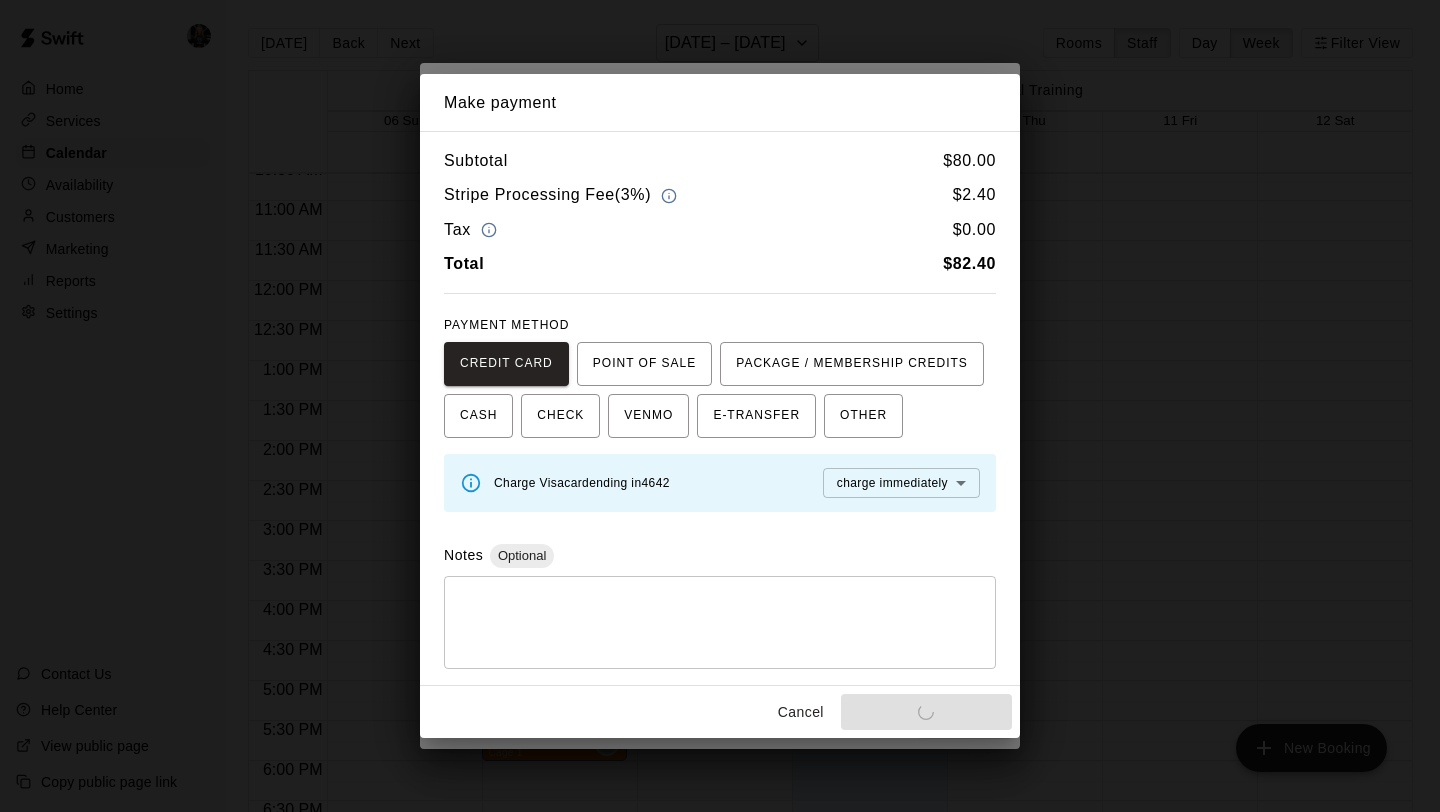 click on "Cancel Pay & apply changes" at bounding box center (720, 712) 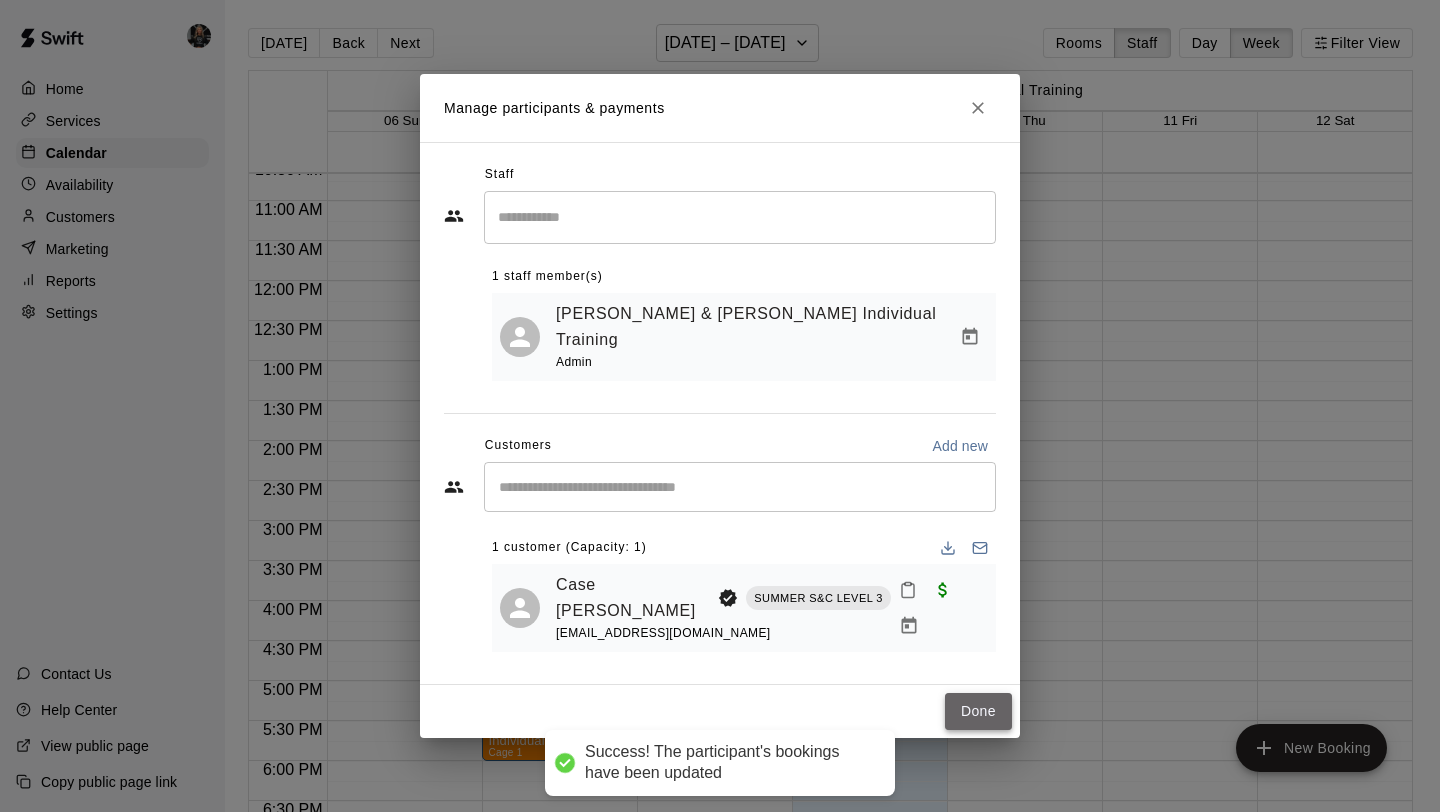 click on "Done" at bounding box center [978, 711] 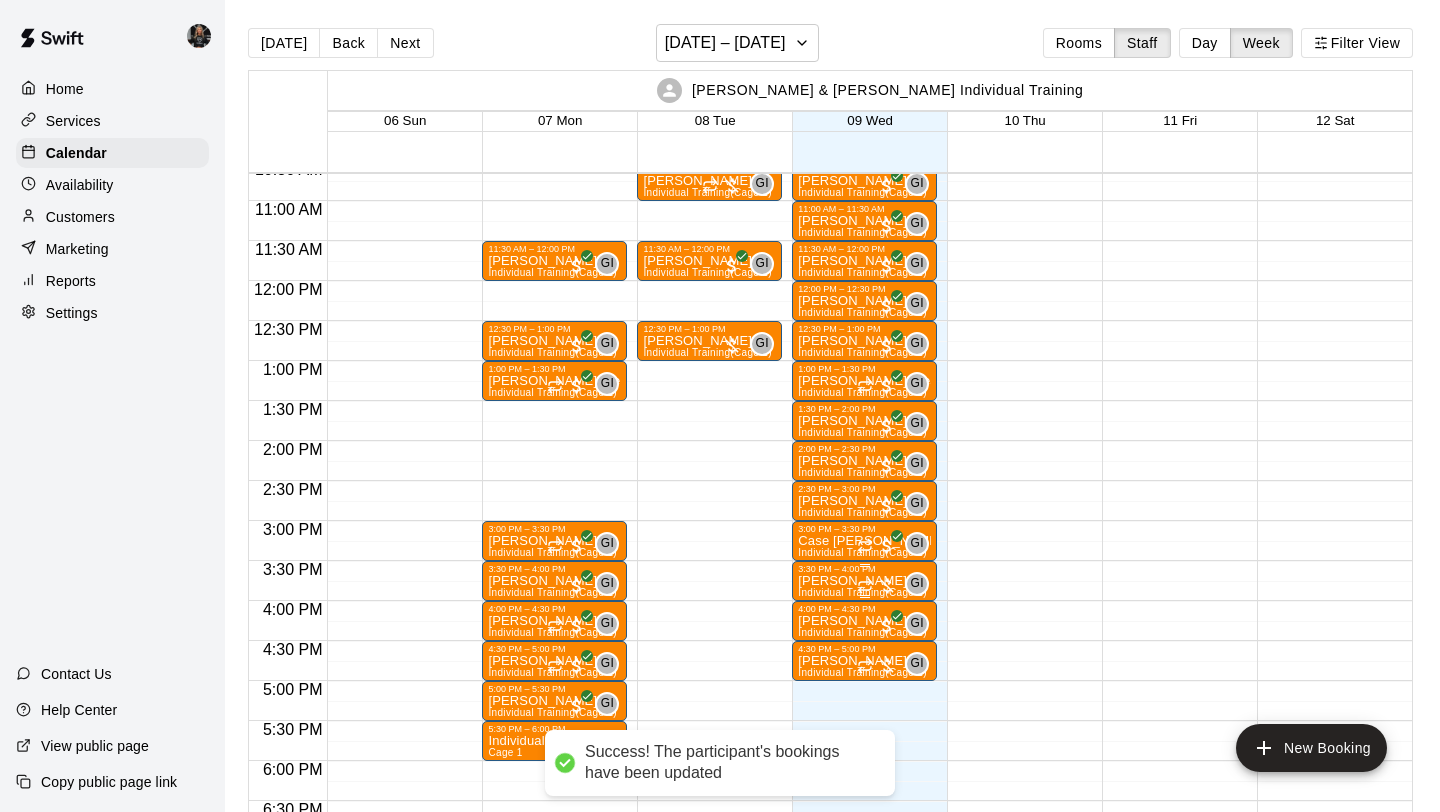click on "3:30 PM – 4:00 PM" at bounding box center (864, 569) 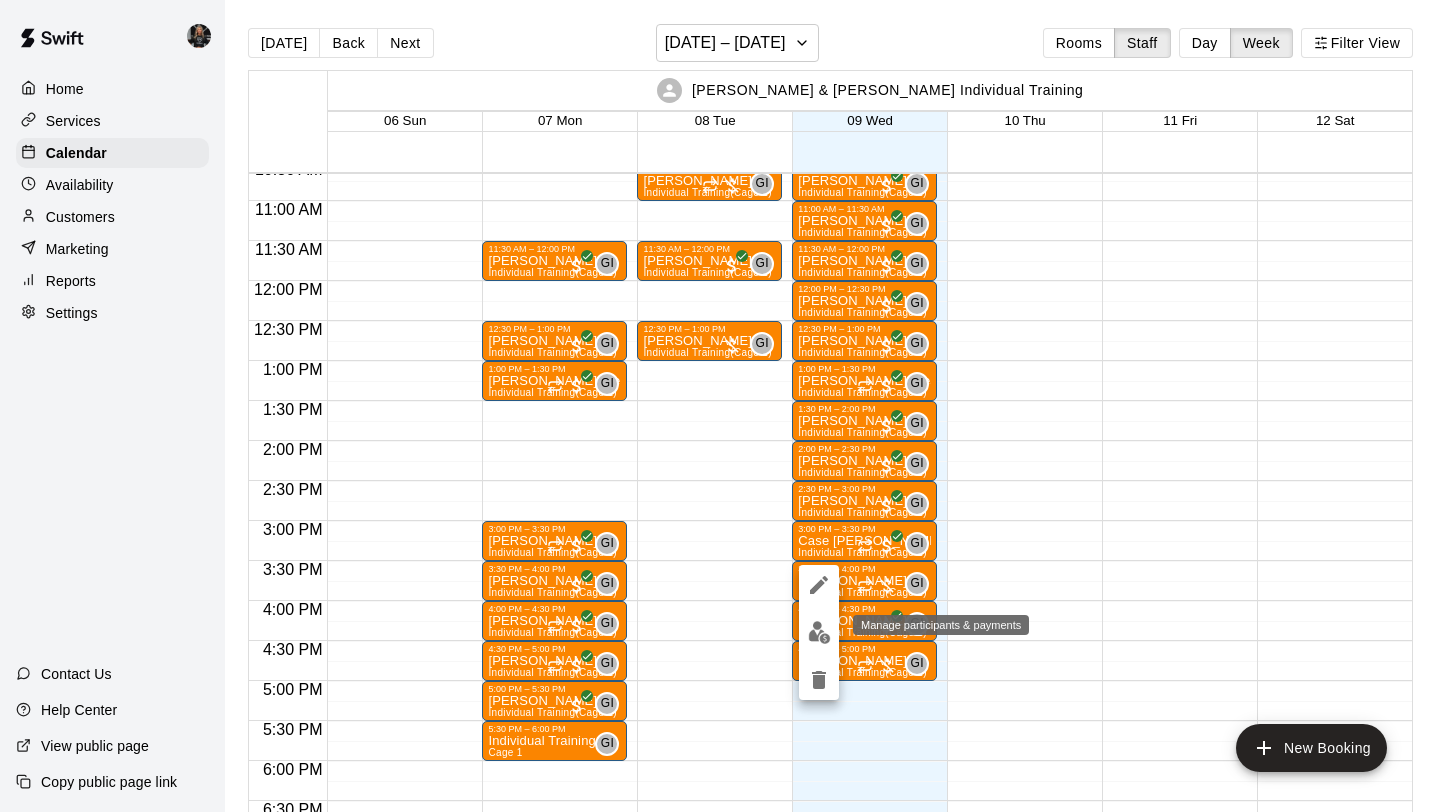 click at bounding box center (819, 632) 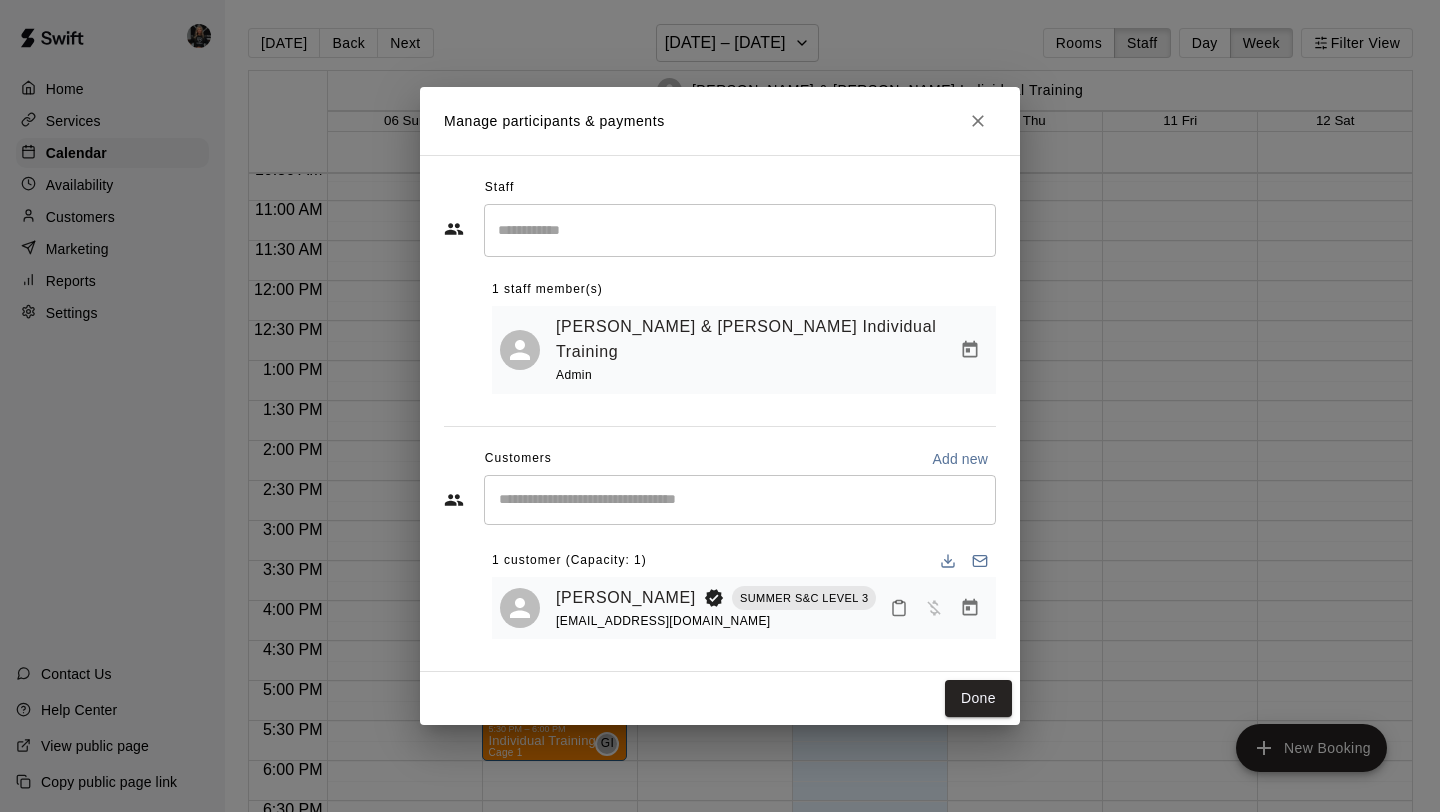 click 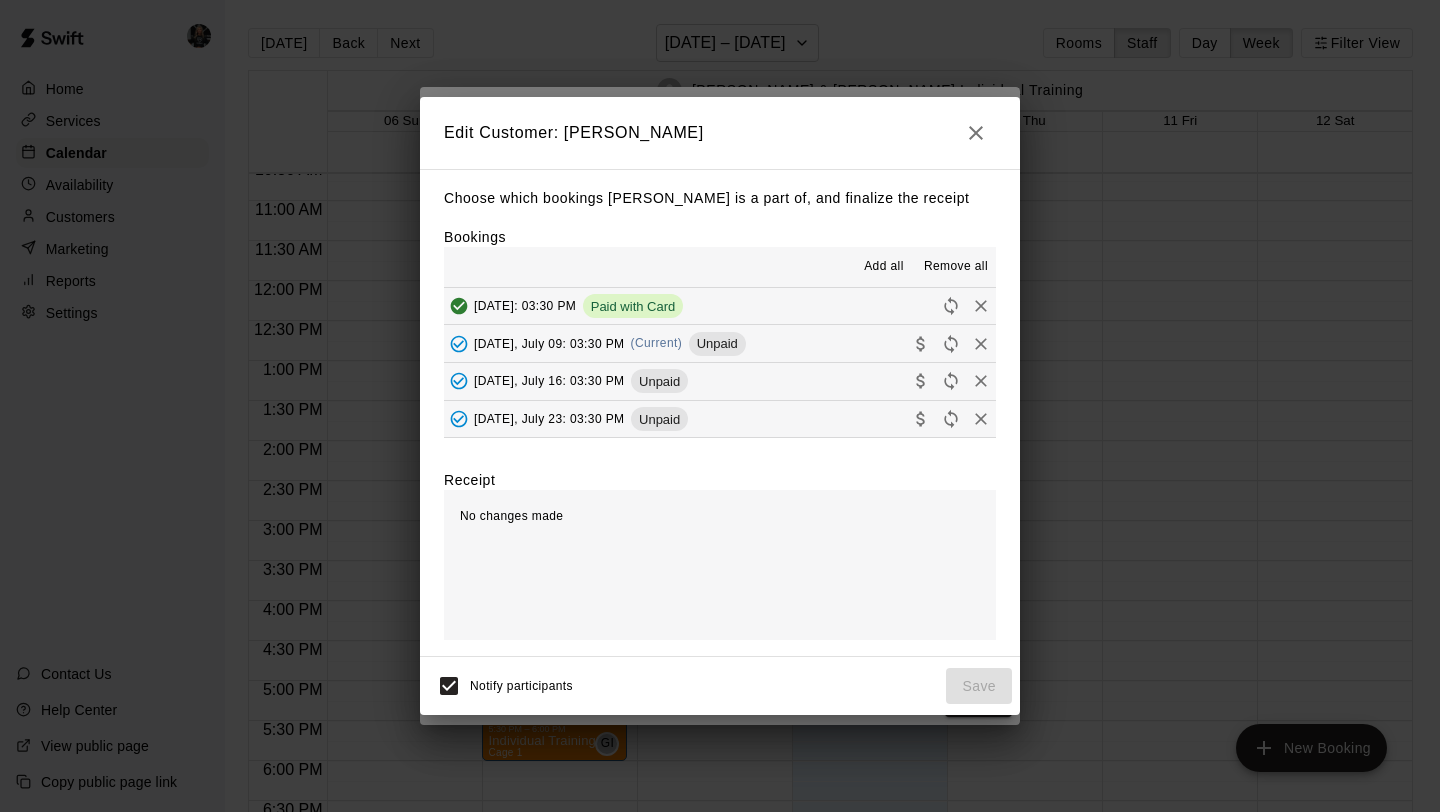 click 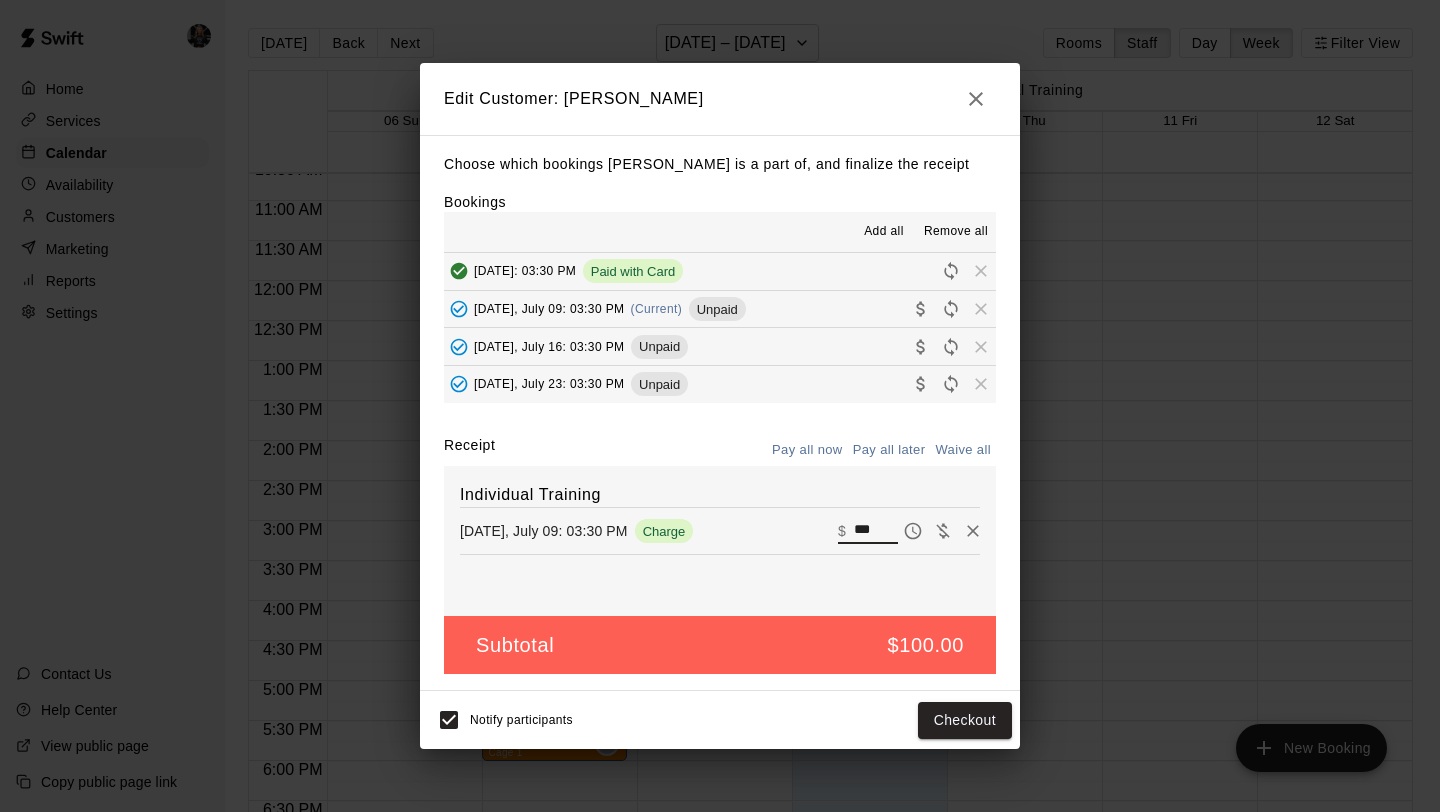 drag, startPoint x: 879, startPoint y: 530, endPoint x: 742, endPoint y: 521, distance: 137.2953 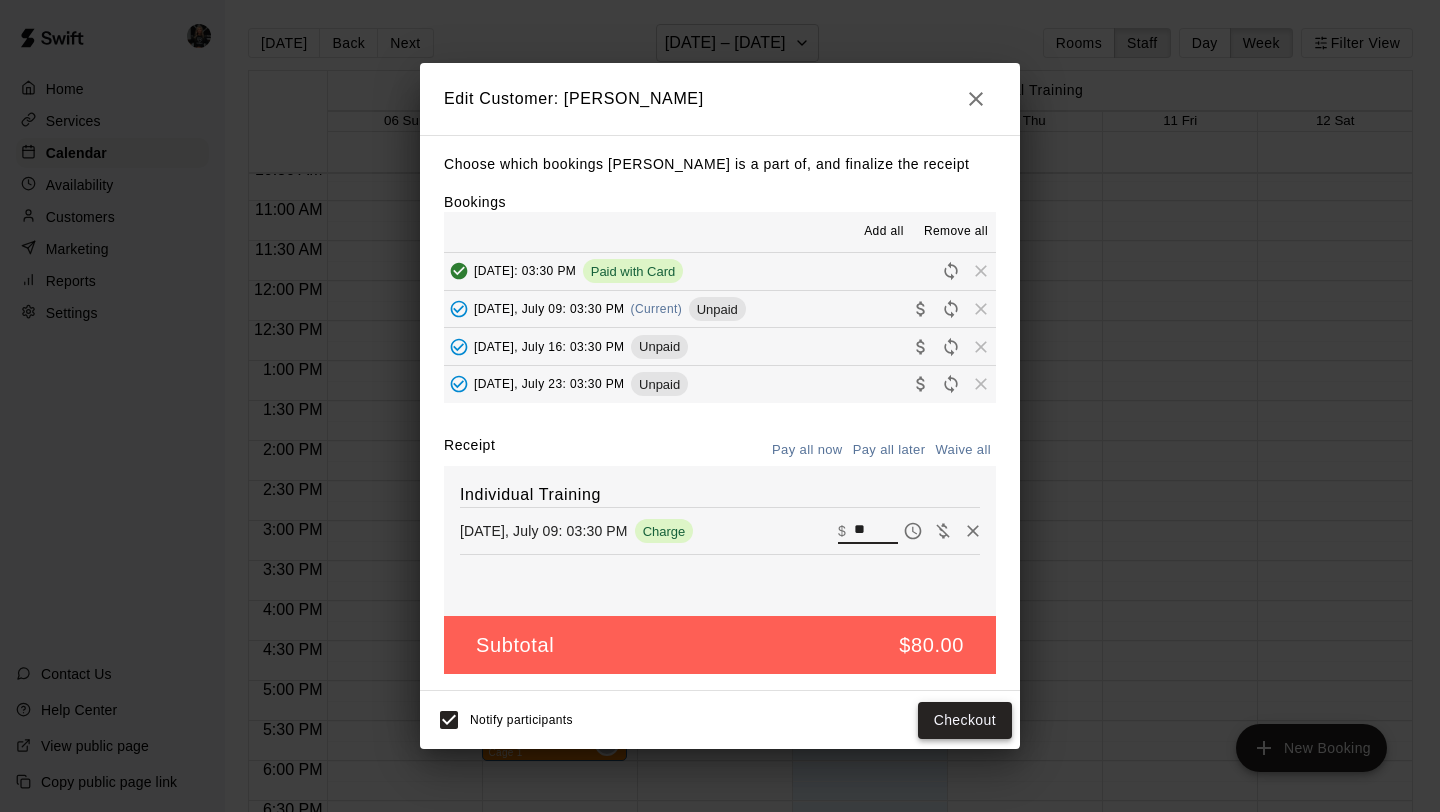 type on "**" 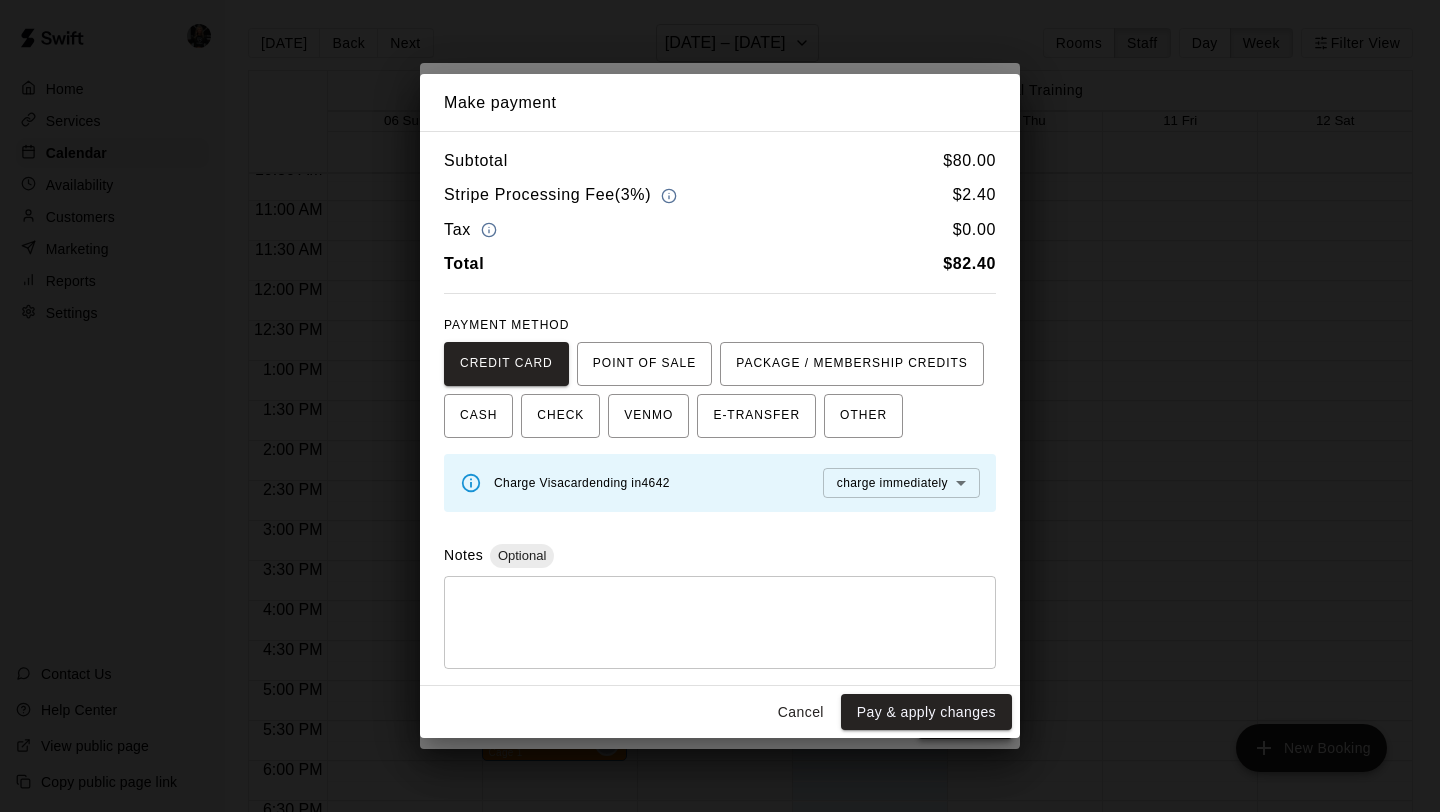 click on "Pay & apply changes" at bounding box center (926, 712) 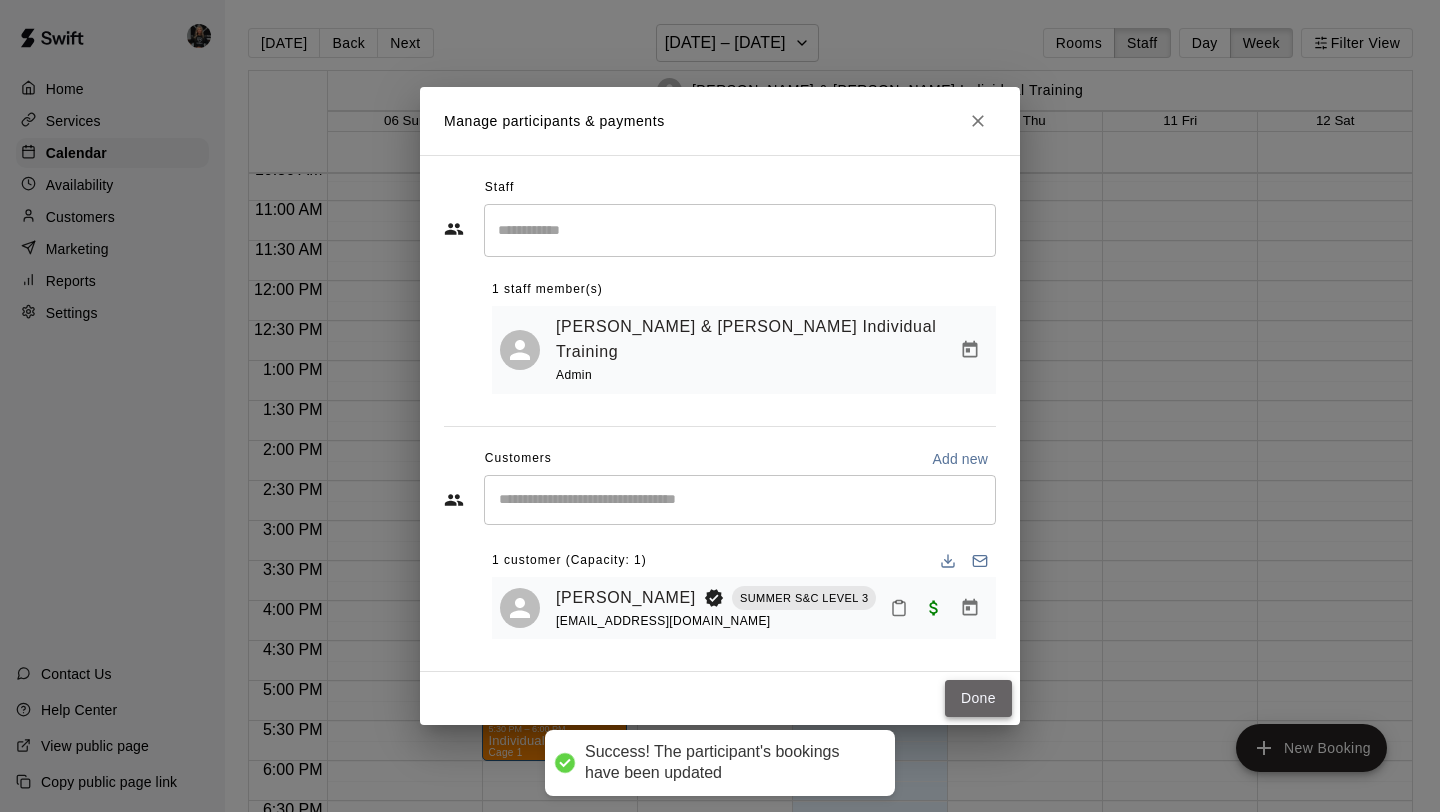 click on "Done" at bounding box center [978, 698] 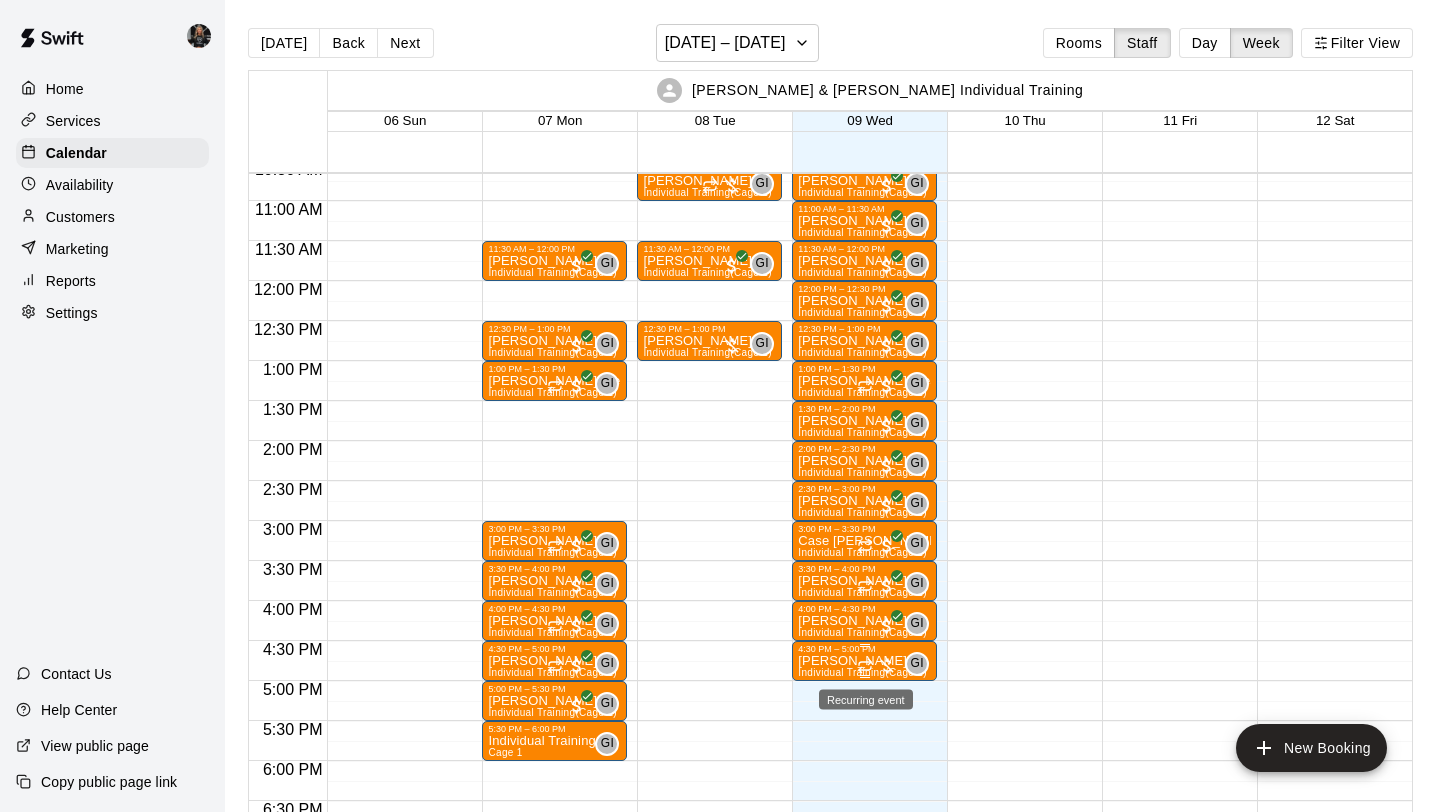 click 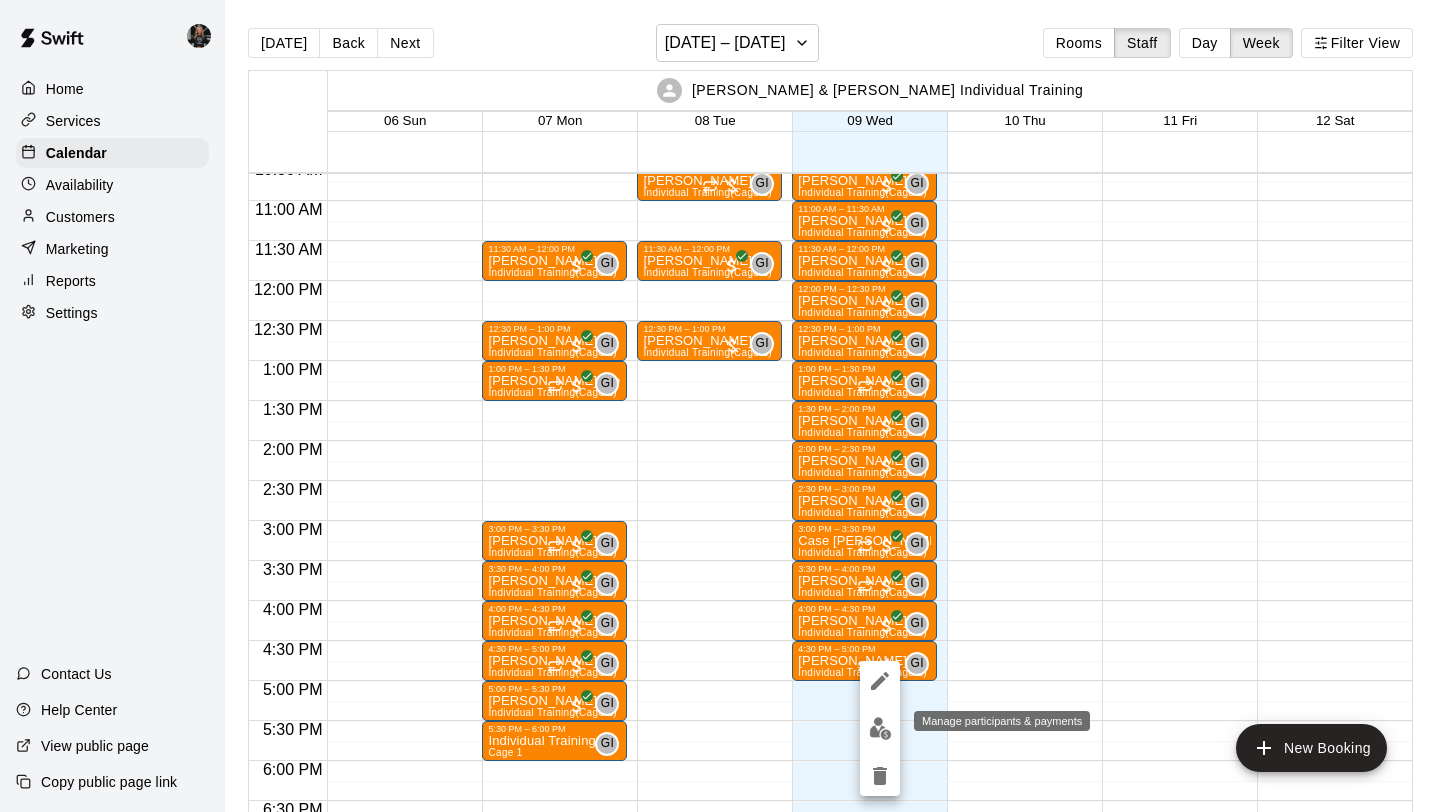 click at bounding box center [880, 728] 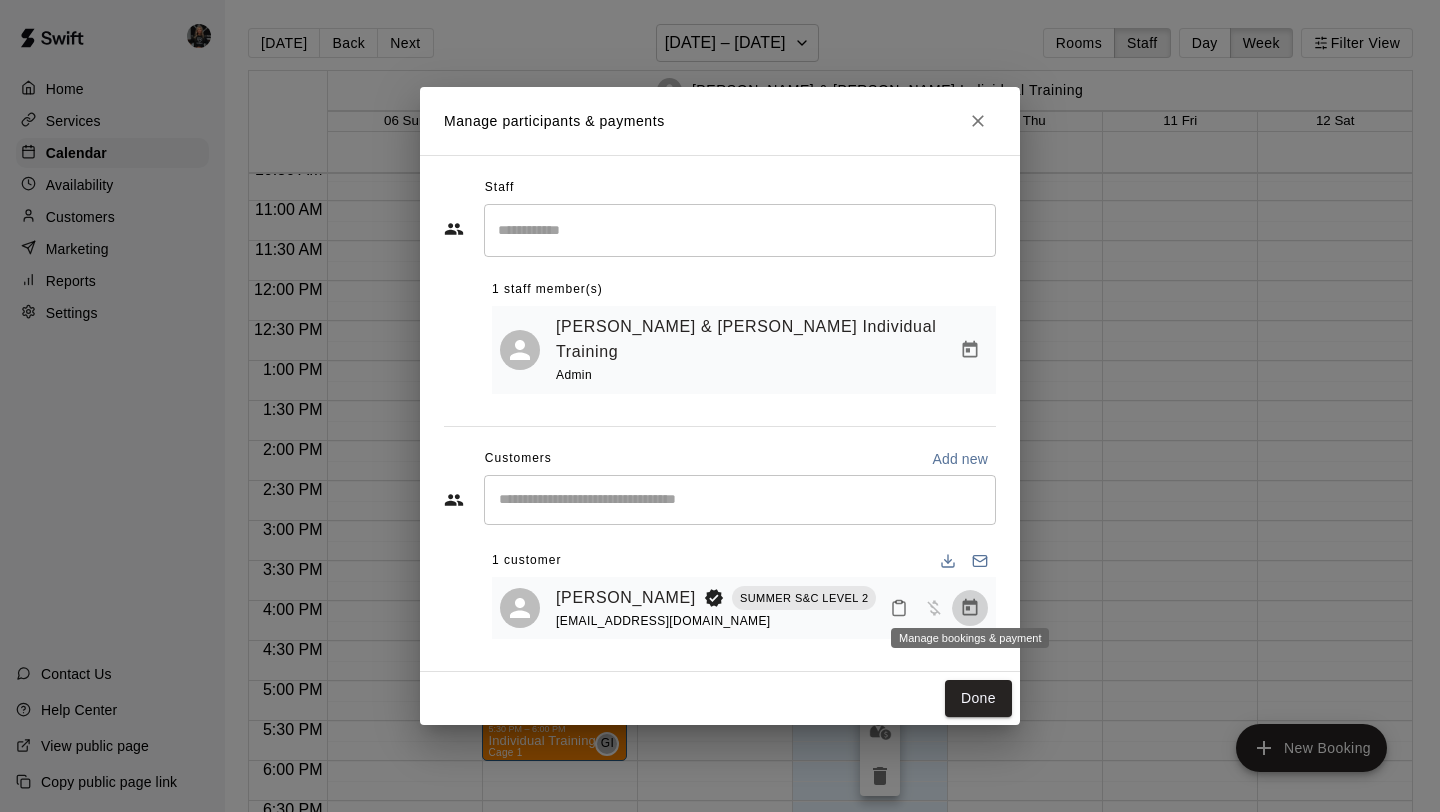 click 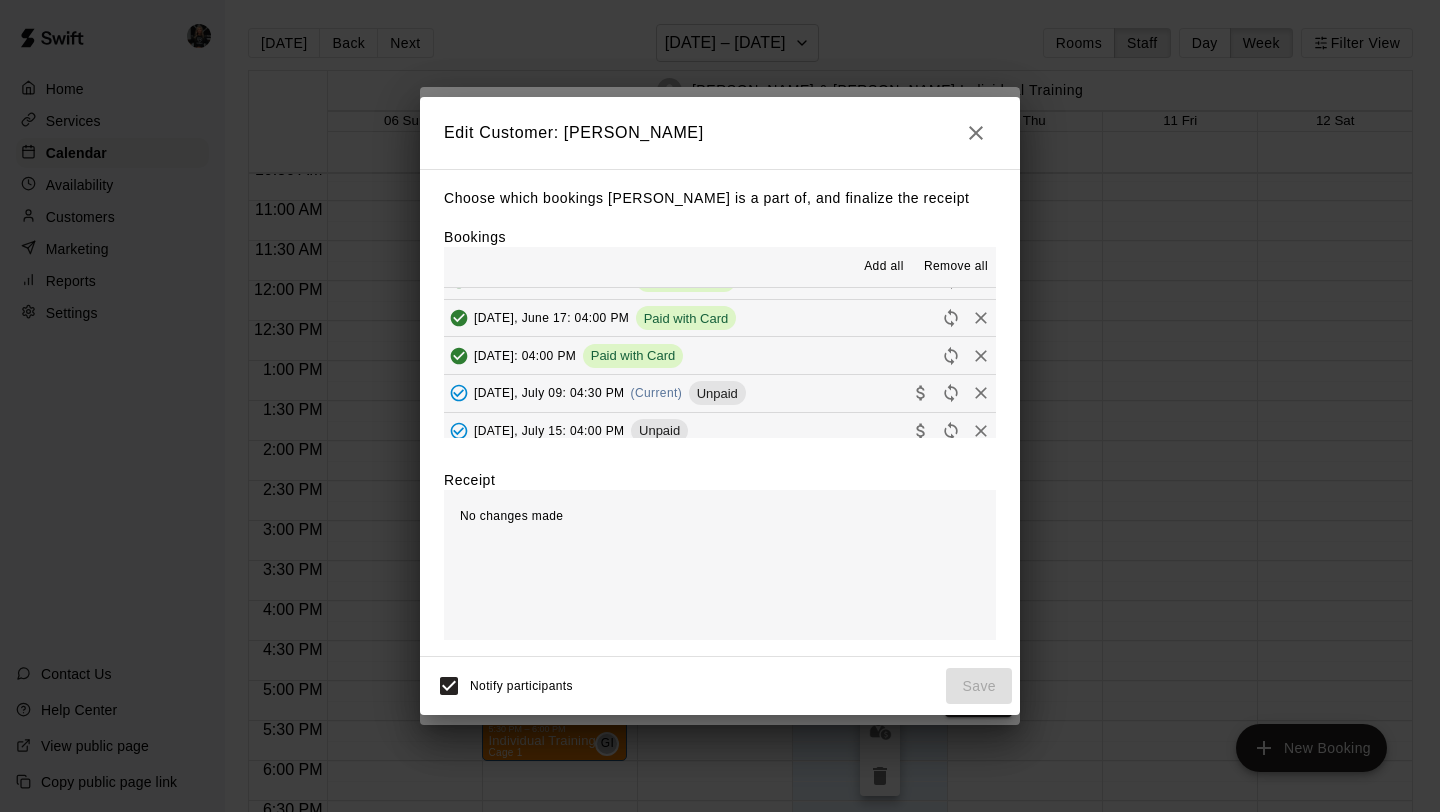 scroll, scrollTop: 111, scrollLeft: 0, axis: vertical 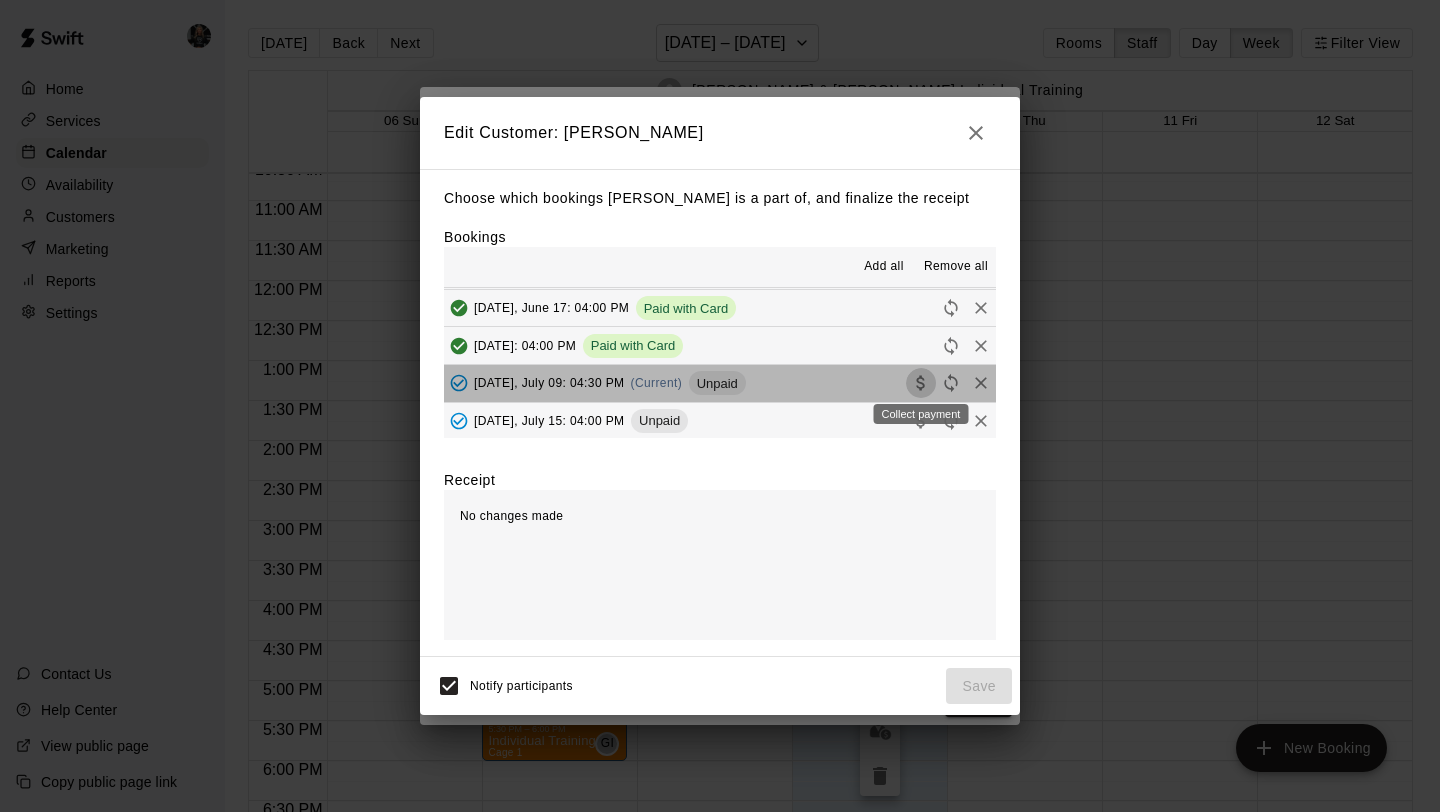 click 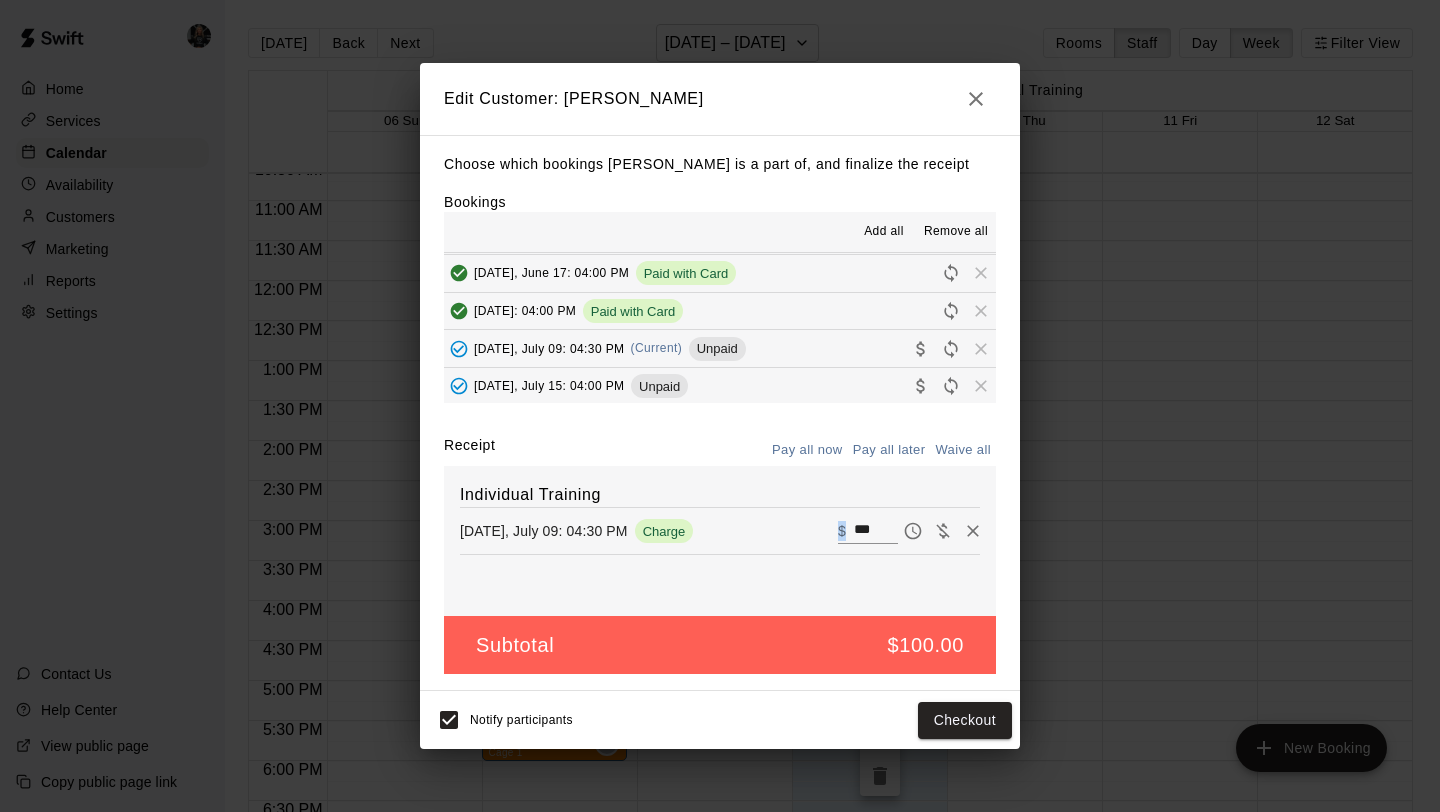 drag, startPoint x: 888, startPoint y: 510, endPoint x: 853, endPoint y: 510, distance: 35 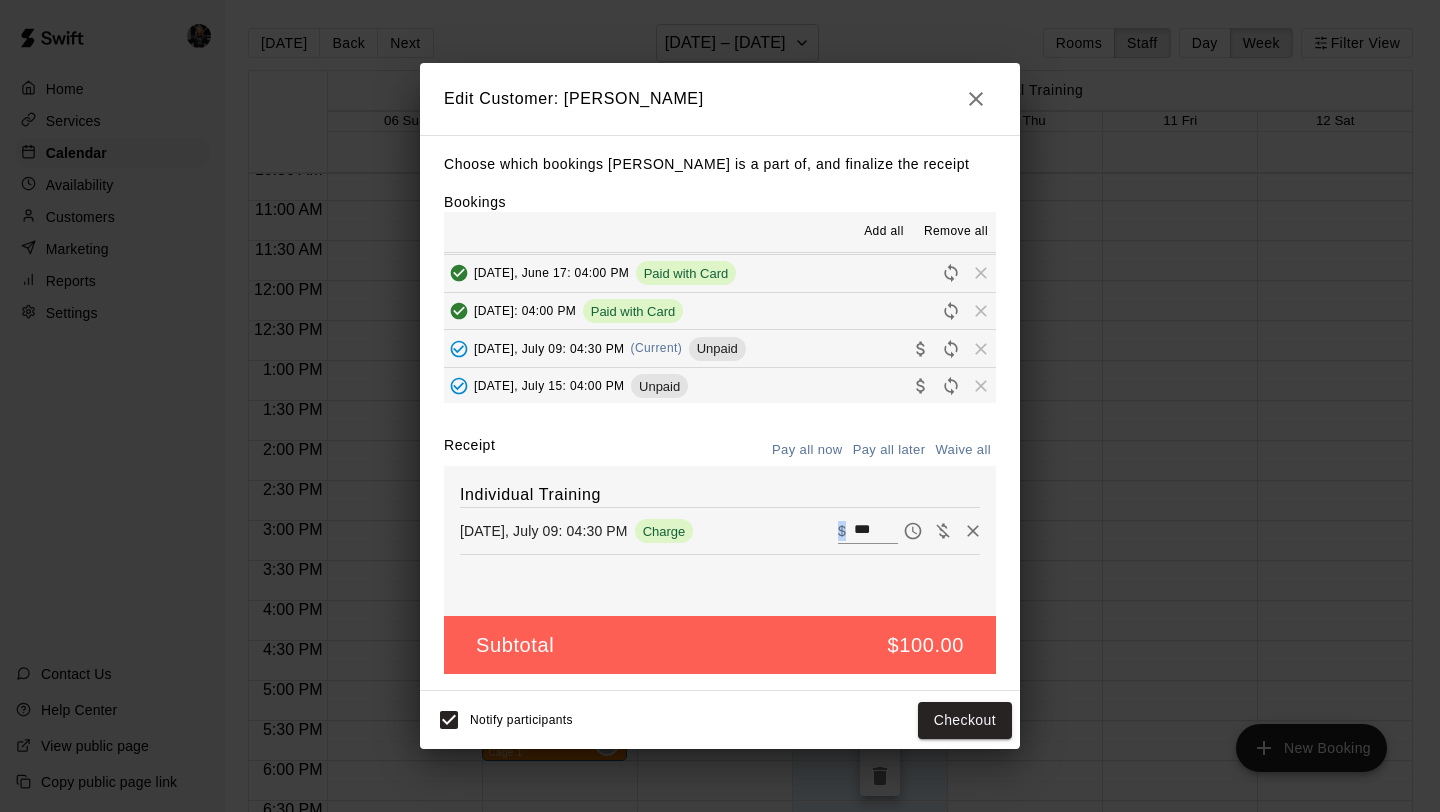 click on "***" at bounding box center (876, 531) 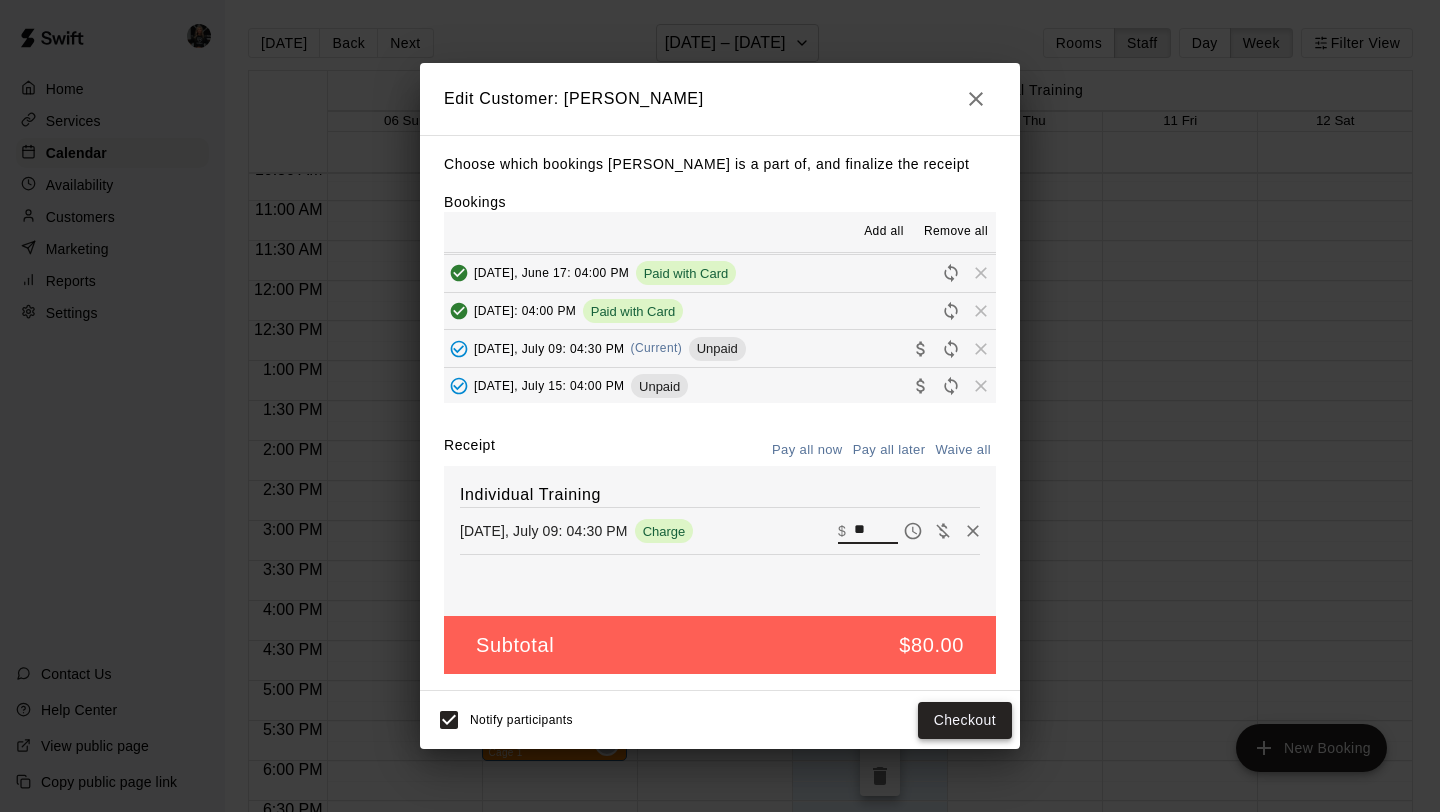 type on "**" 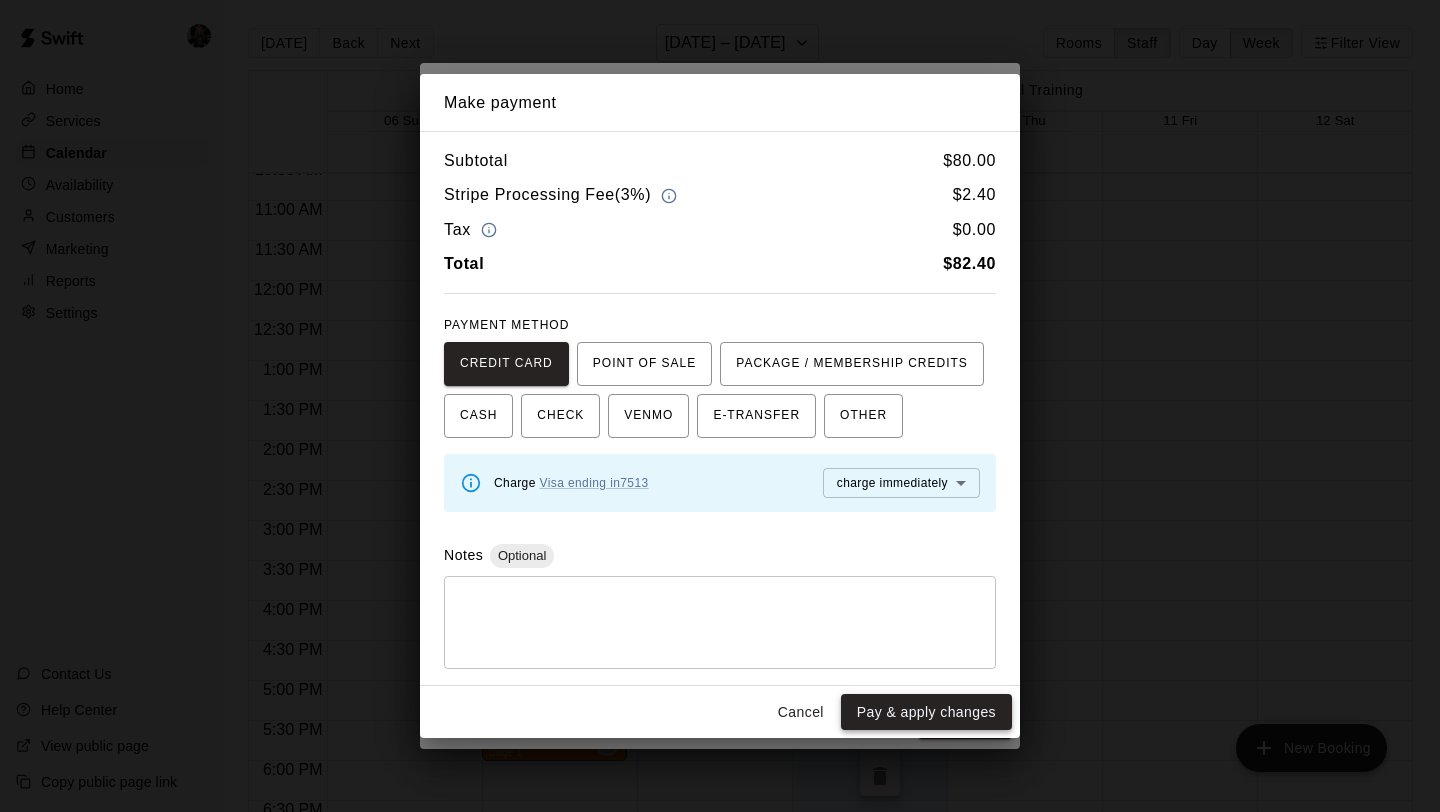 click on "Pay & apply changes" at bounding box center [926, 712] 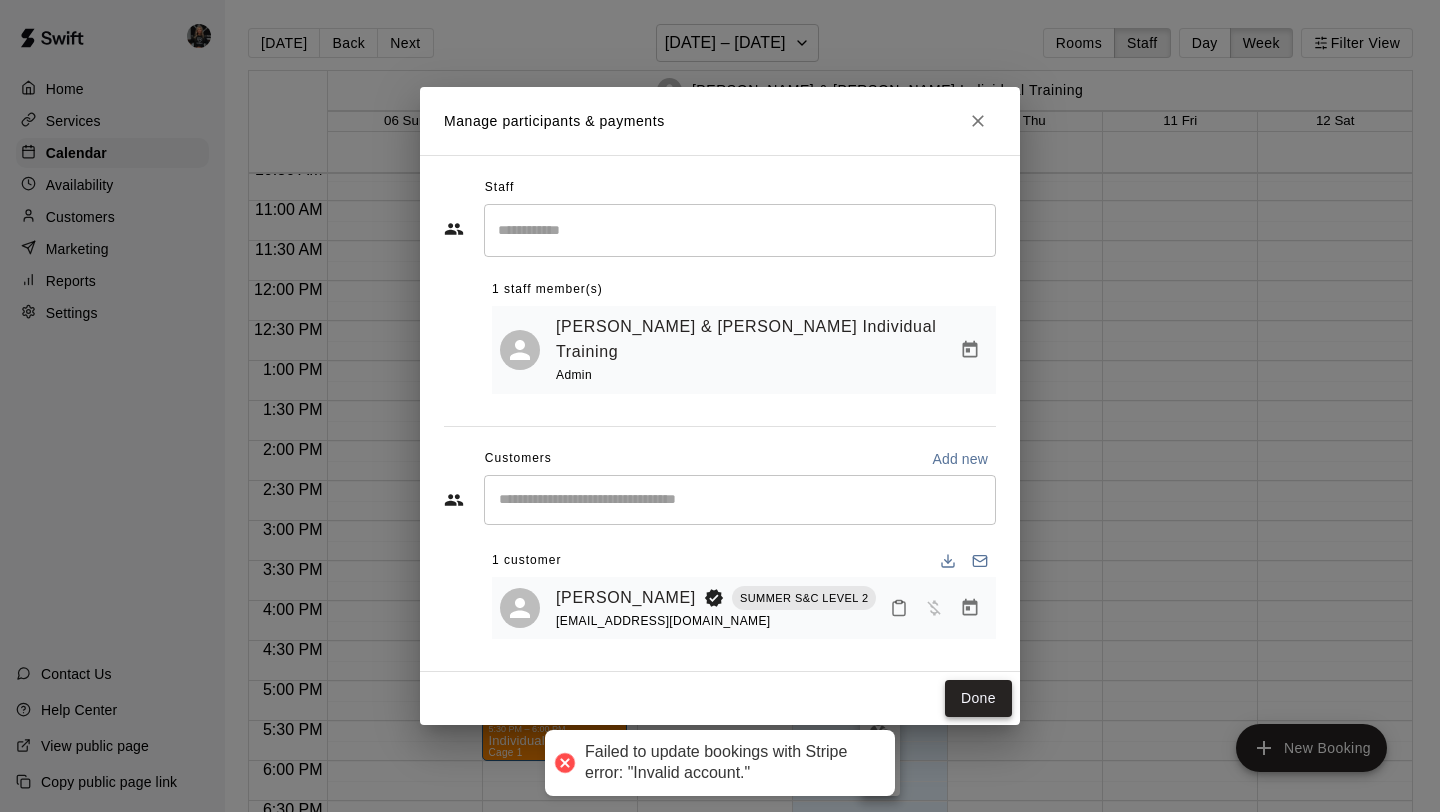 click on "Done" at bounding box center [978, 698] 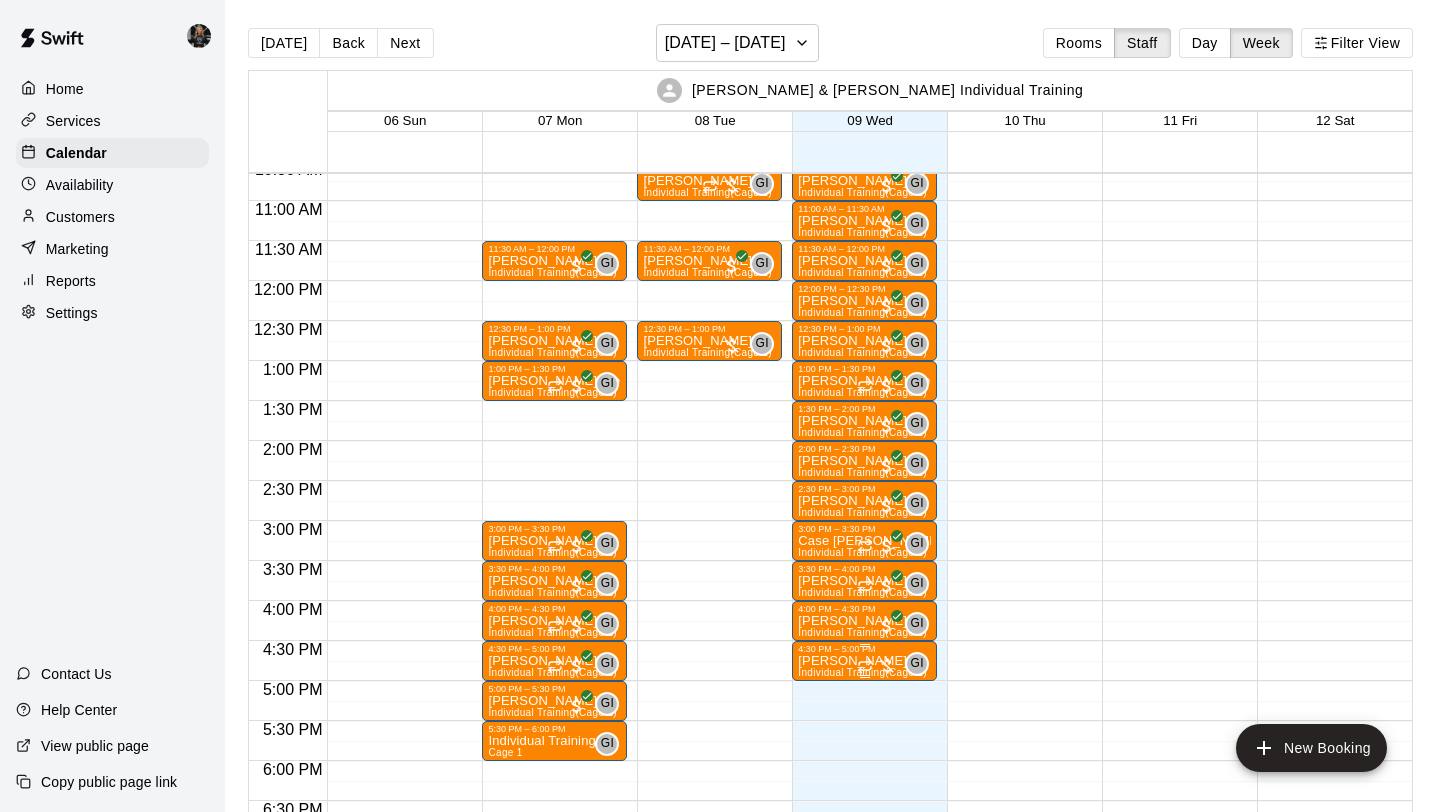 click at bounding box center (864, 676) 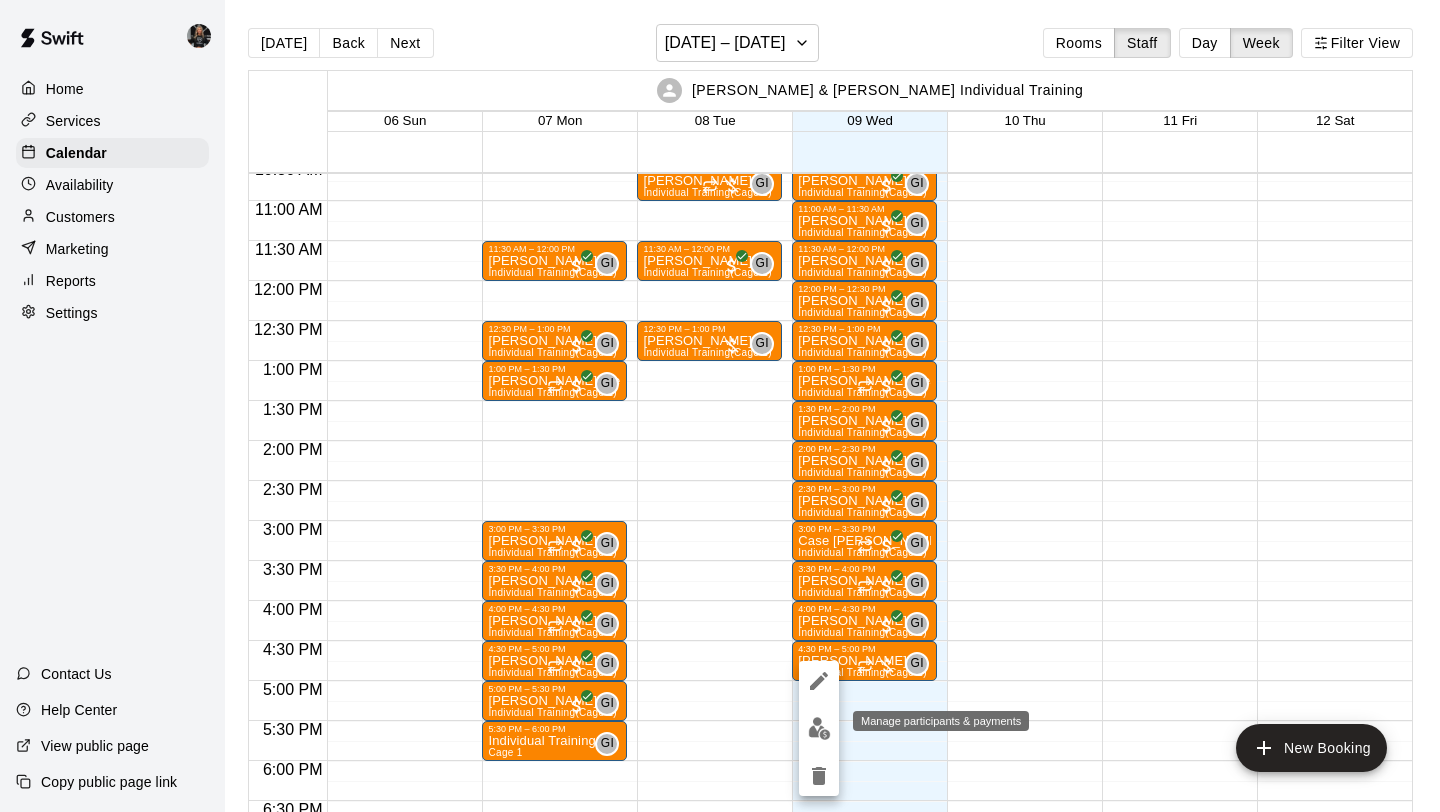 click at bounding box center [819, 728] 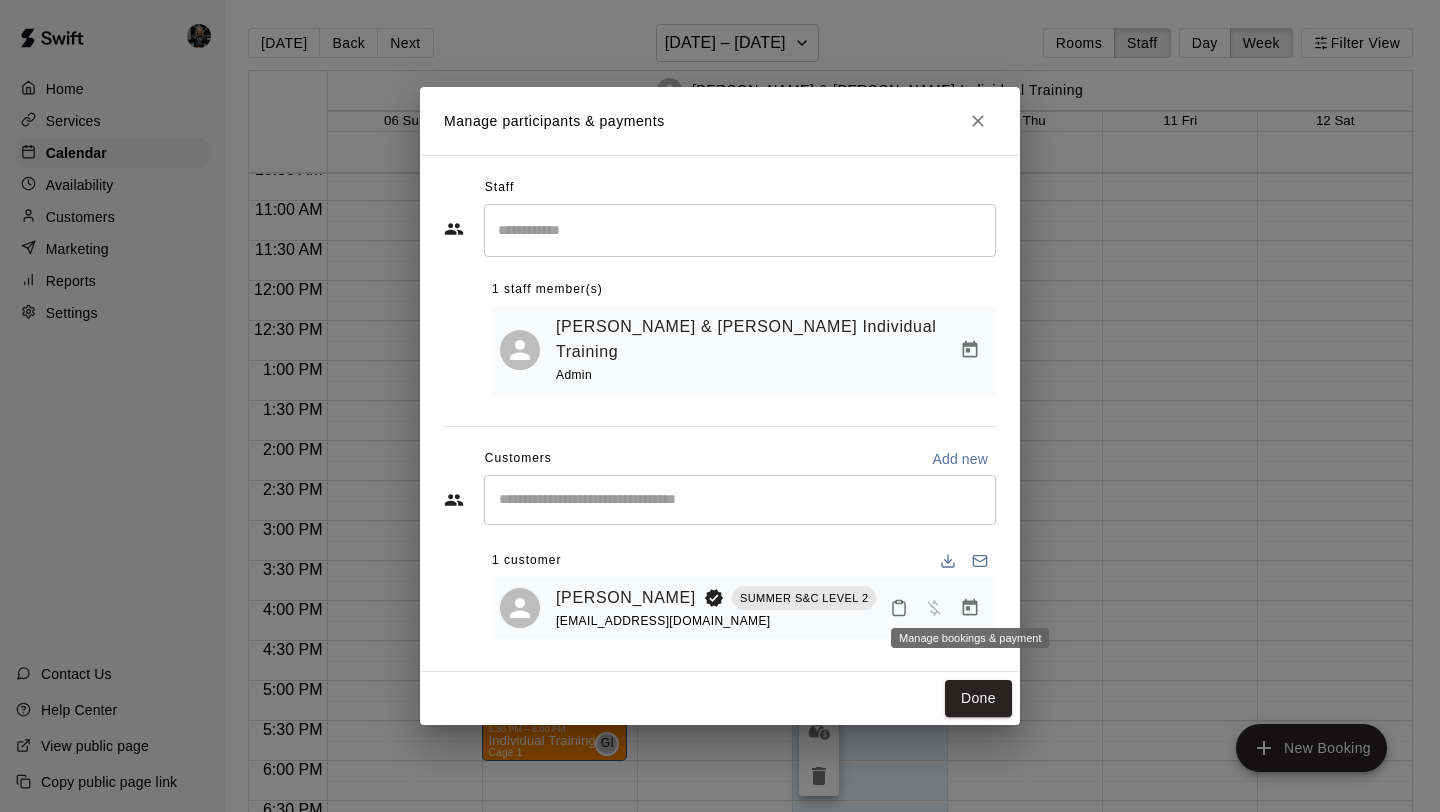 click 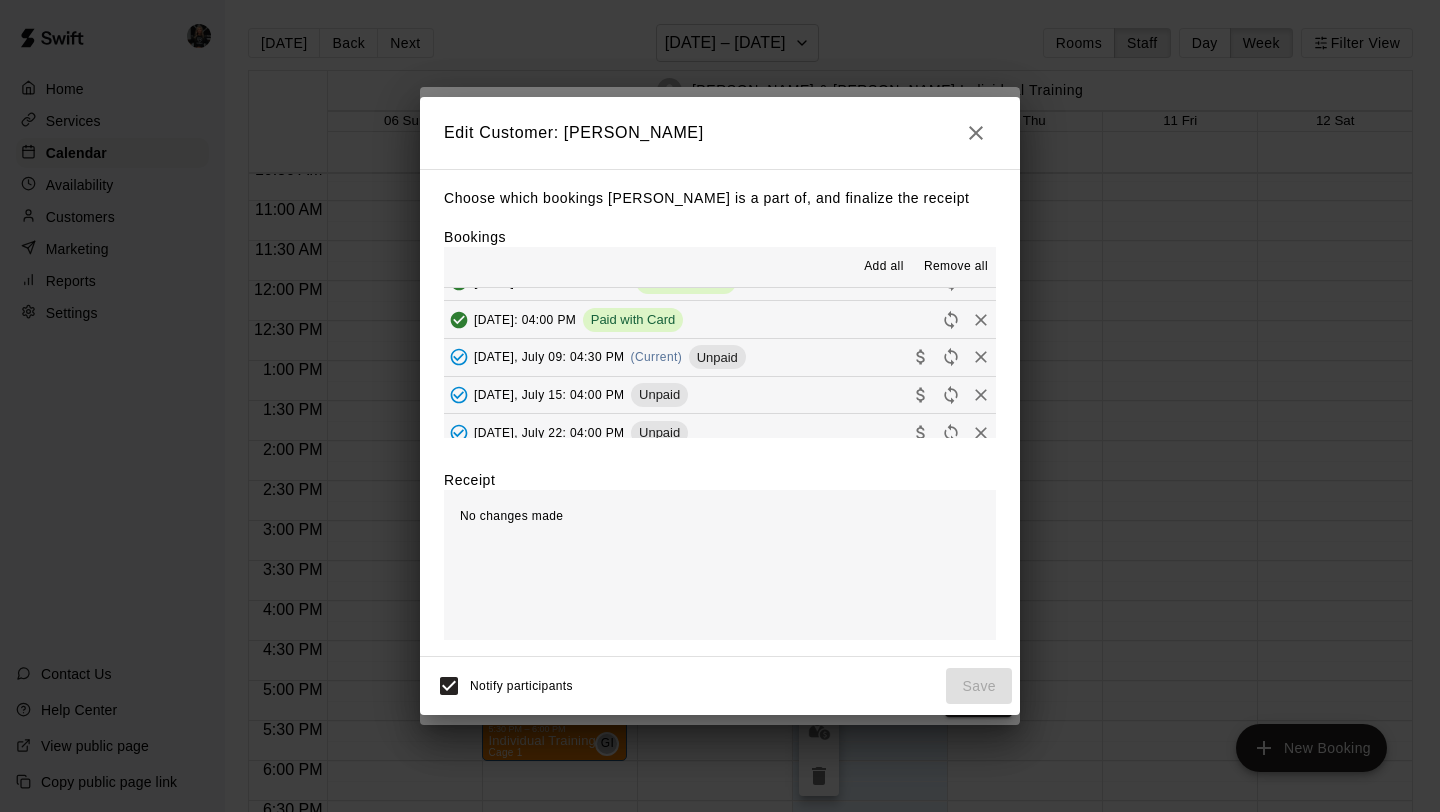 scroll, scrollTop: 140, scrollLeft: 0, axis: vertical 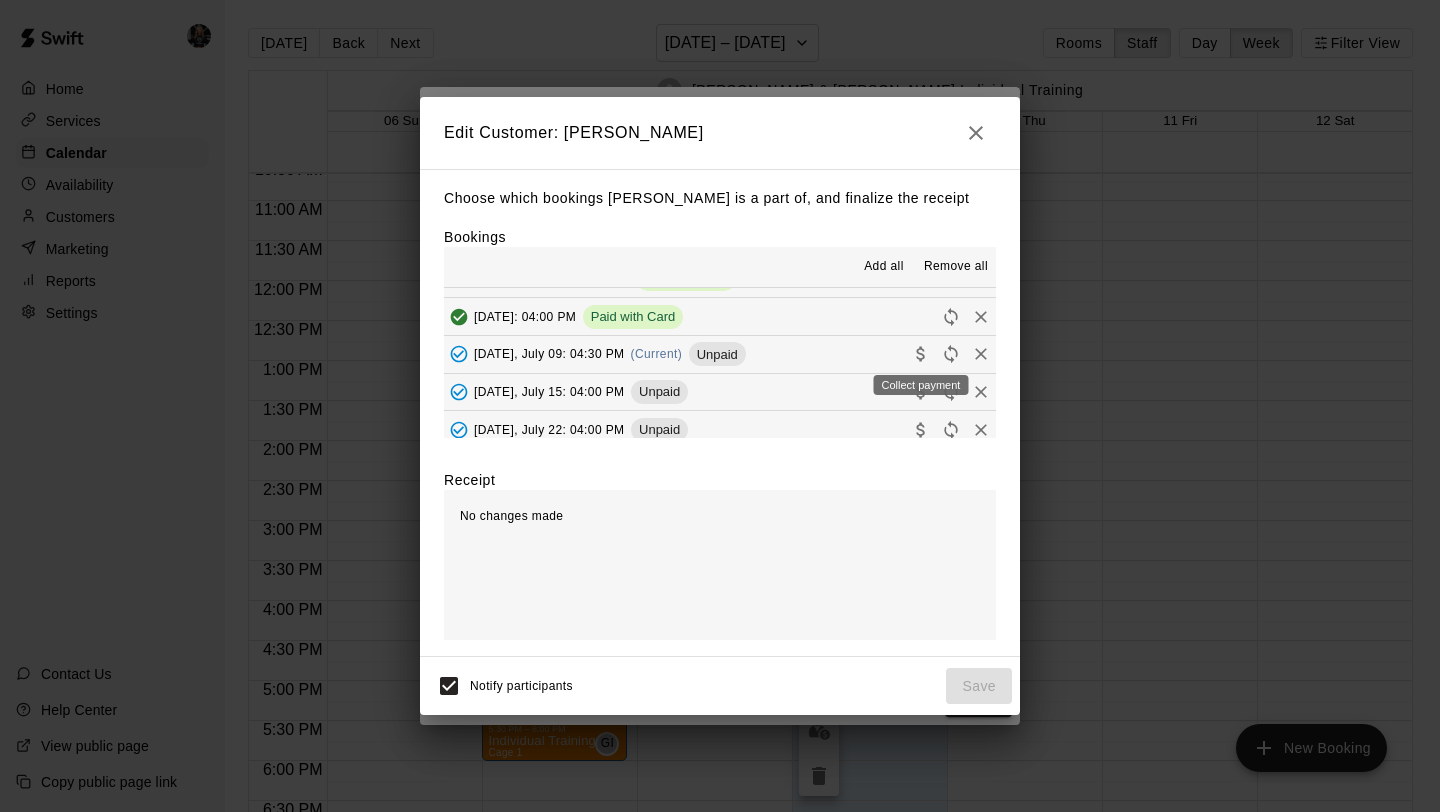 click 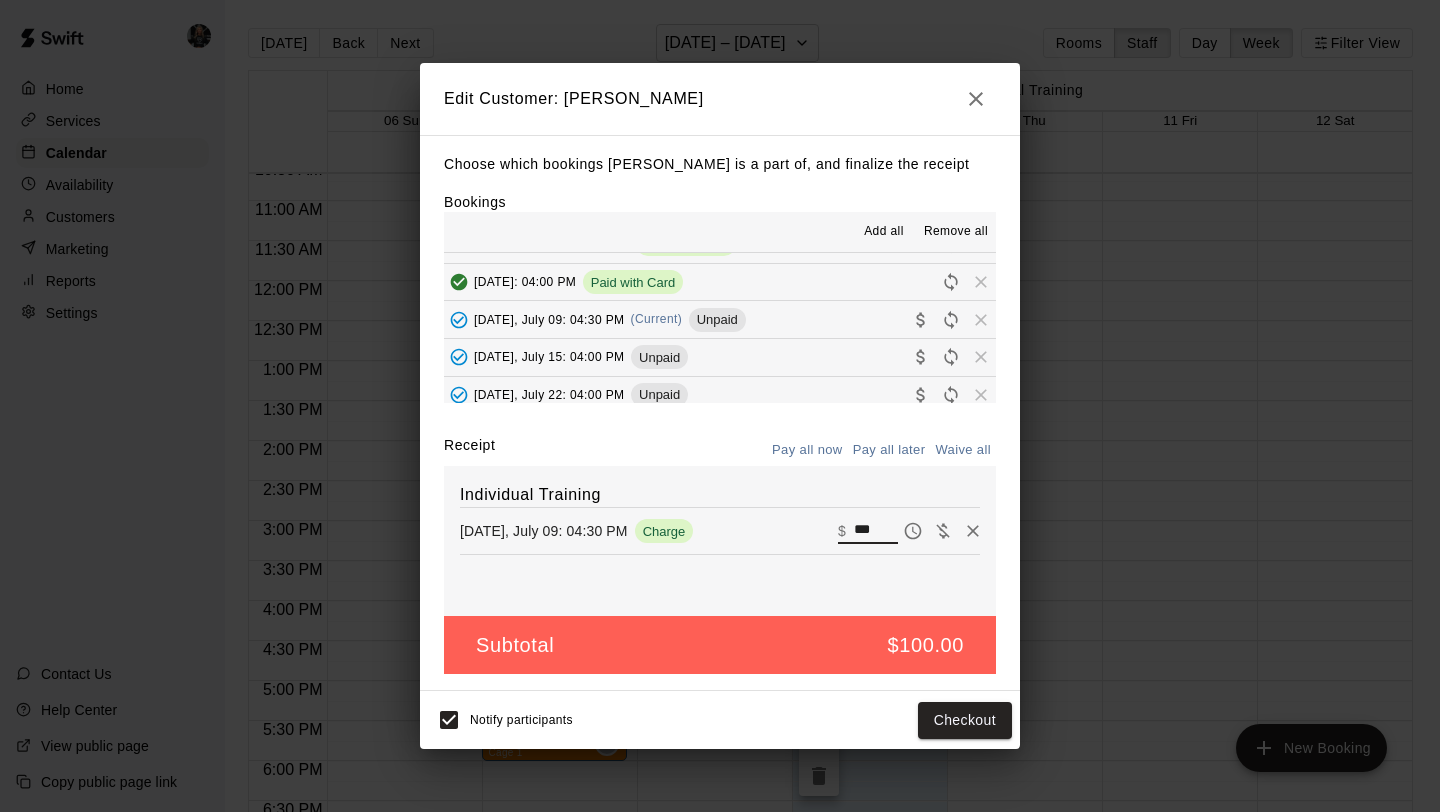 drag, startPoint x: 881, startPoint y: 530, endPoint x: 806, endPoint y: 526, distance: 75.10659 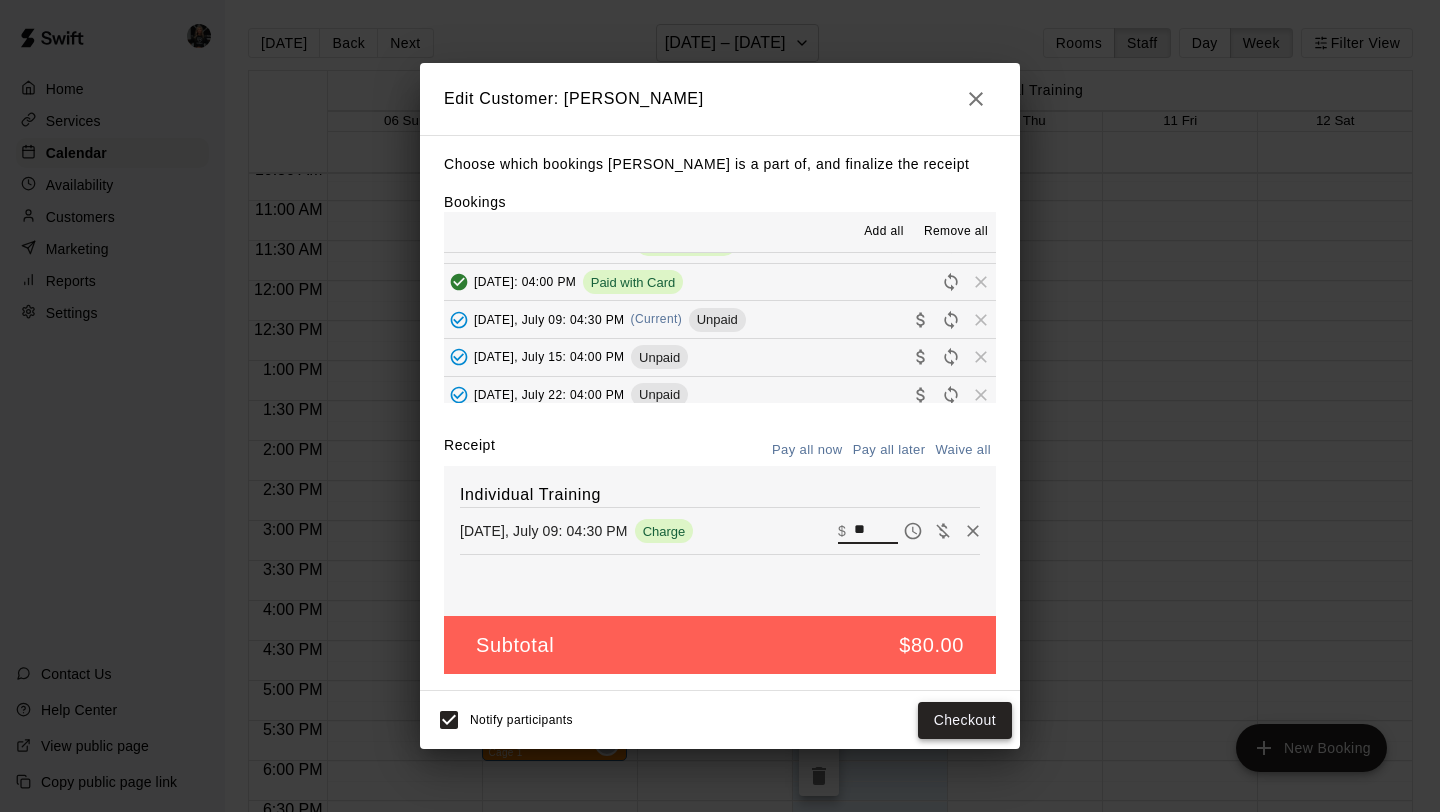 type on "**" 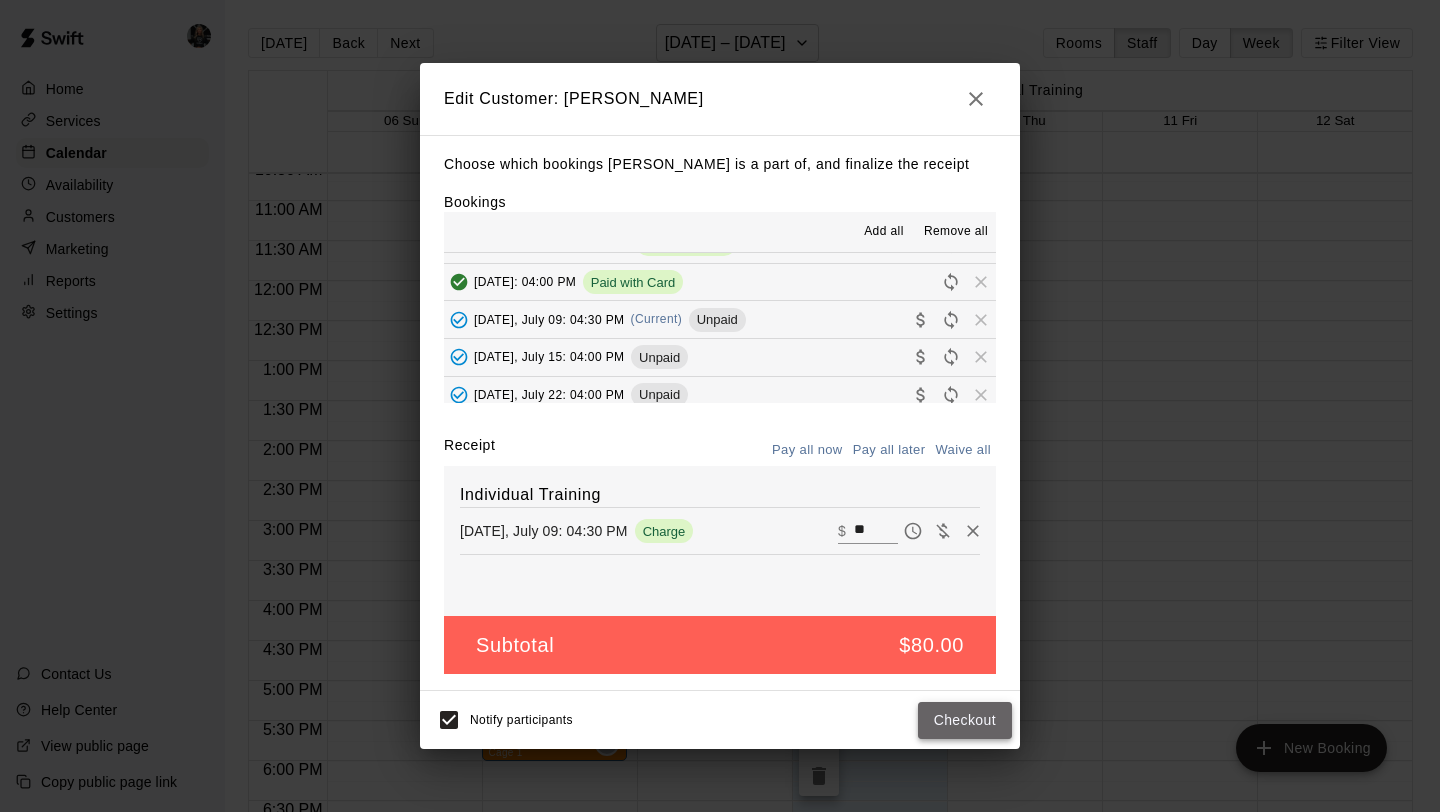 click on "Checkout" at bounding box center (965, 720) 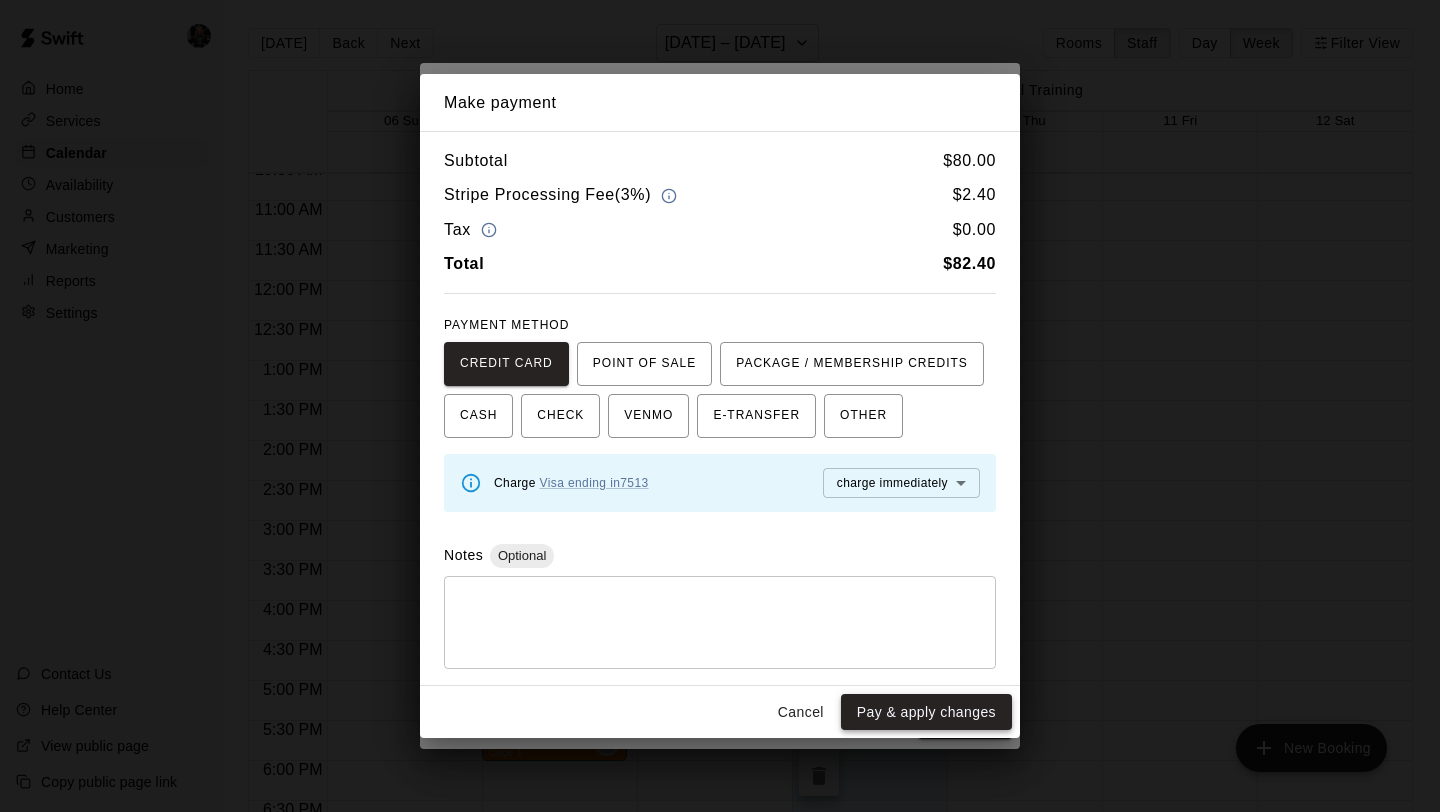 click on "Pay & apply changes" at bounding box center (926, 712) 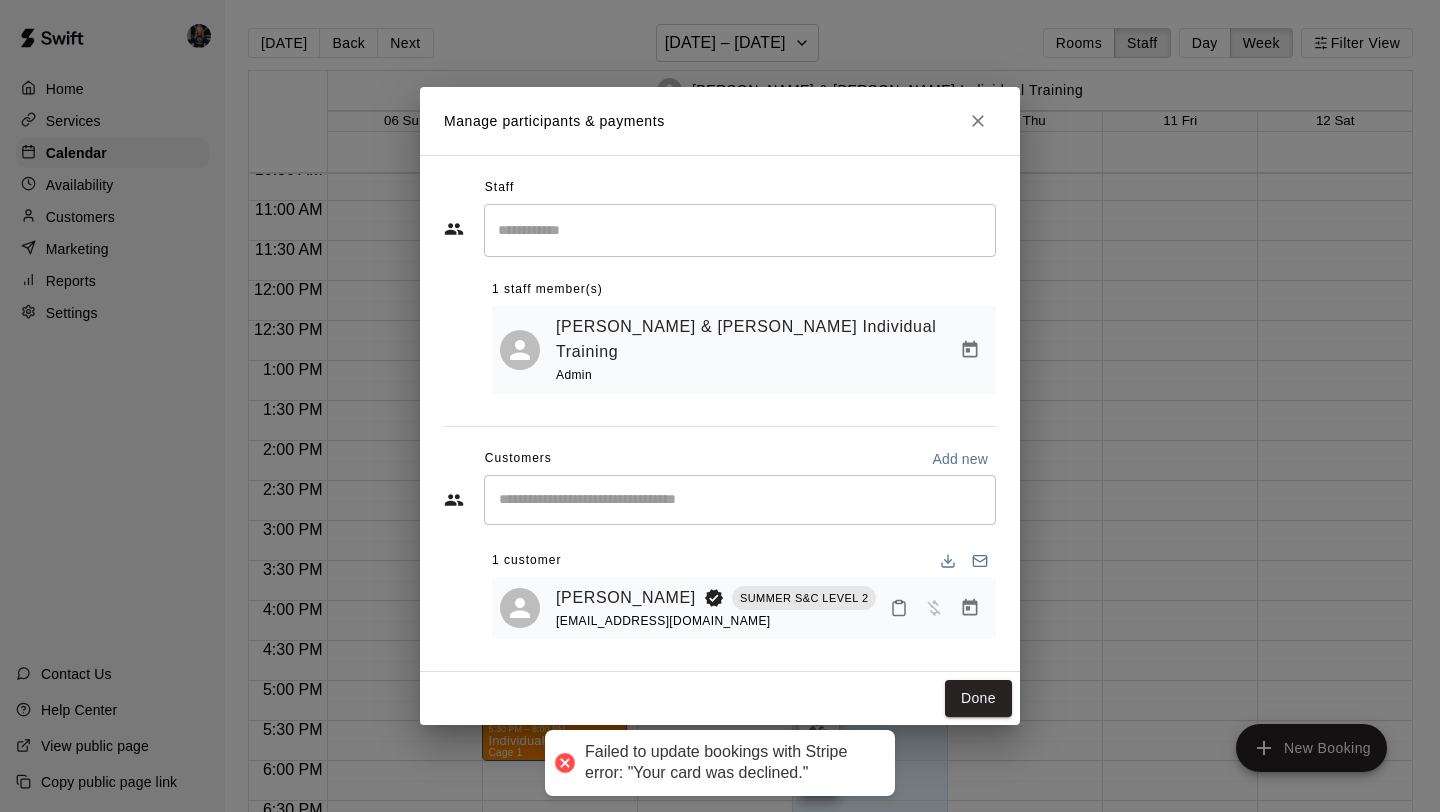 click on "Done" at bounding box center (720, 698) 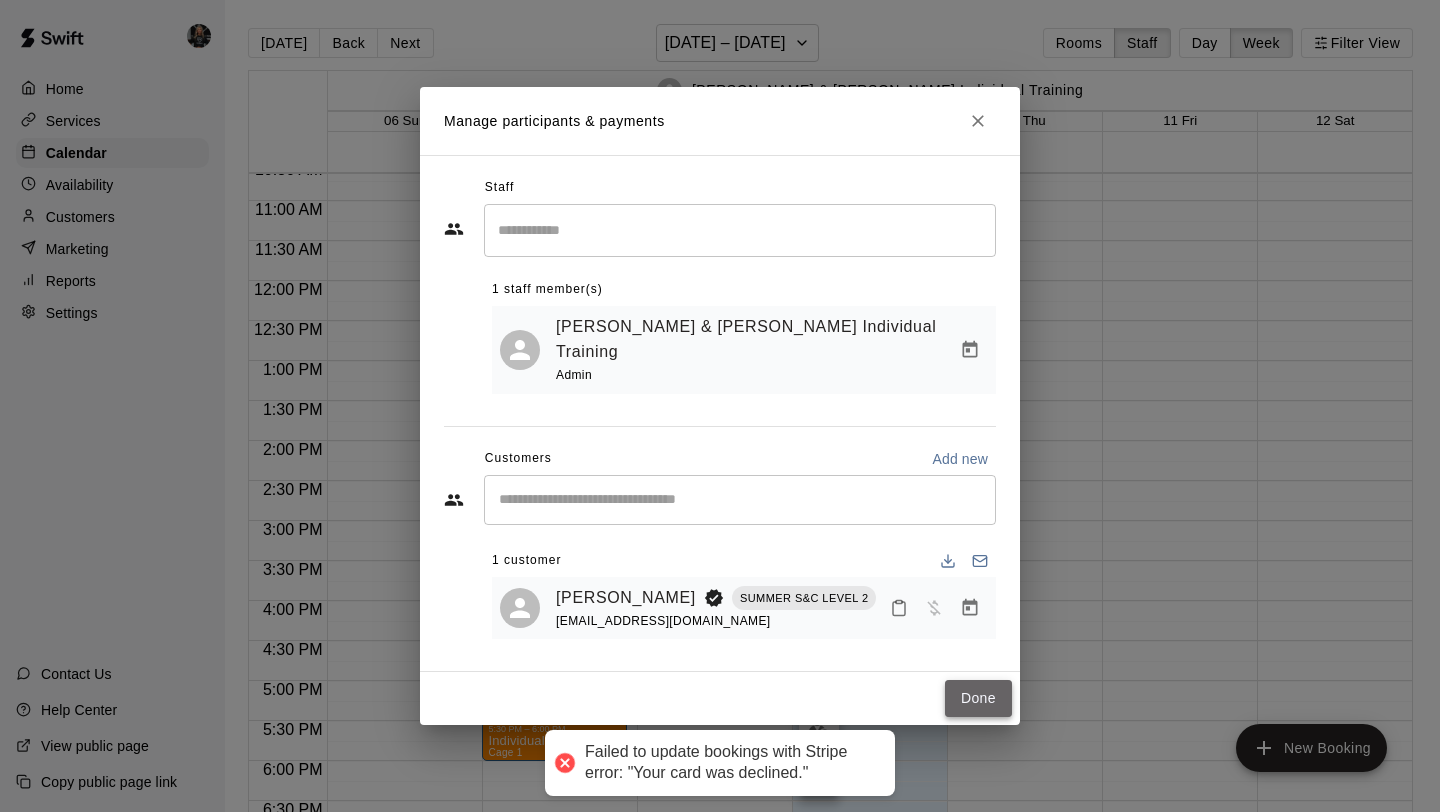click on "Done" at bounding box center (978, 698) 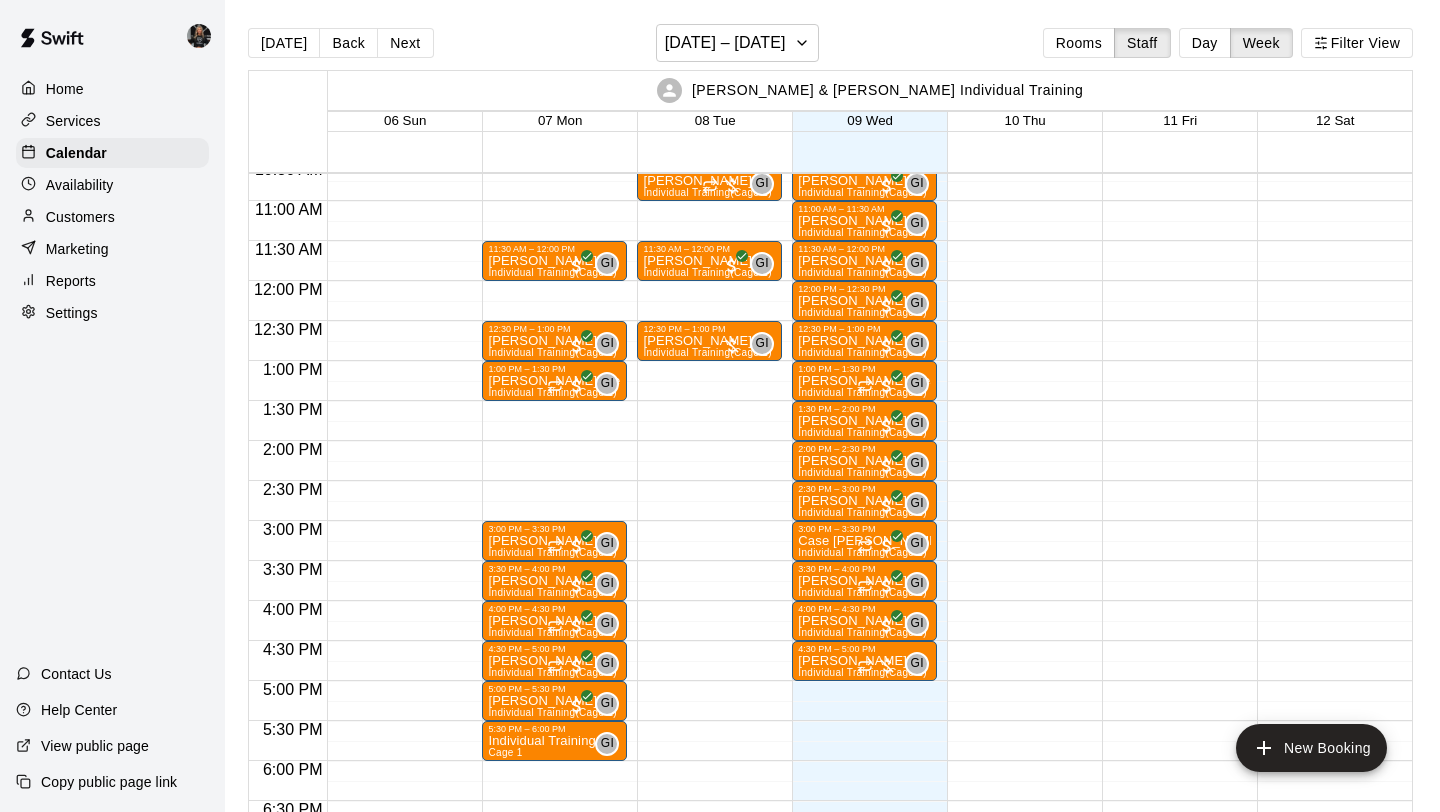 click on "Customers" at bounding box center [80, 217] 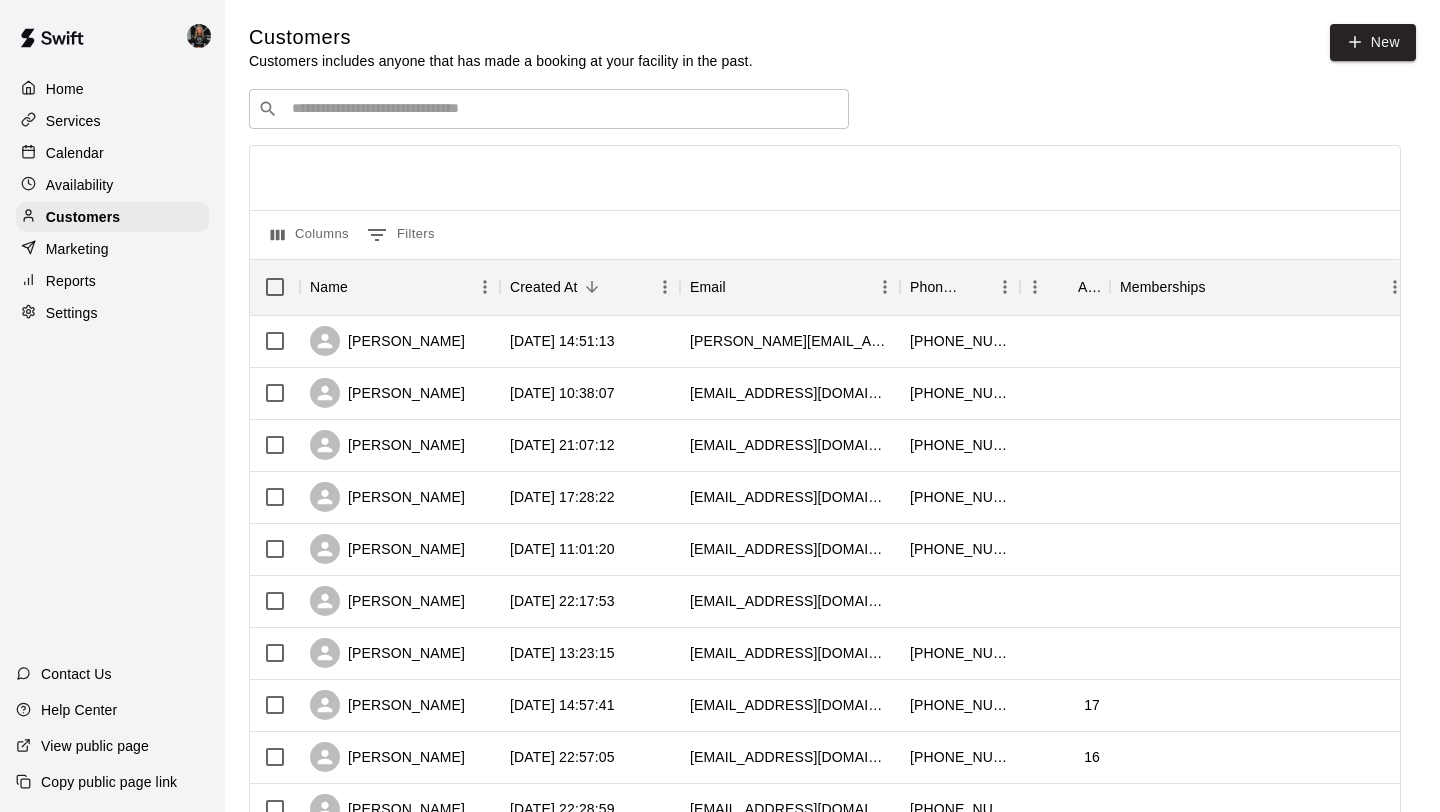 click on "​ ​" at bounding box center (549, 109) 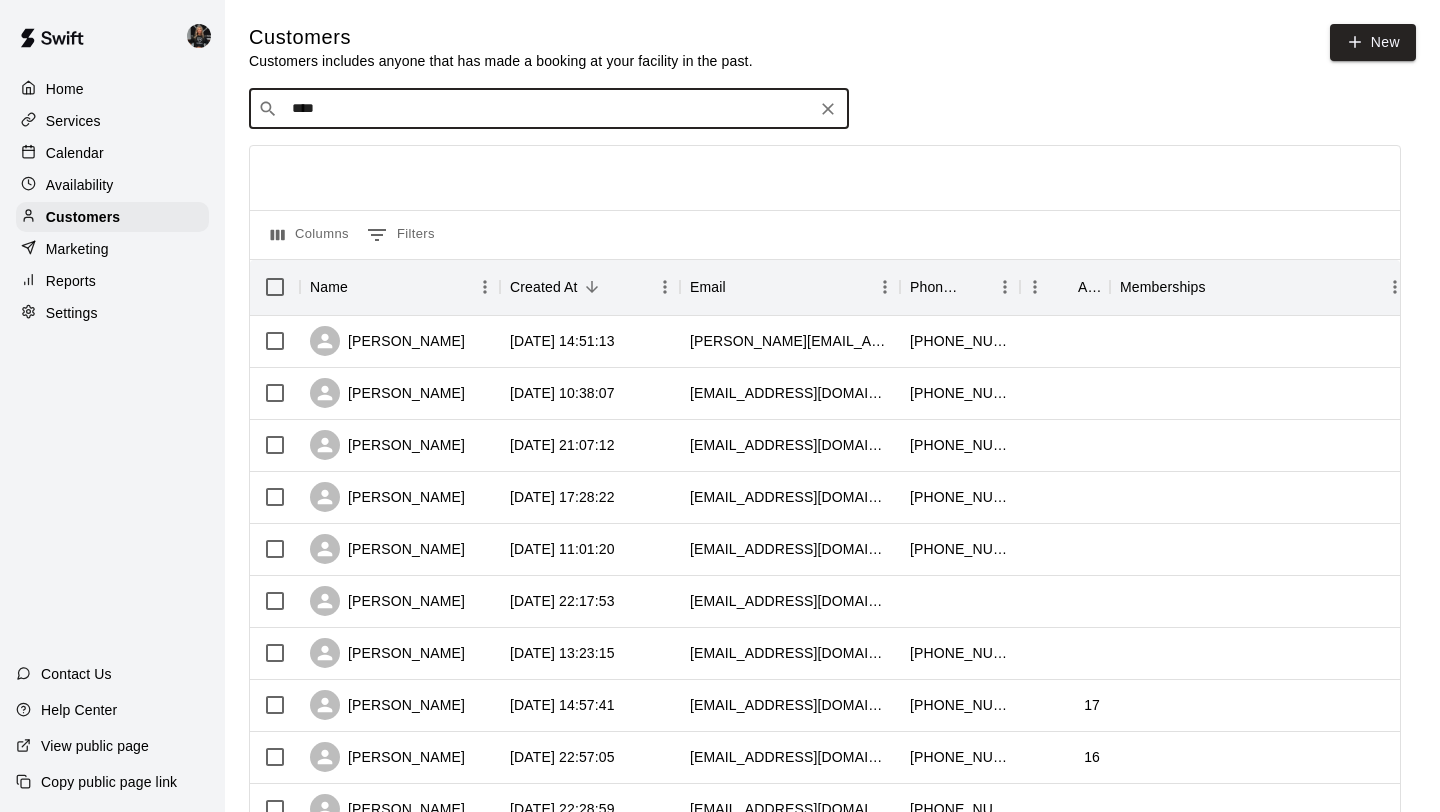 type on "*****" 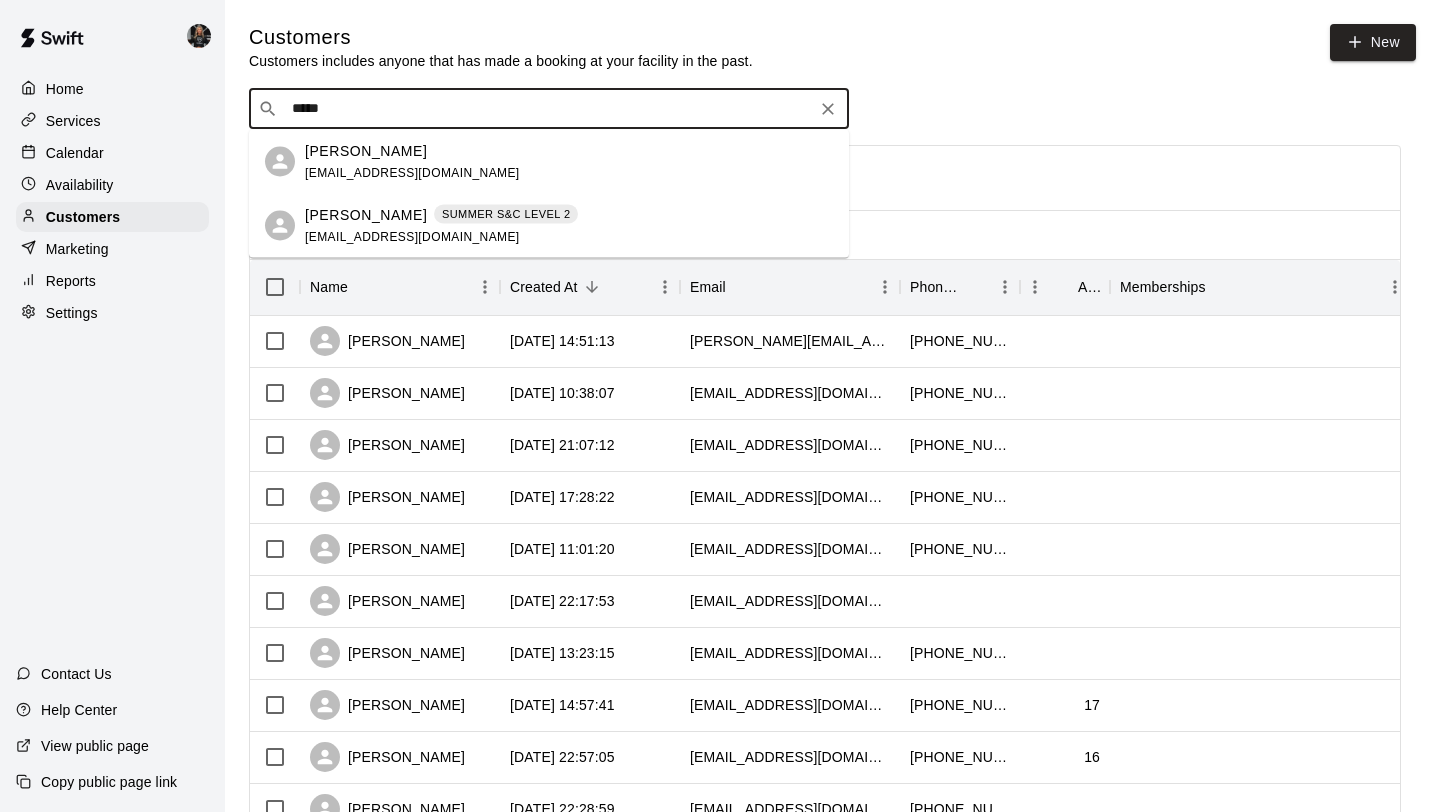click on "[PERSON_NAME]" at bounding box center (412, 150) 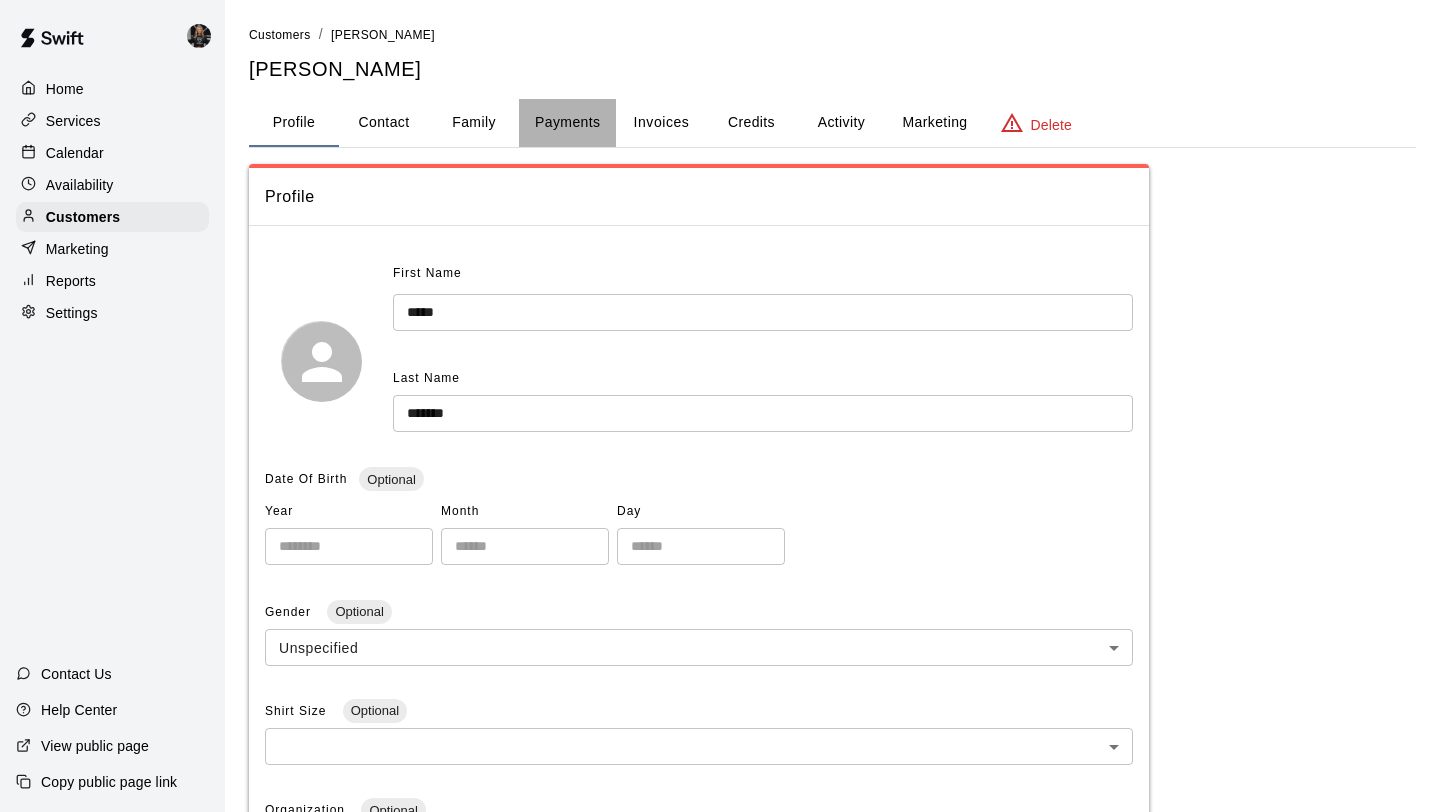 click on "Payments" at bounding box center (567, 123) 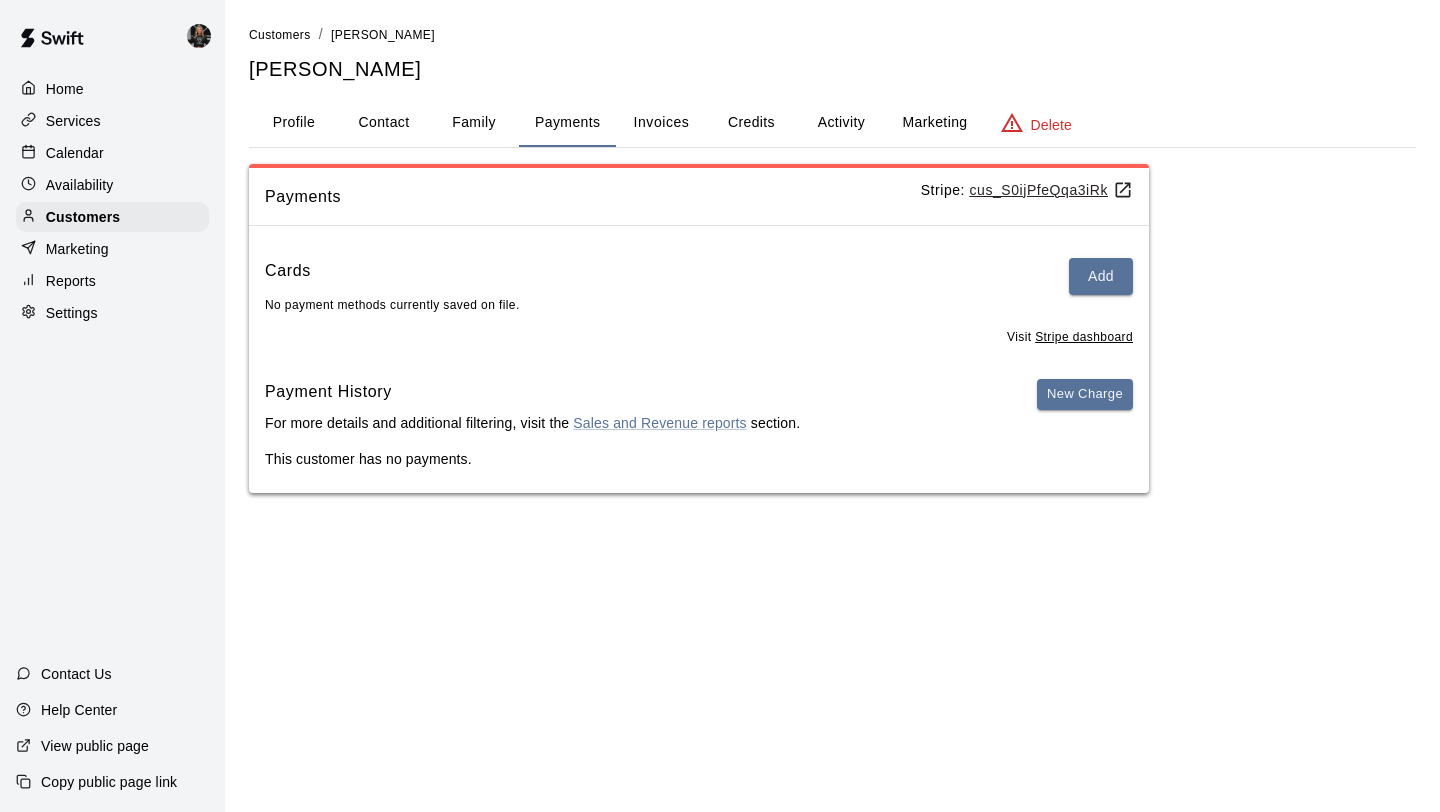 click on "Profile" at bounding box center (294, 123) 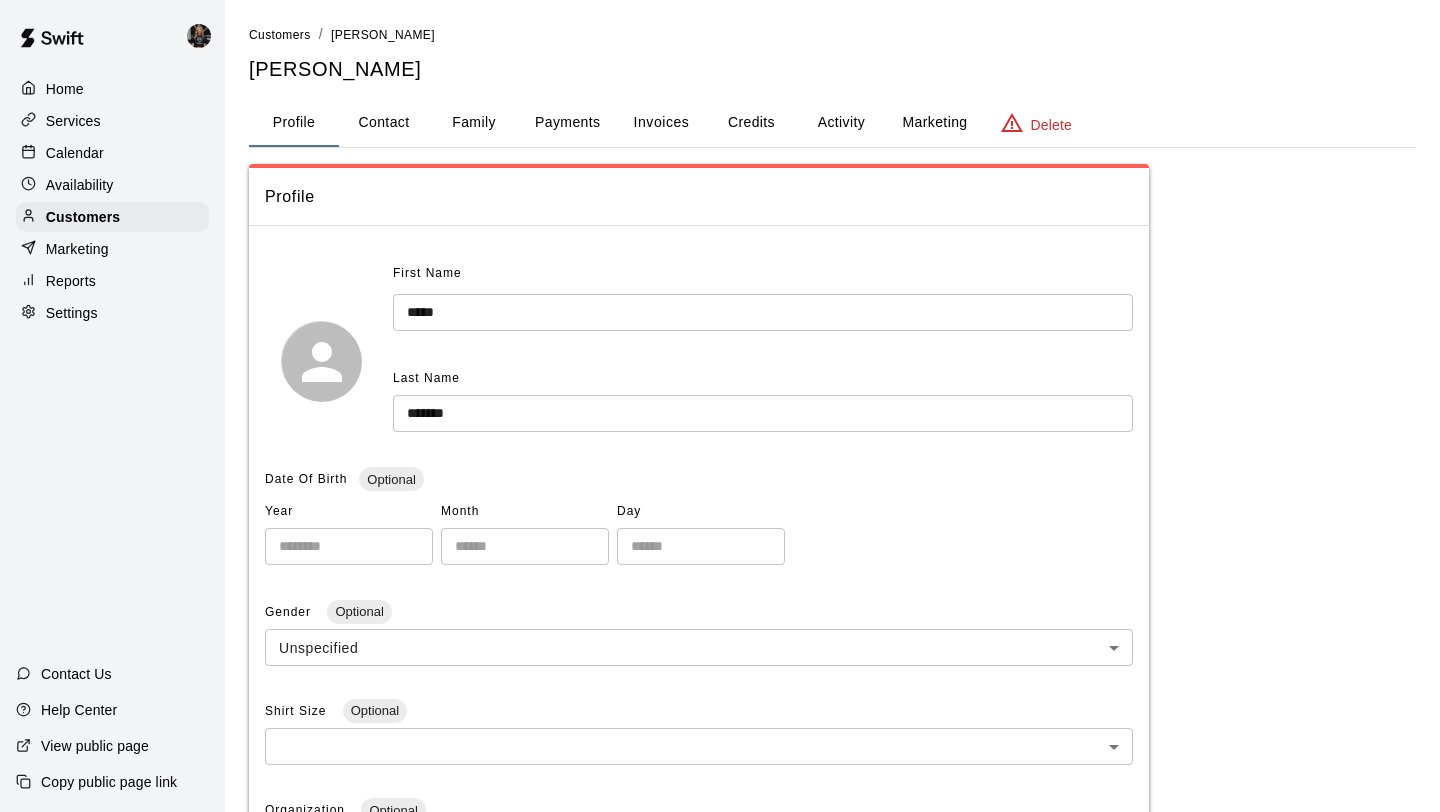 click on "Contact" at bounding box center (384, 123) 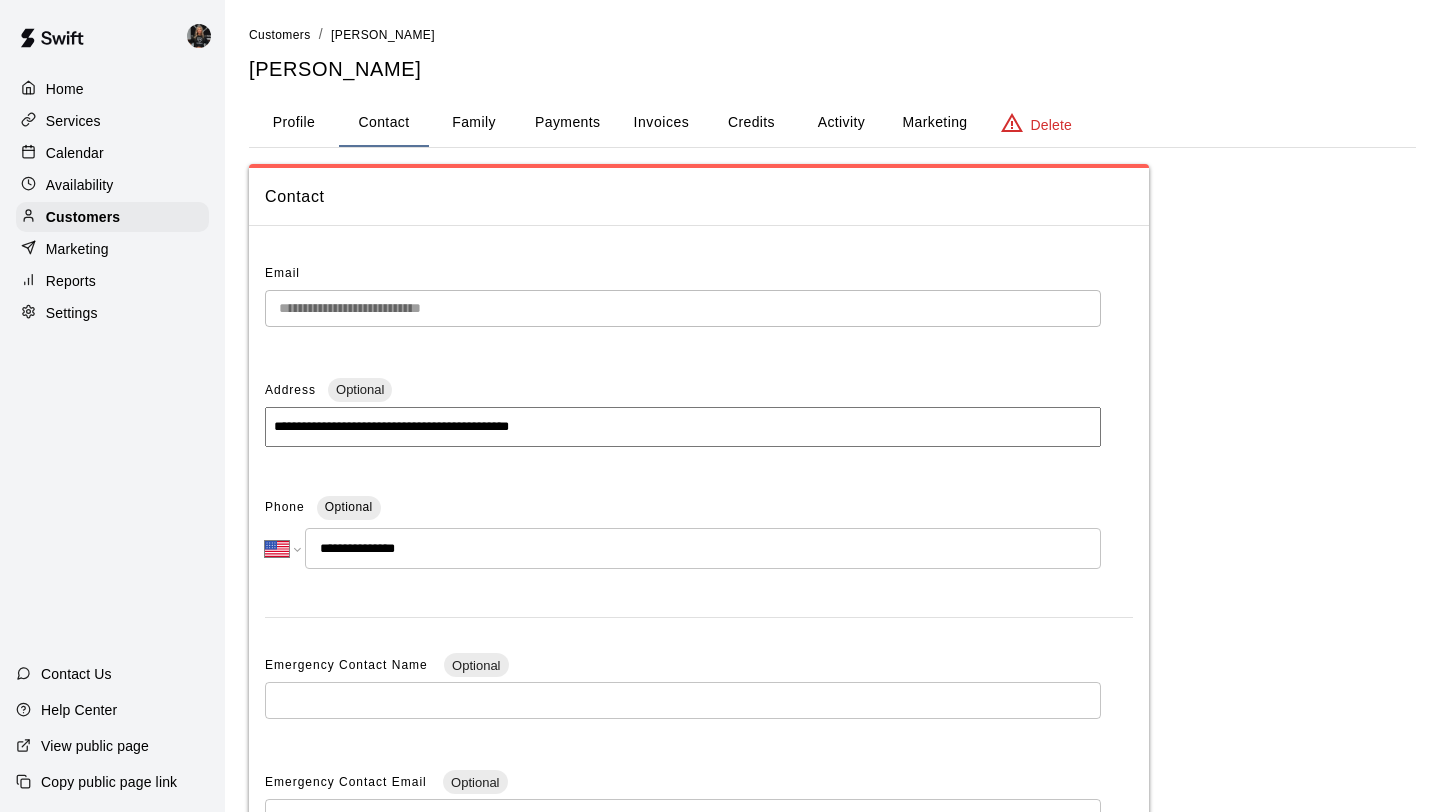 click on "Family" at bounding box center (474, 123) 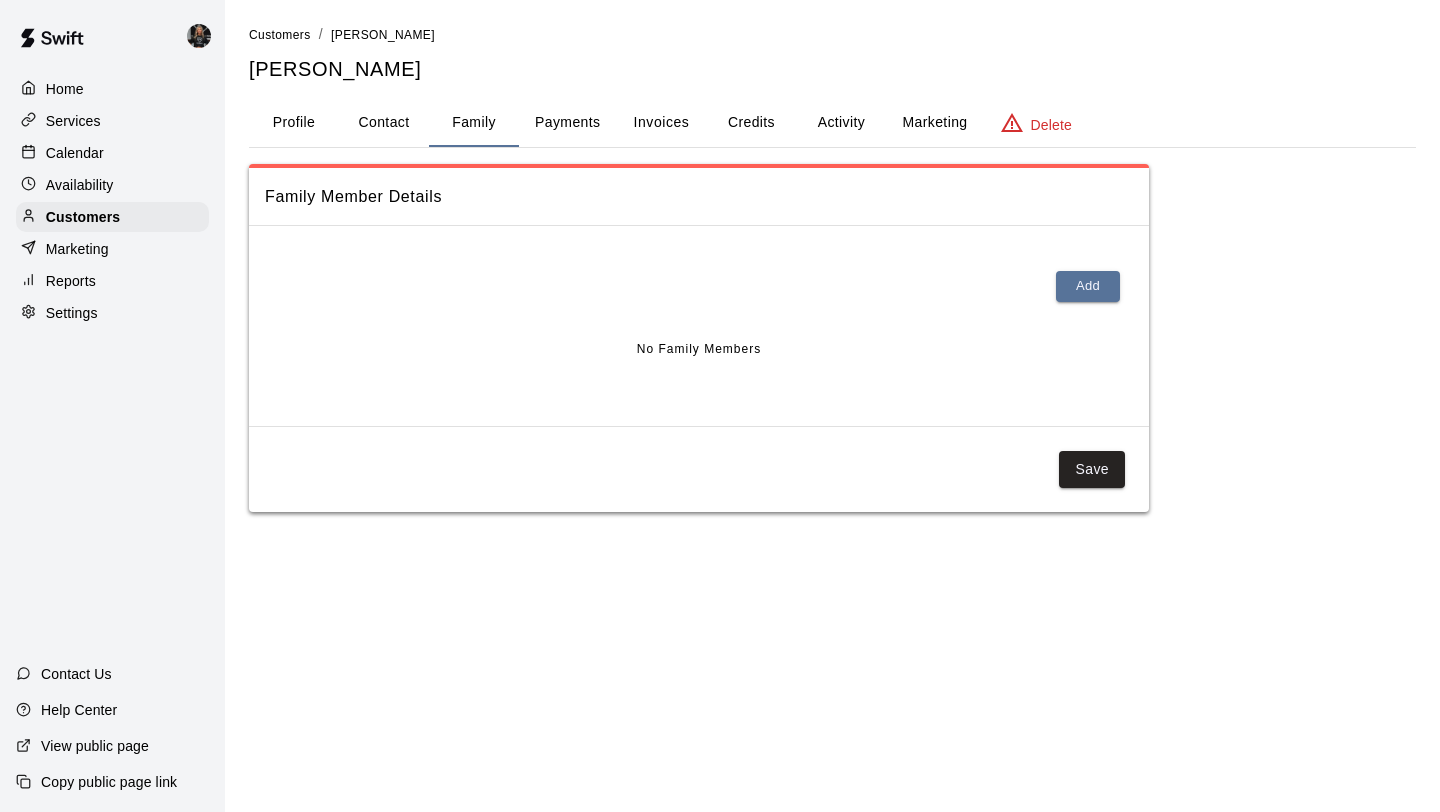 click on "Payments" at bounding box center [567, 123] 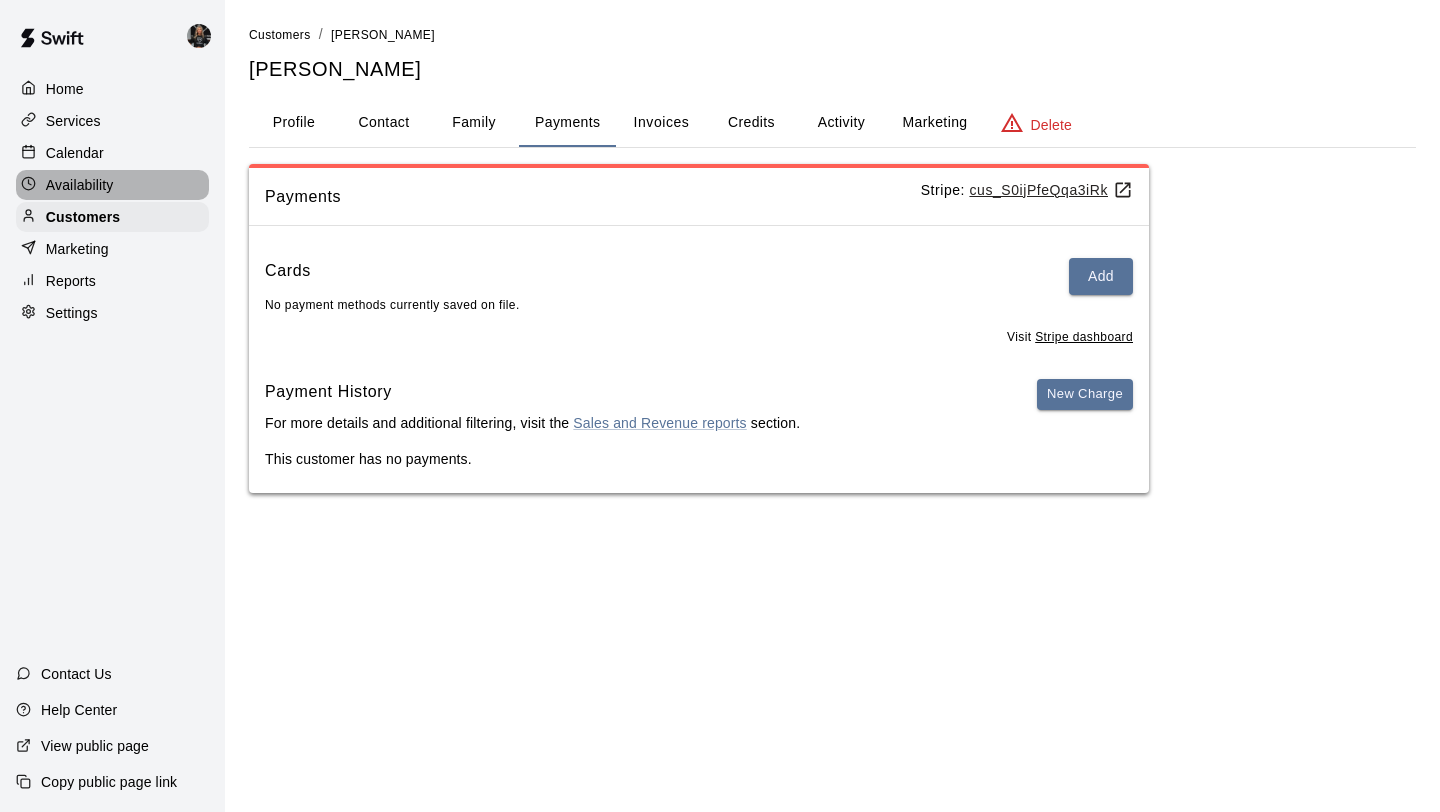 click on "Availability" at bounding box center (80, 185) 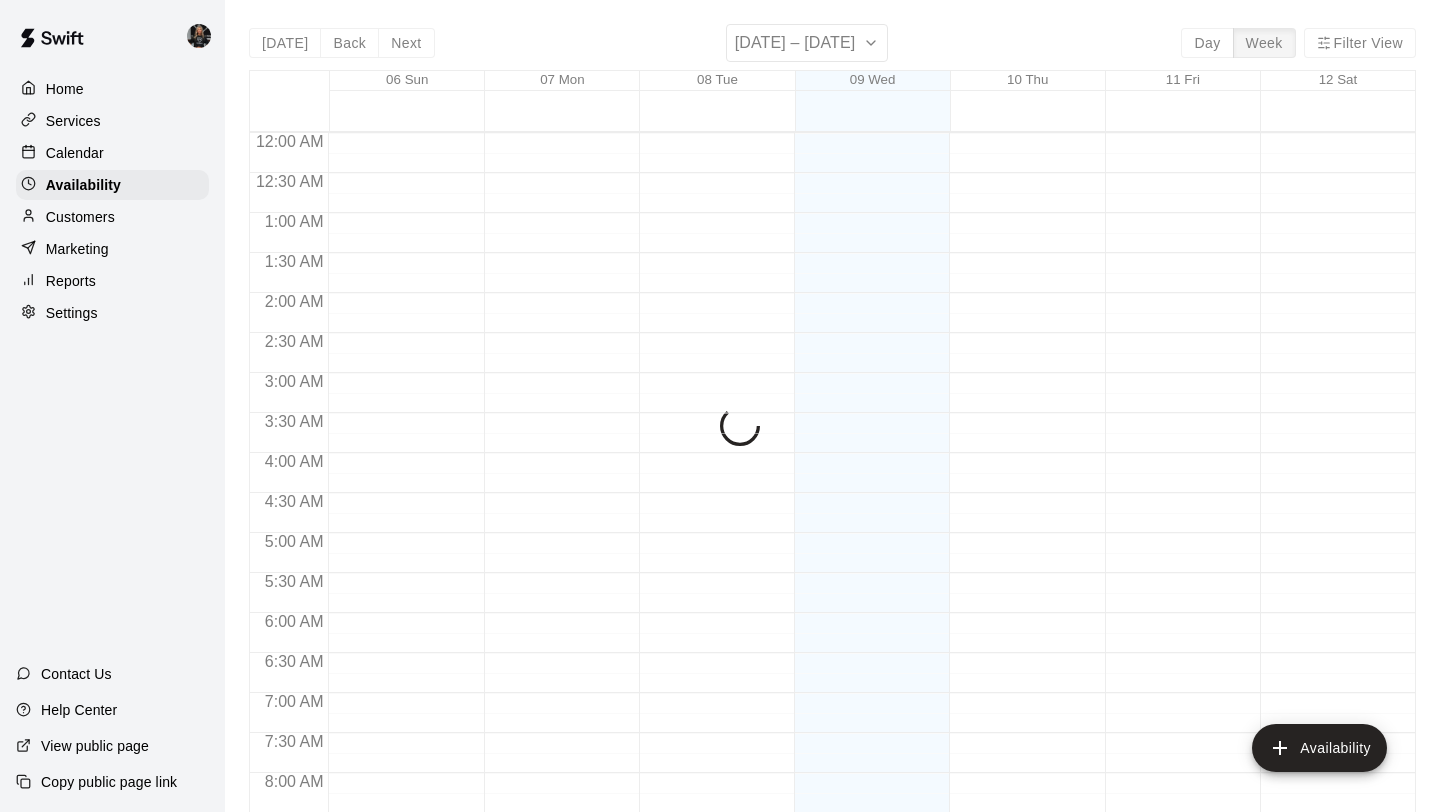 click on "Calendar" at bounding box center [112, 153] 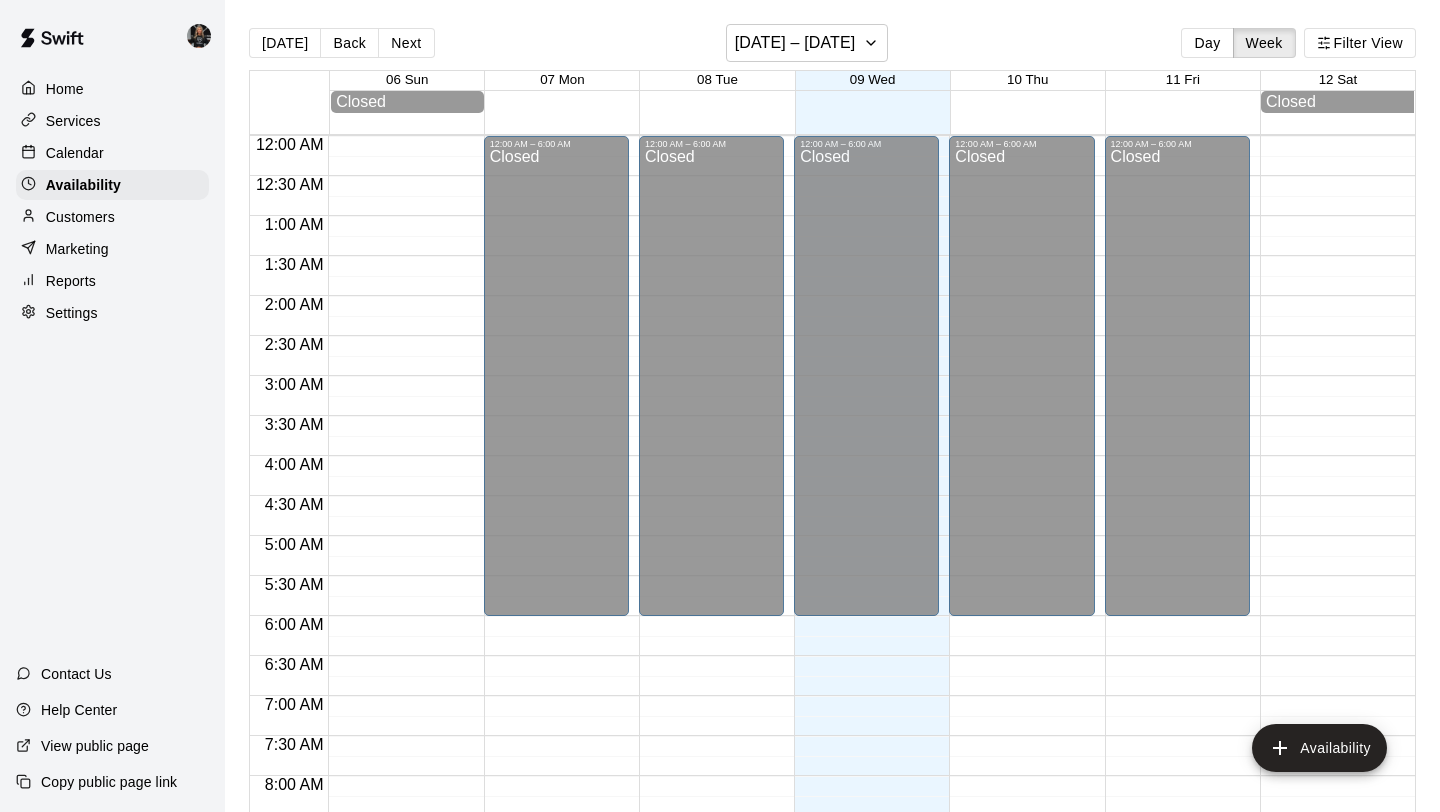 scroll, scrollTop: 1219, scrollLeft: 0, axis: vertical 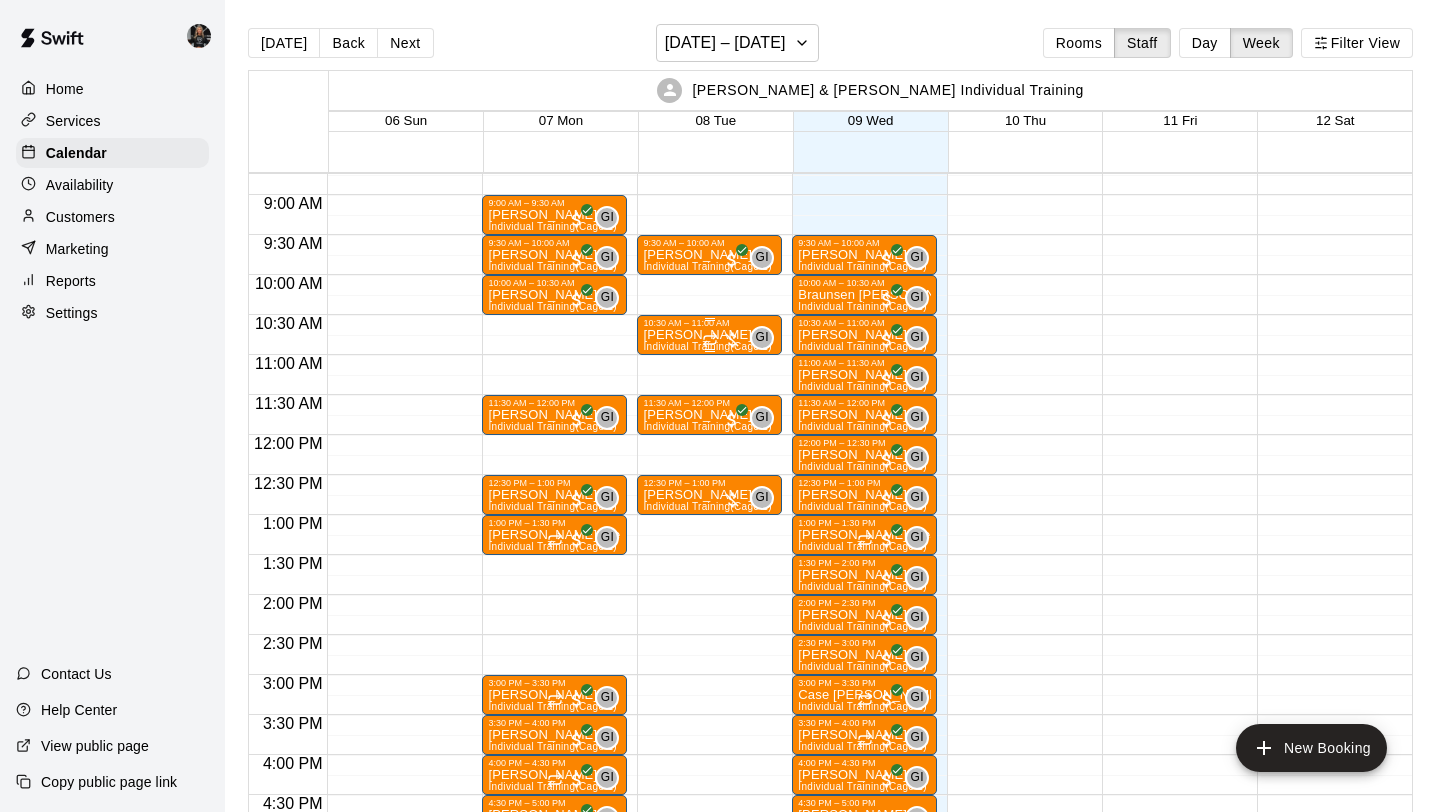 click on "[PERSON_NAME]" at bounding box center [707, 335] 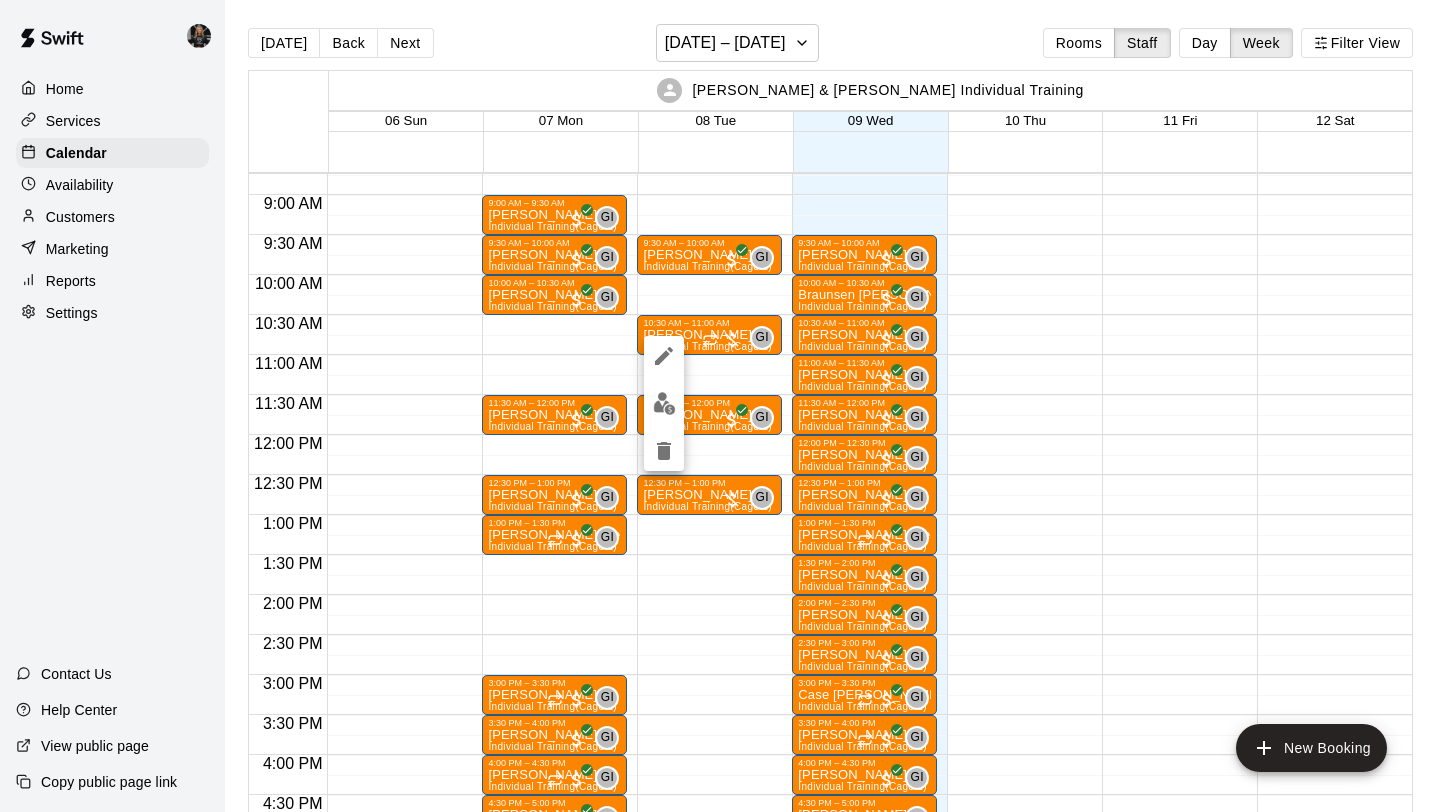click at bounding box center [664, 403] 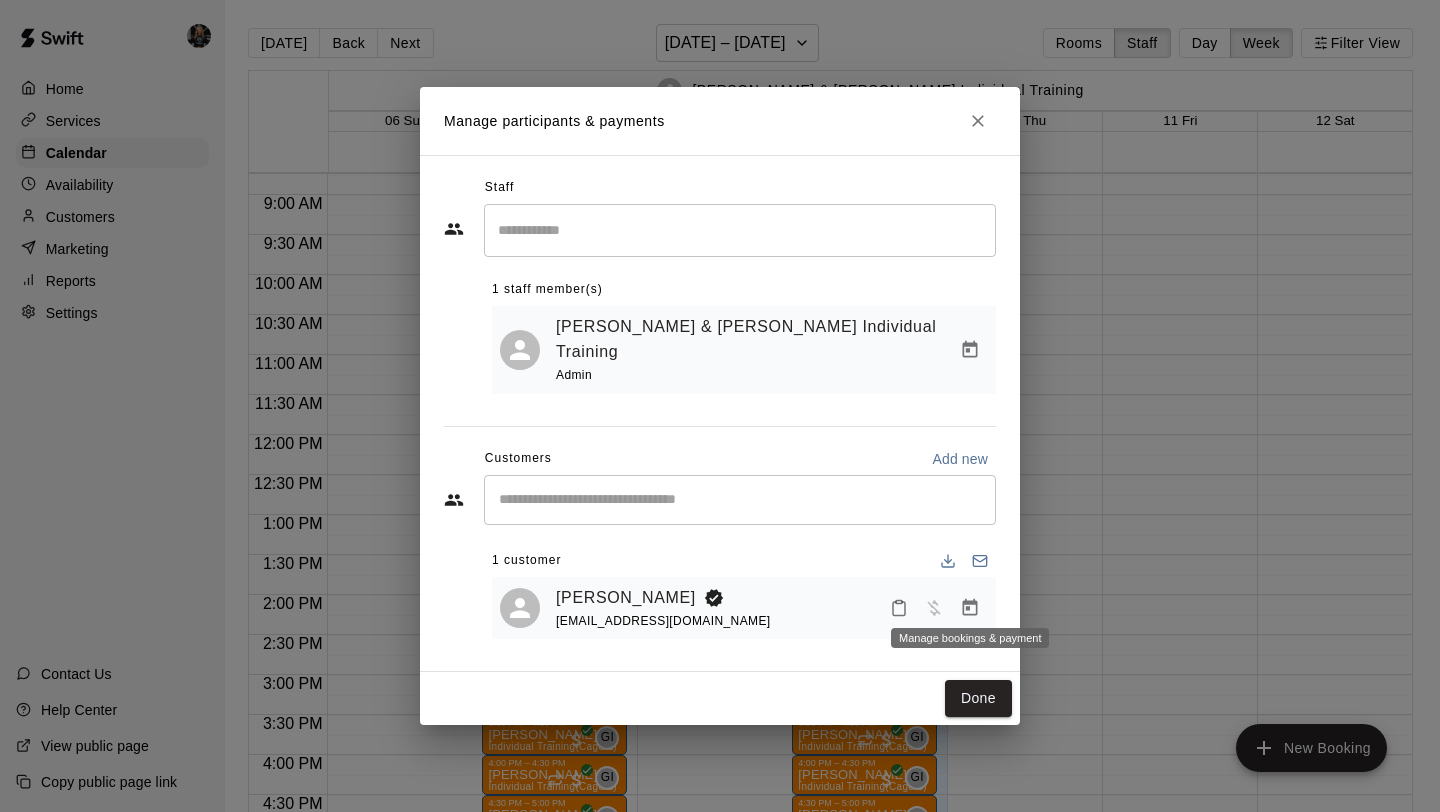 click at bounding box center [970, 608] 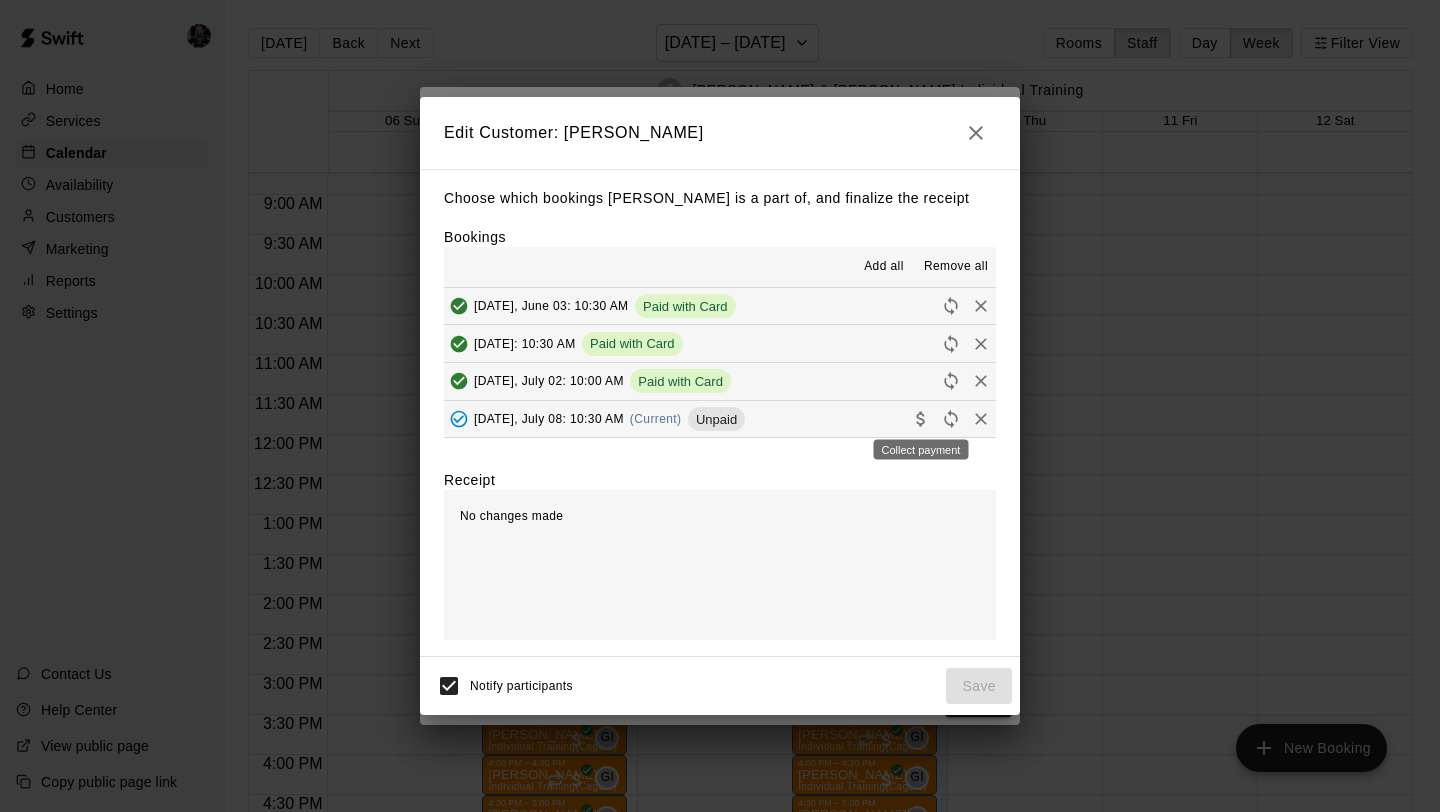 click 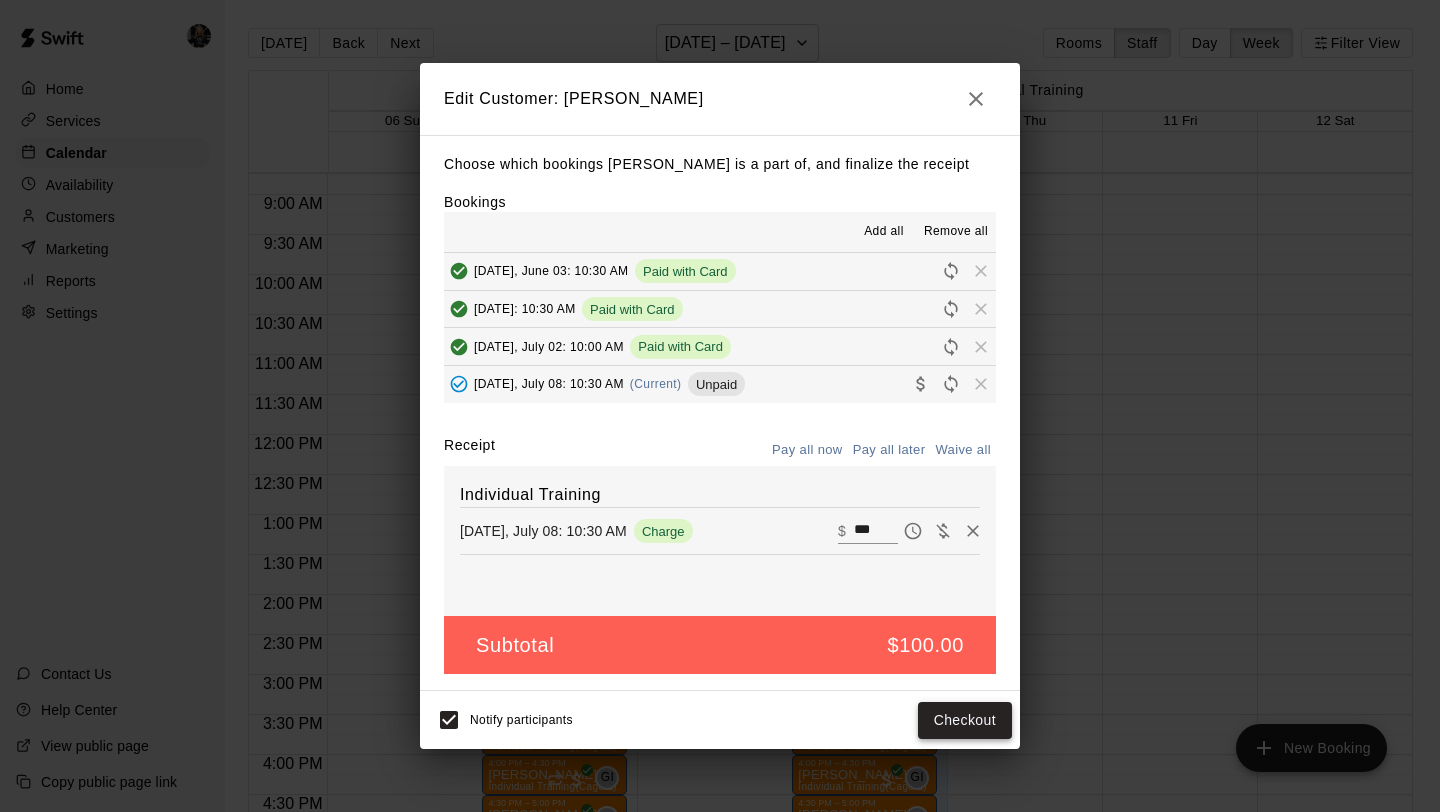 click on "Checkout" at bounding box center (965, 720) 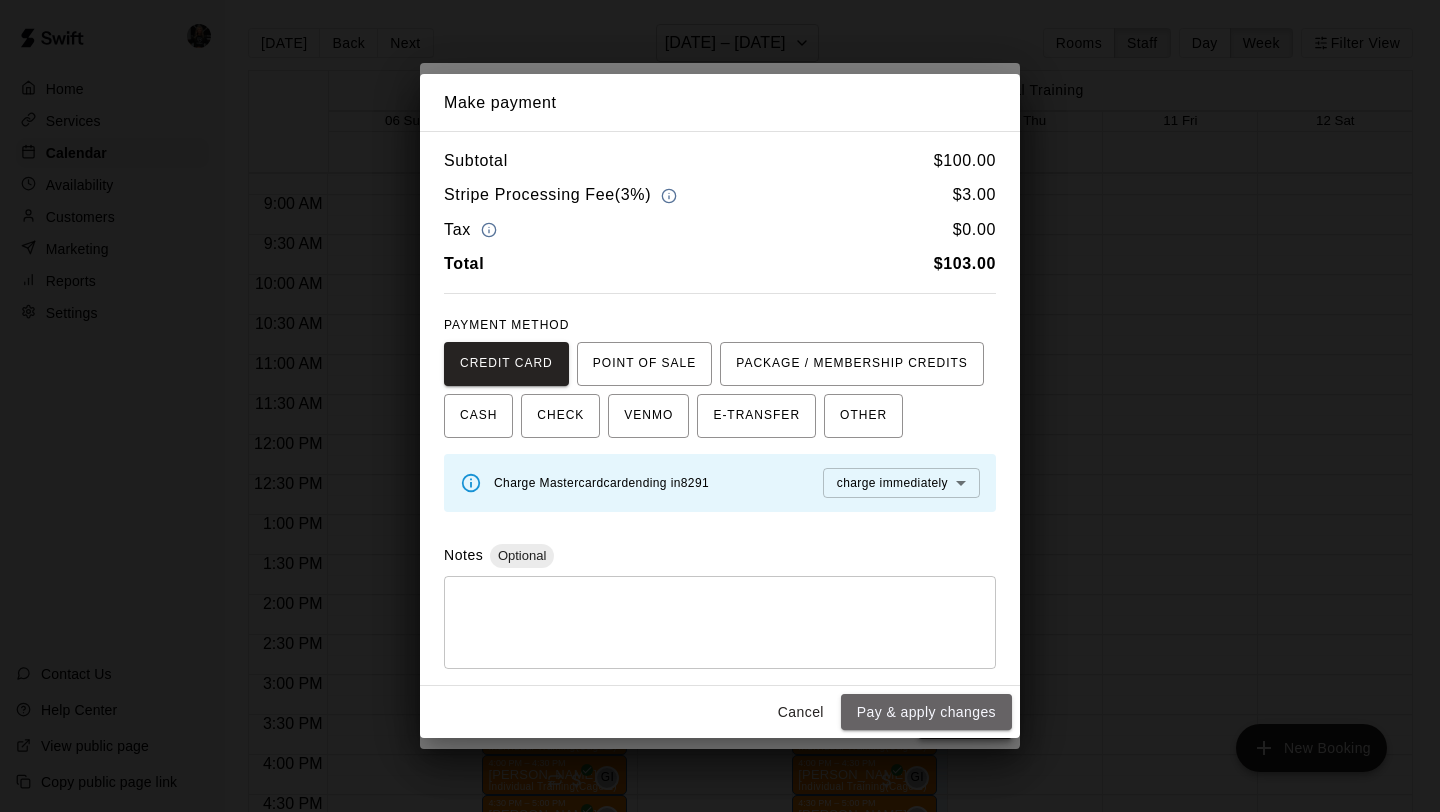 click on "Pay & apply changes" at bounding box center [926, 712] 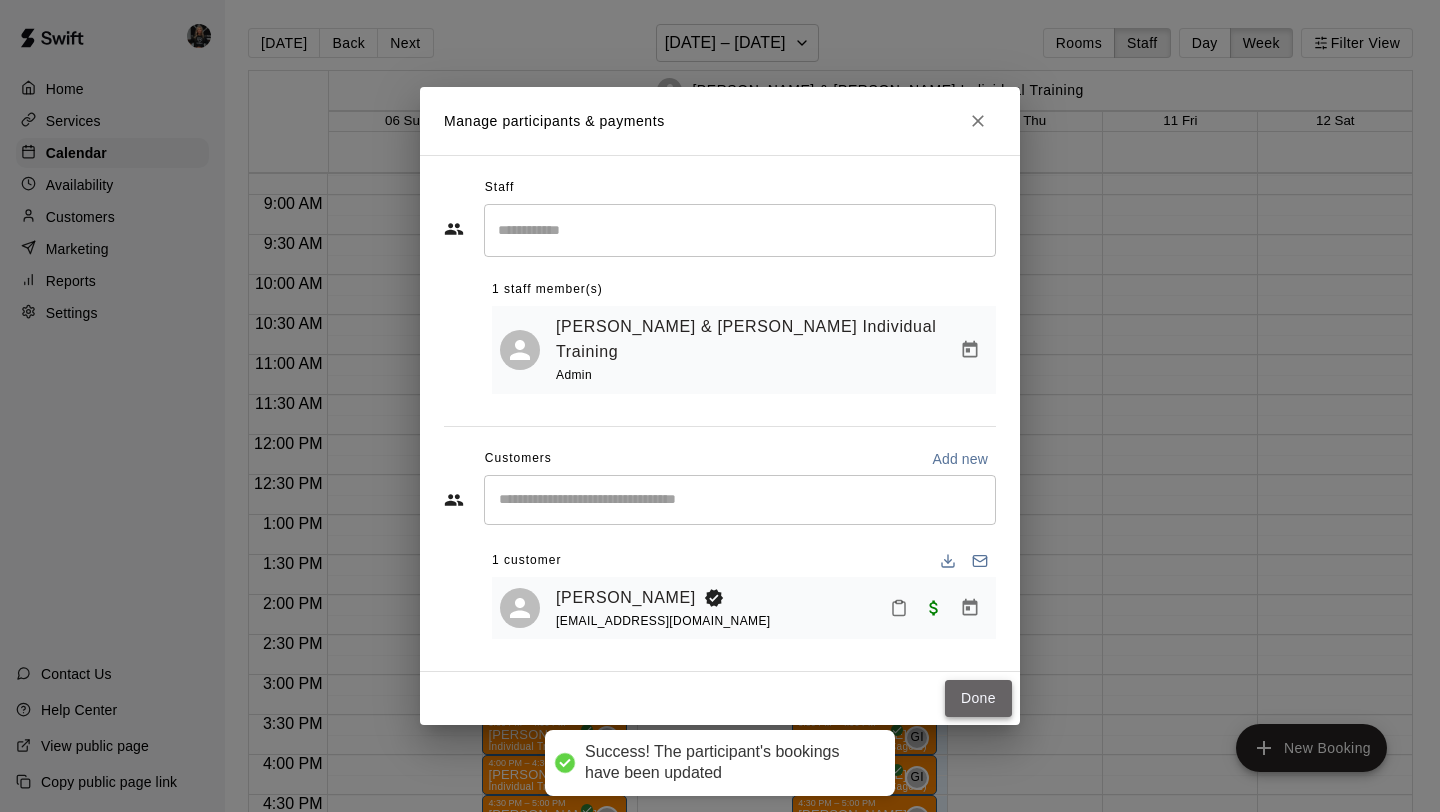 click on "Done" at bounding box center (978, 698) 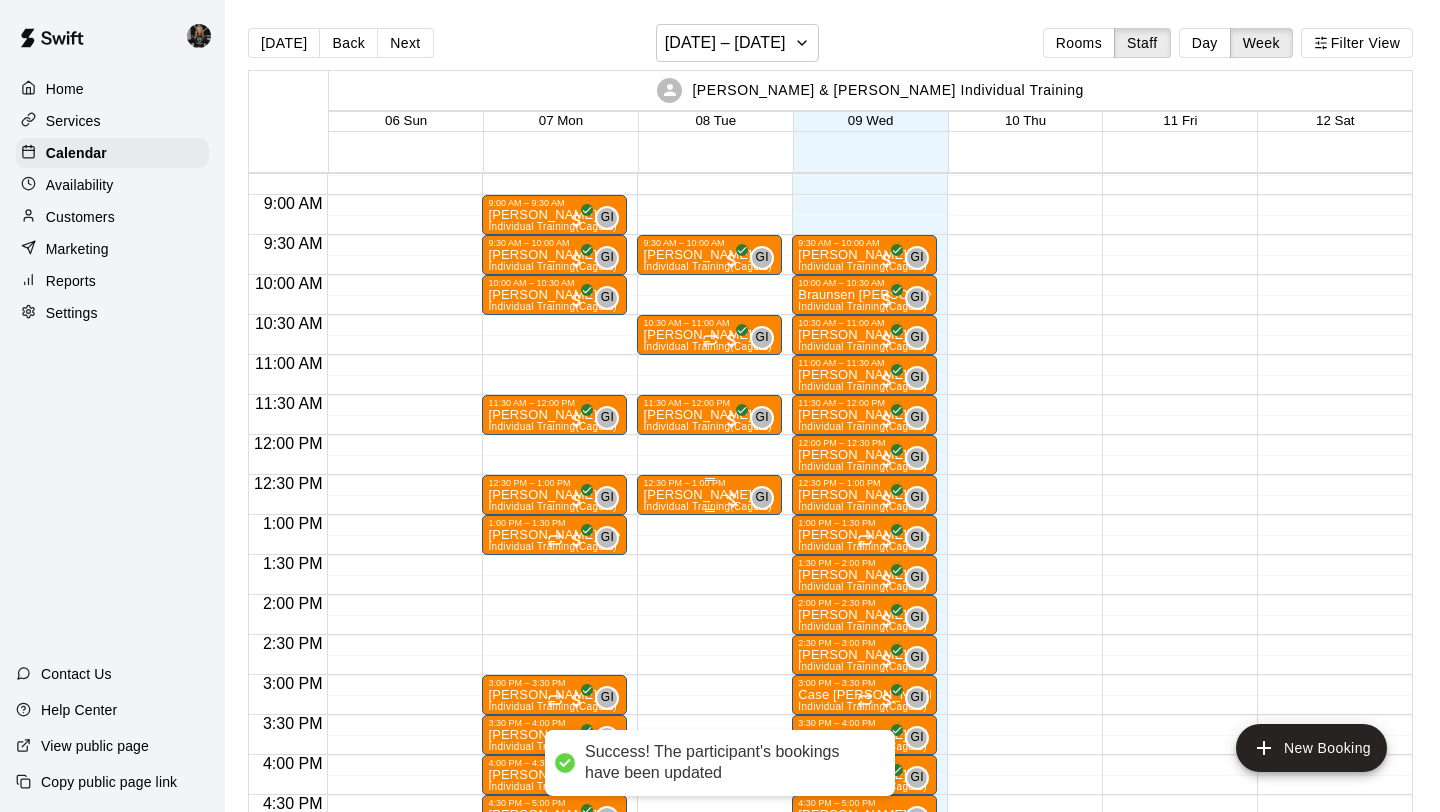 click on "[PERSON_NAME]" at bounding box center [707, 495] 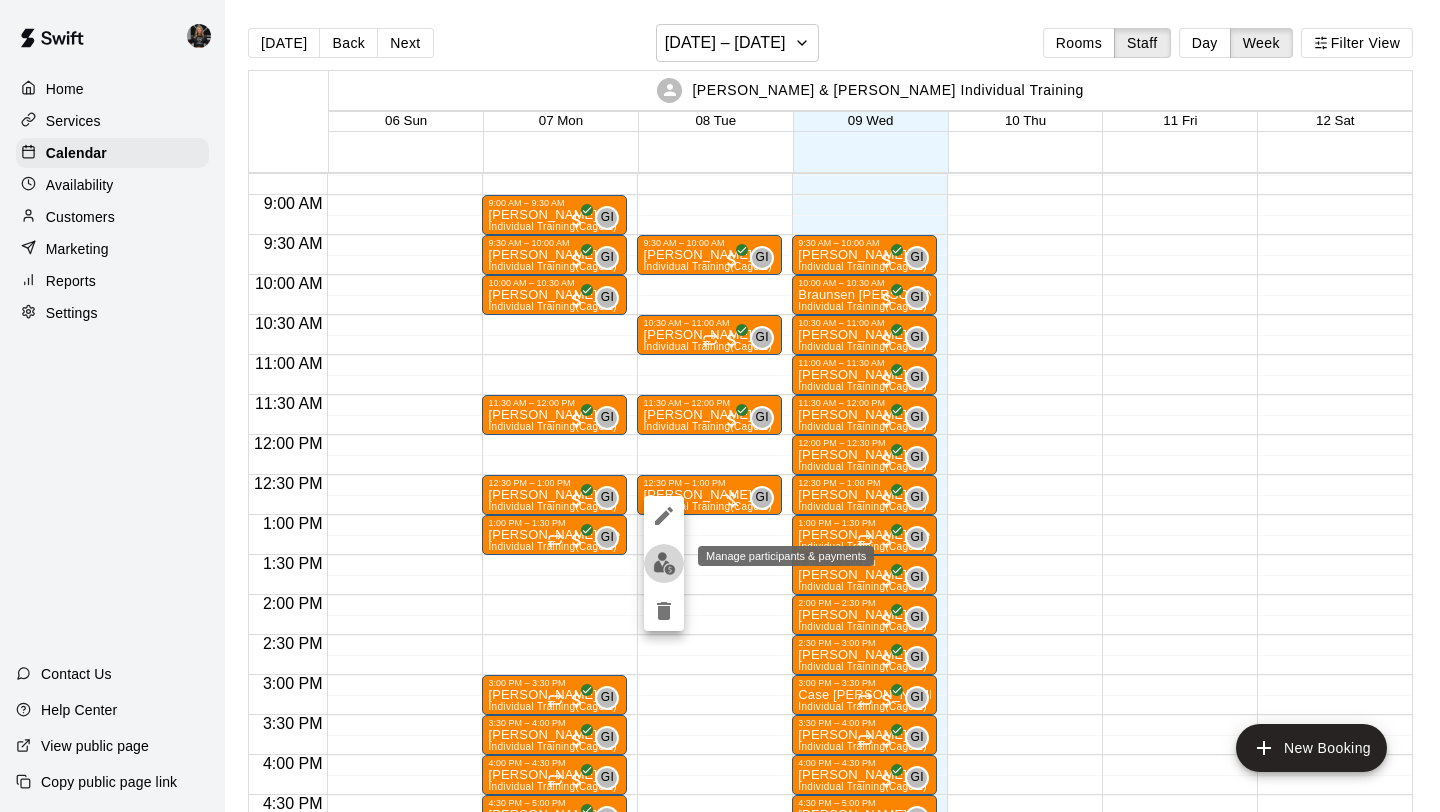 click at bounding box center (664, 563) 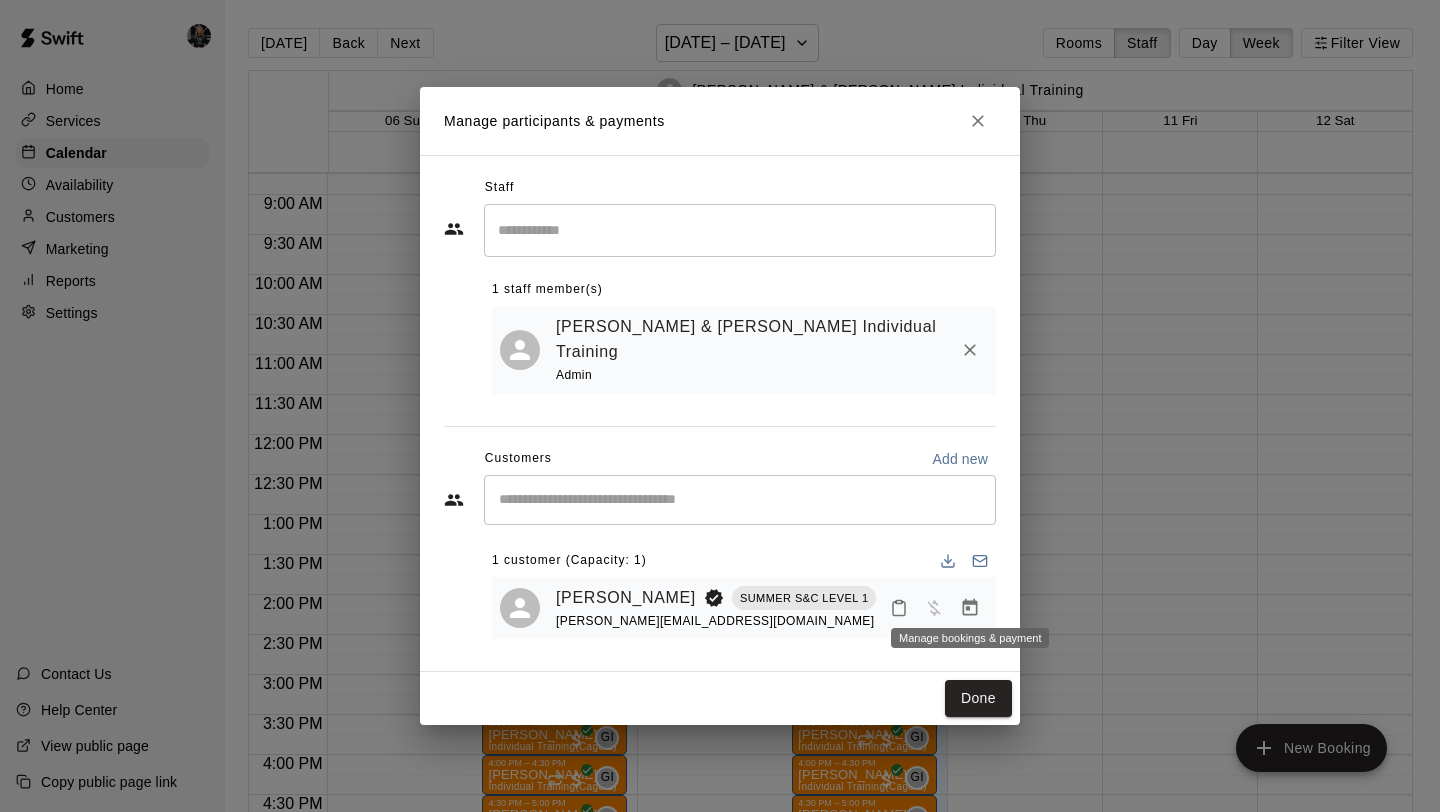 click 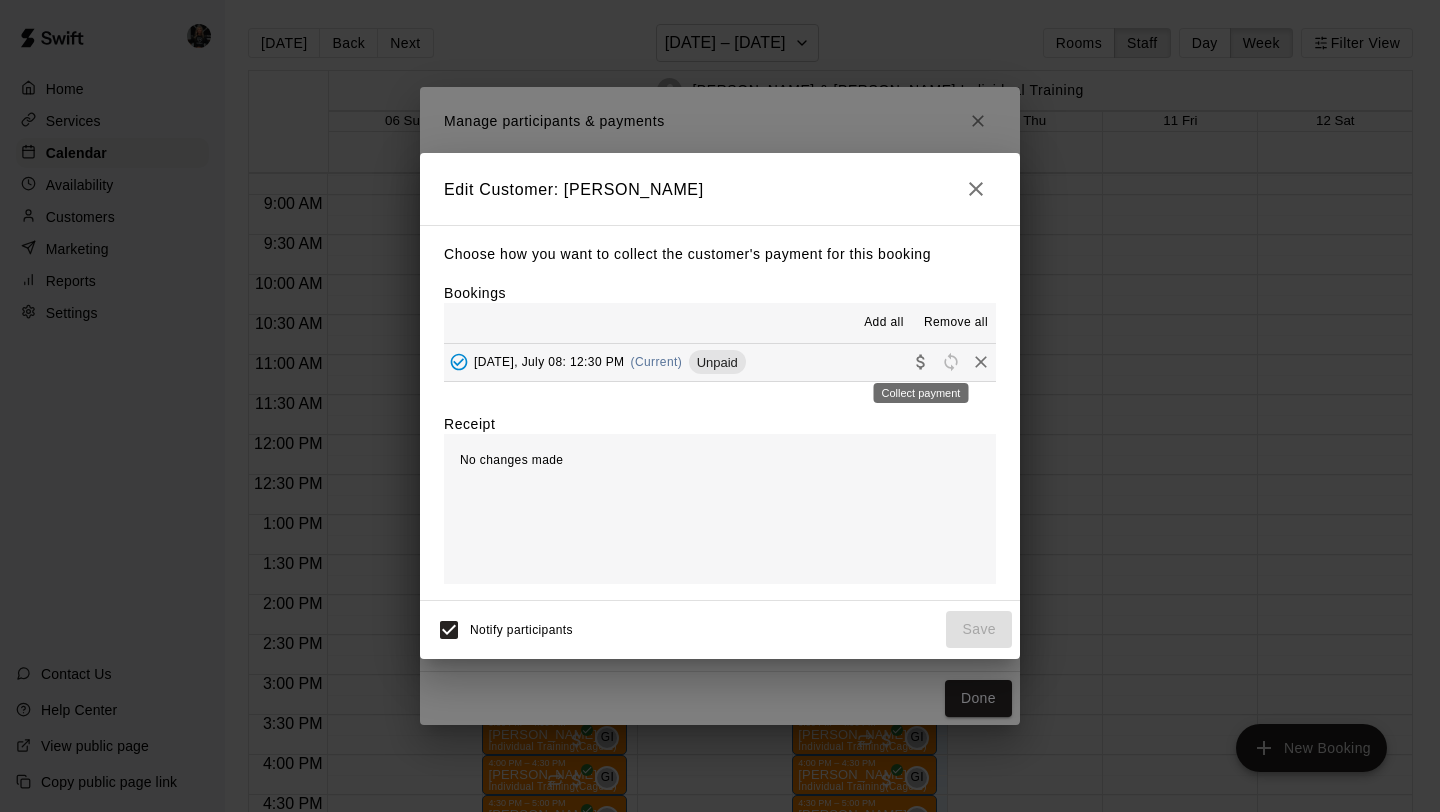 click at bounding box center (921, 362) 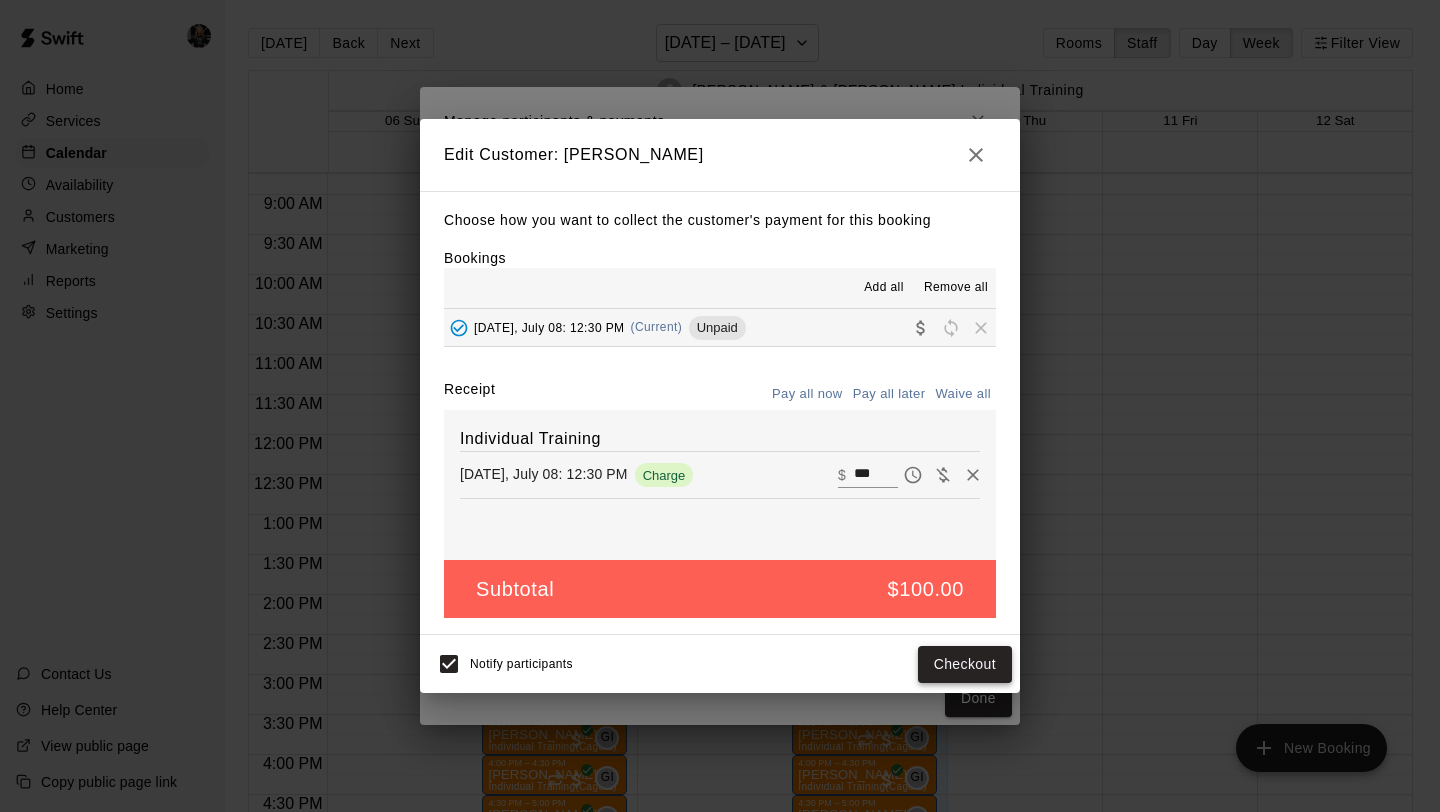 click on "Checkout" at bounding box center [965, 664] 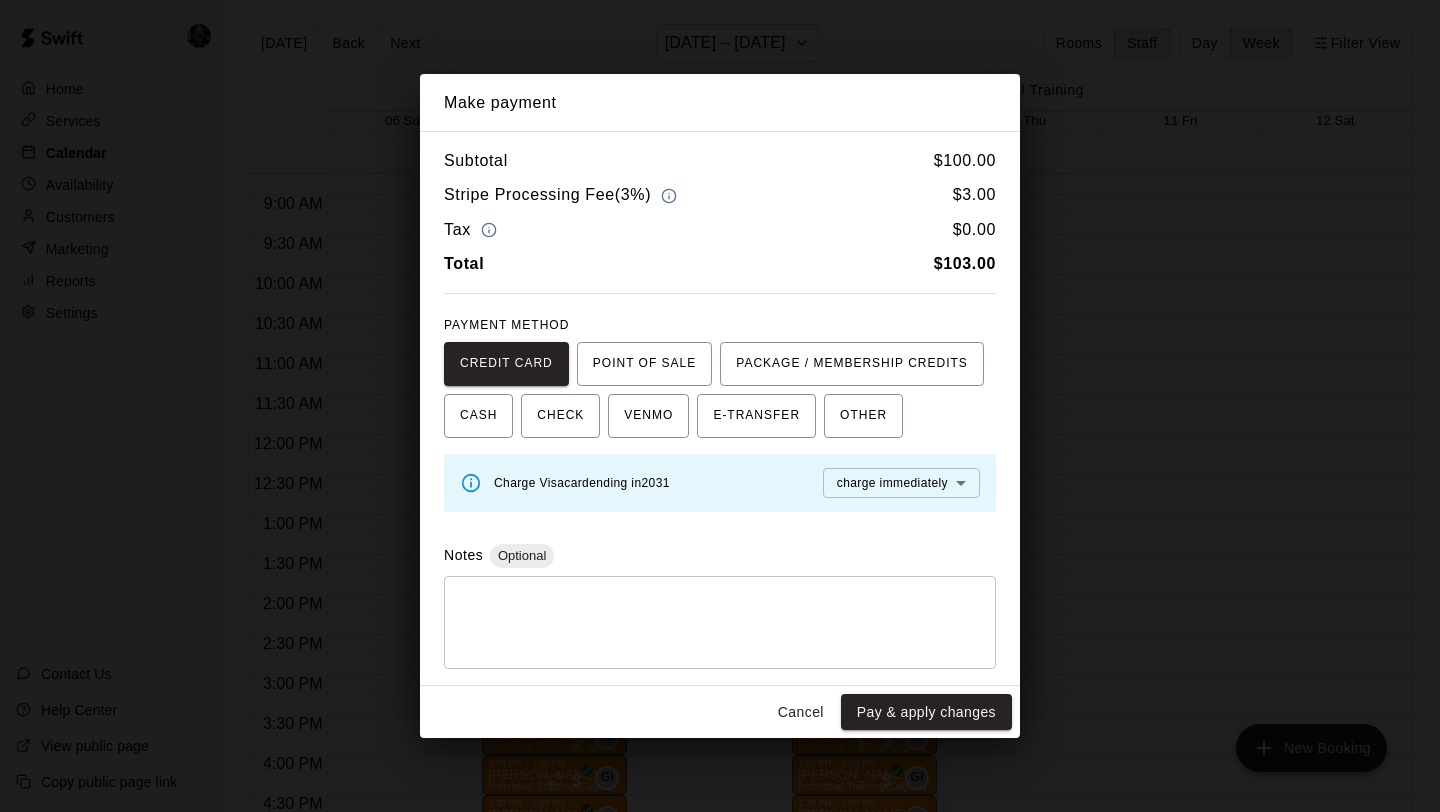 click at bounding box center [720, 622] 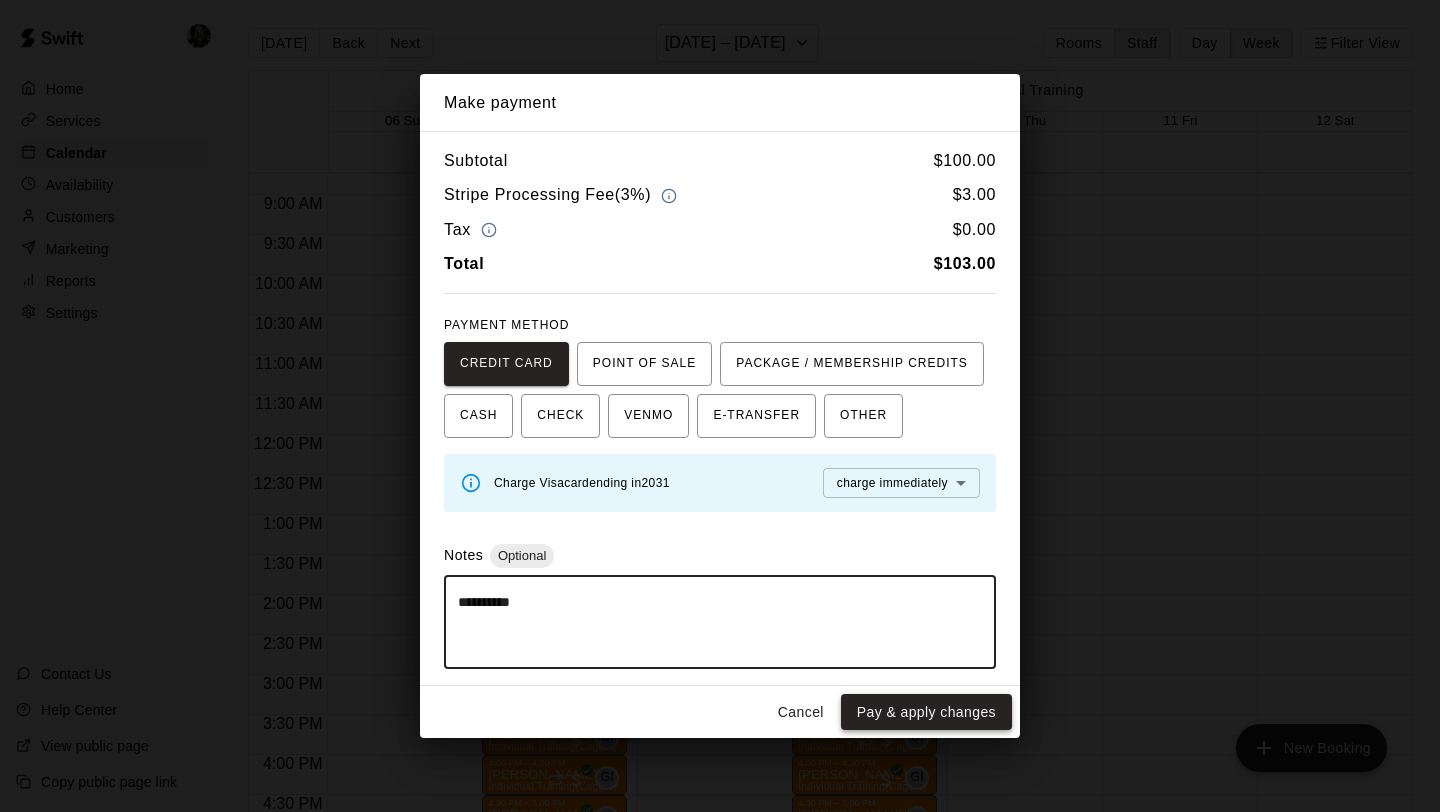 type on "**********" 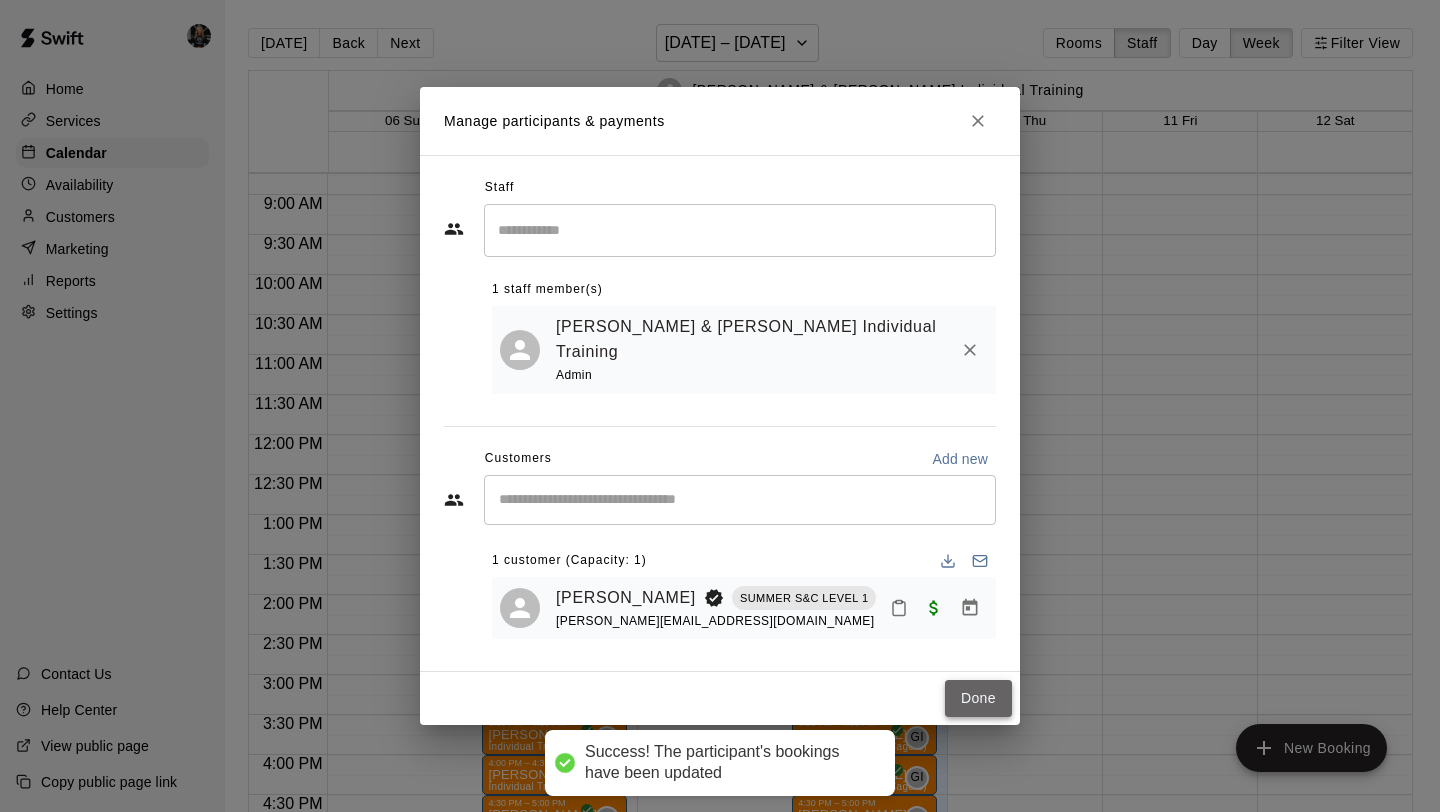 click on "Done" at bounding box center [978, 698] 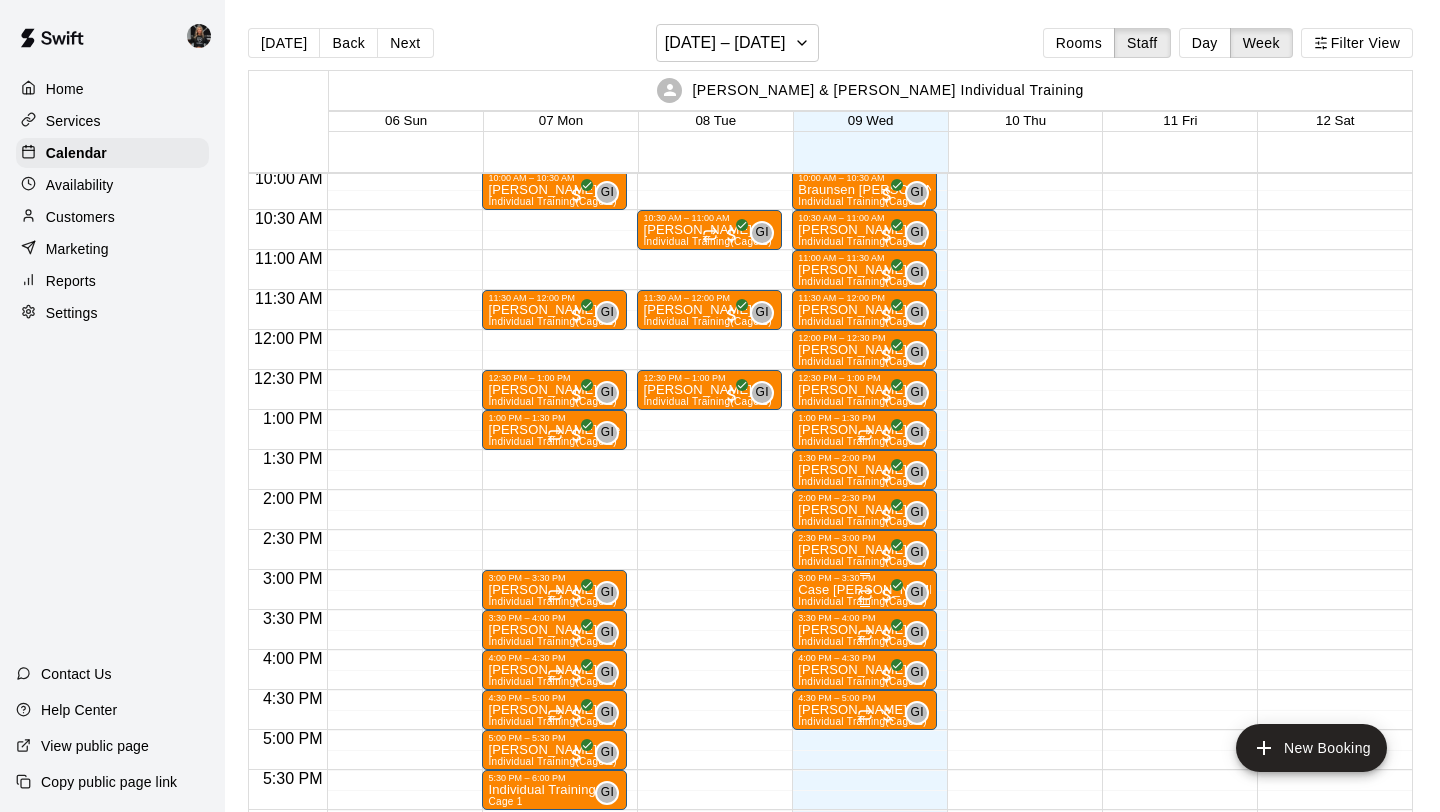 scroll, scrollTop: 814, scrollLeft: 0, axis: vertical 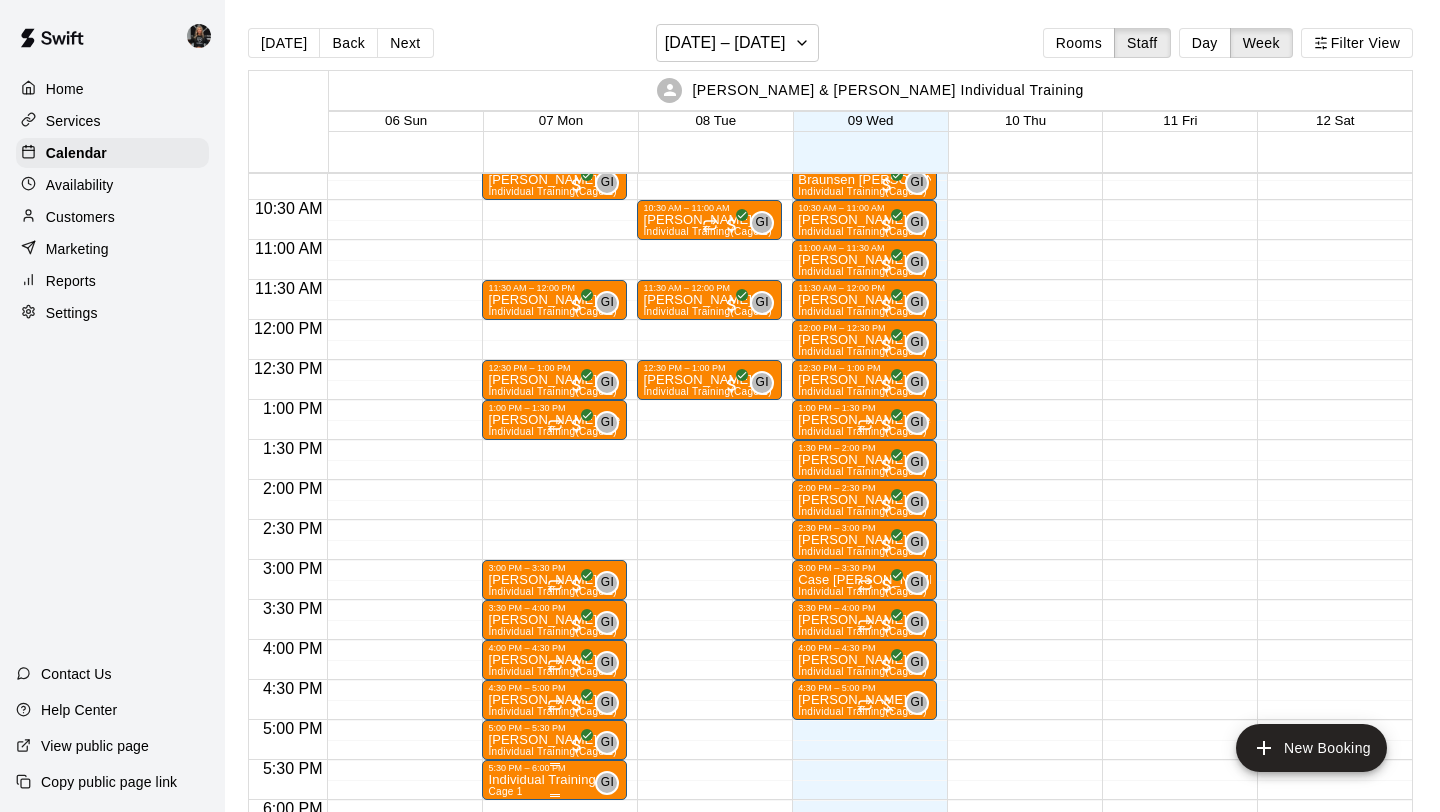 click on "Individual Training" at bounding box center (541, 780) 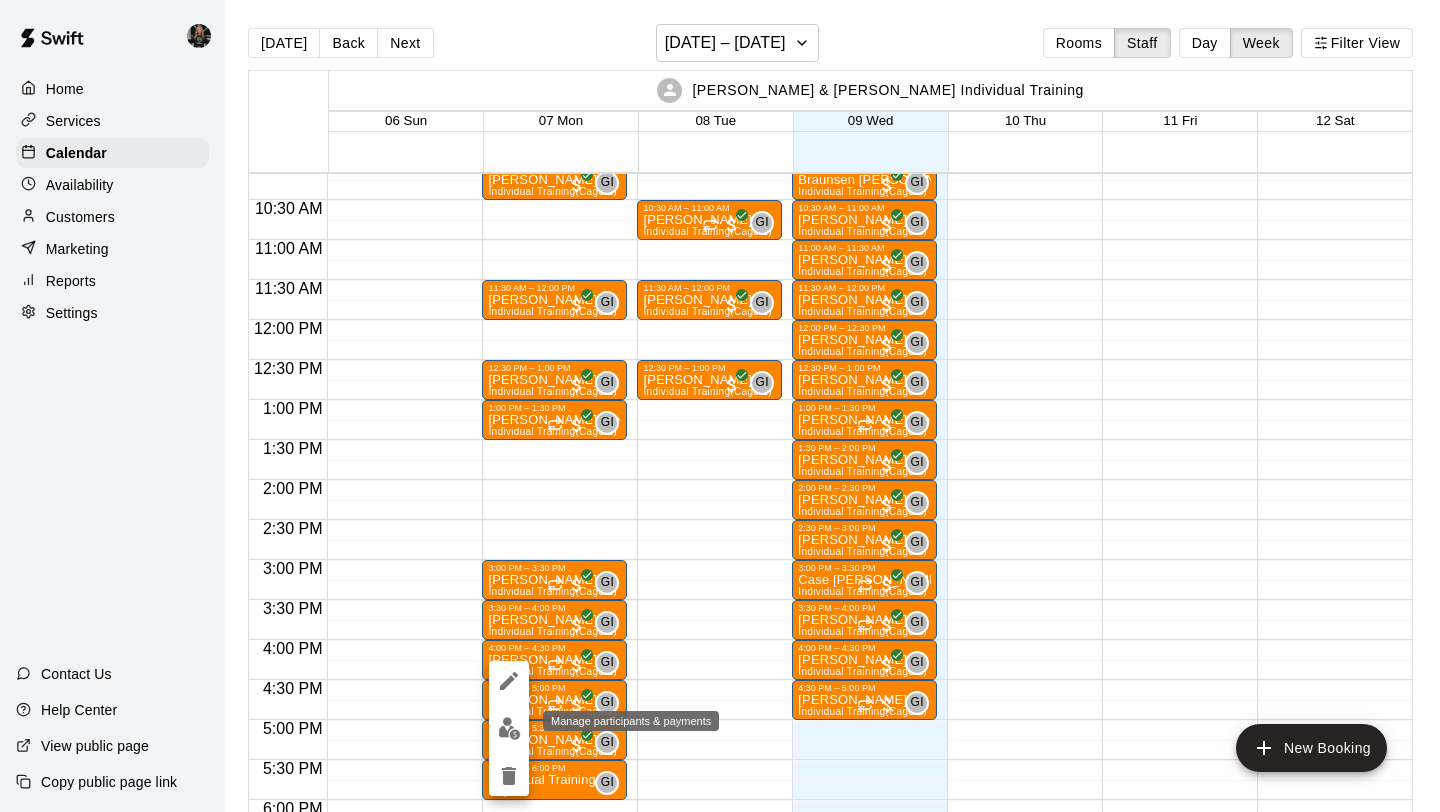 click at bounding box center (509, 728) 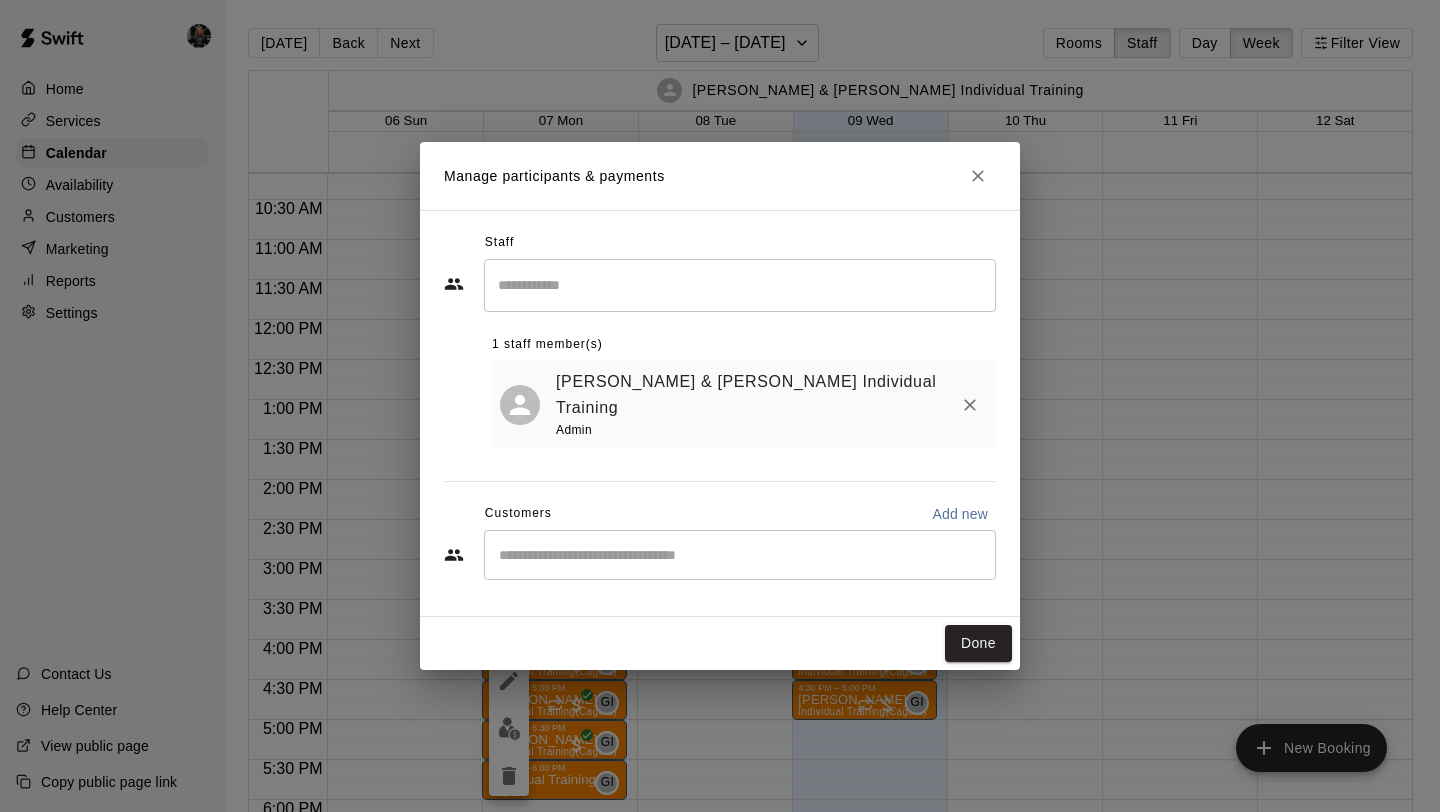 click at bounding box center [740, 555] 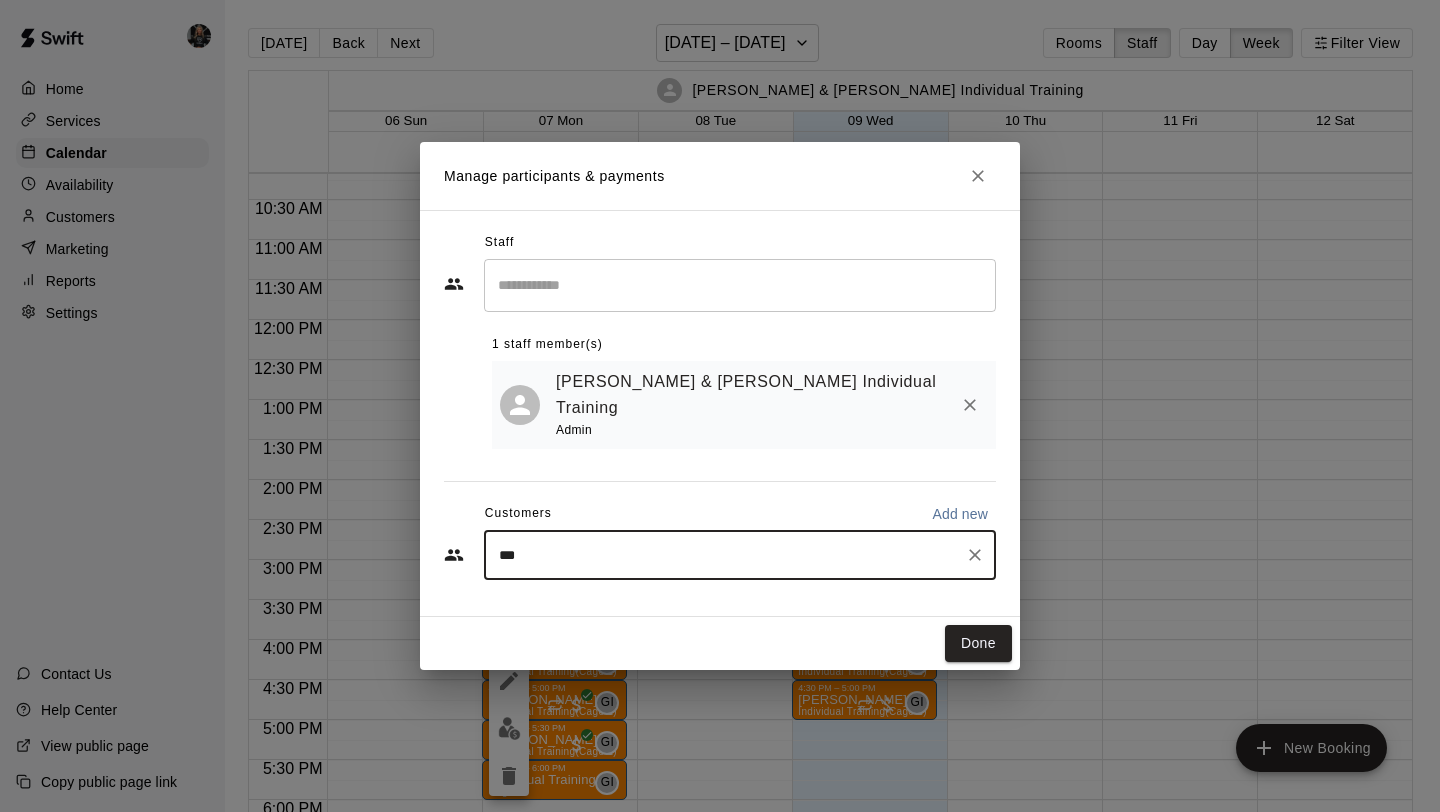 type on "****" 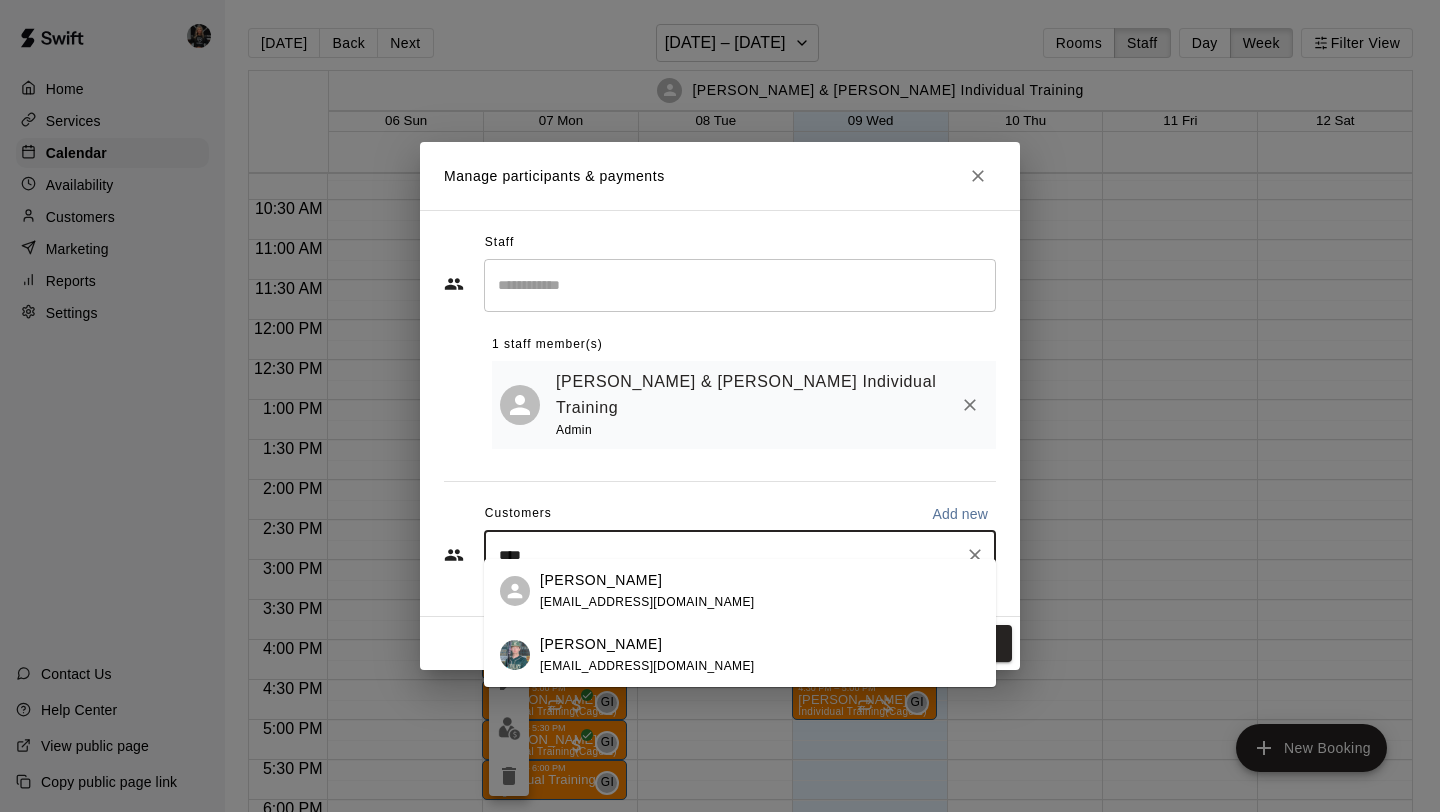 click on "[EMAIL_ADDRESS][DOMAIN_NAME]" at bounding box center [647, 602] 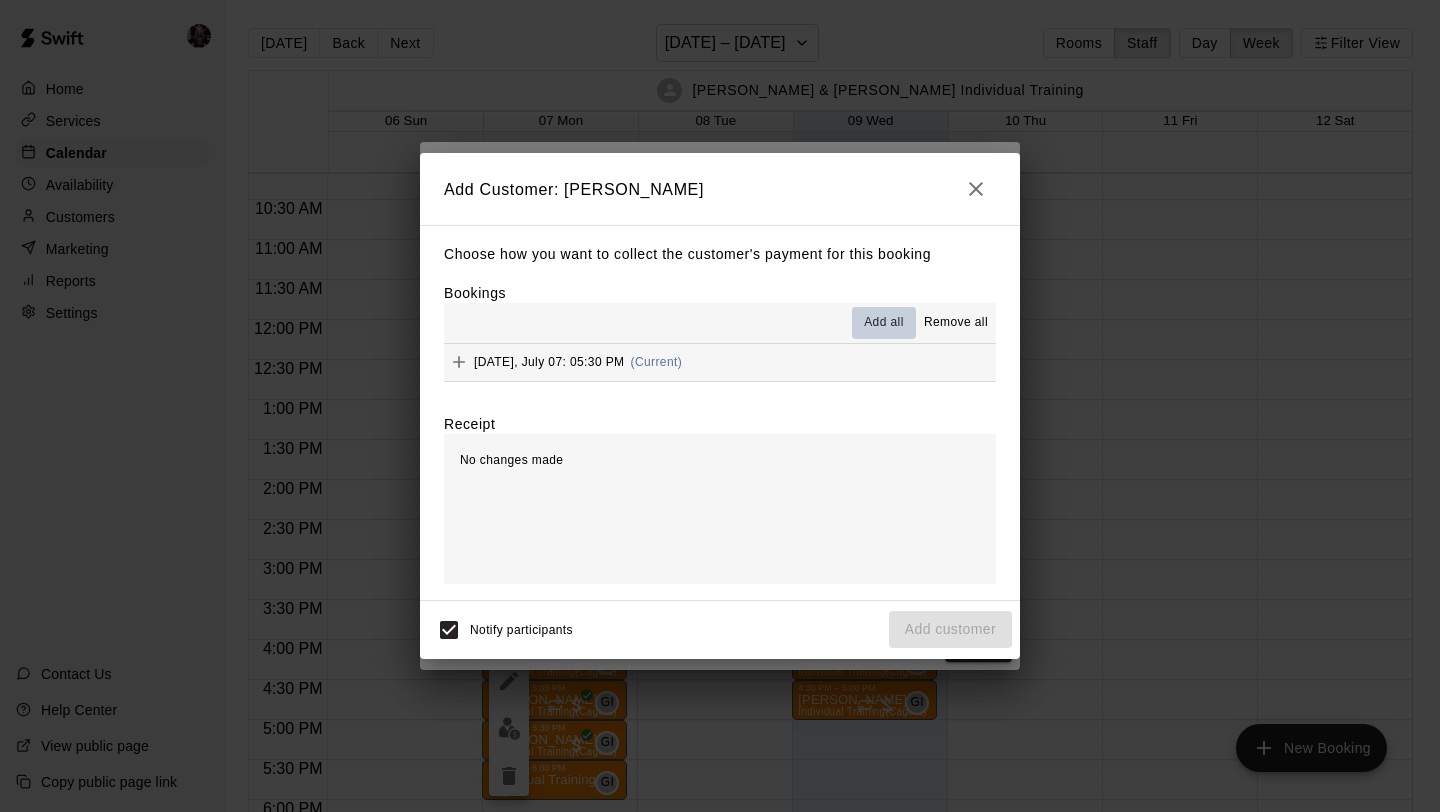 click on "Add all" at bounding box center (884, 323) 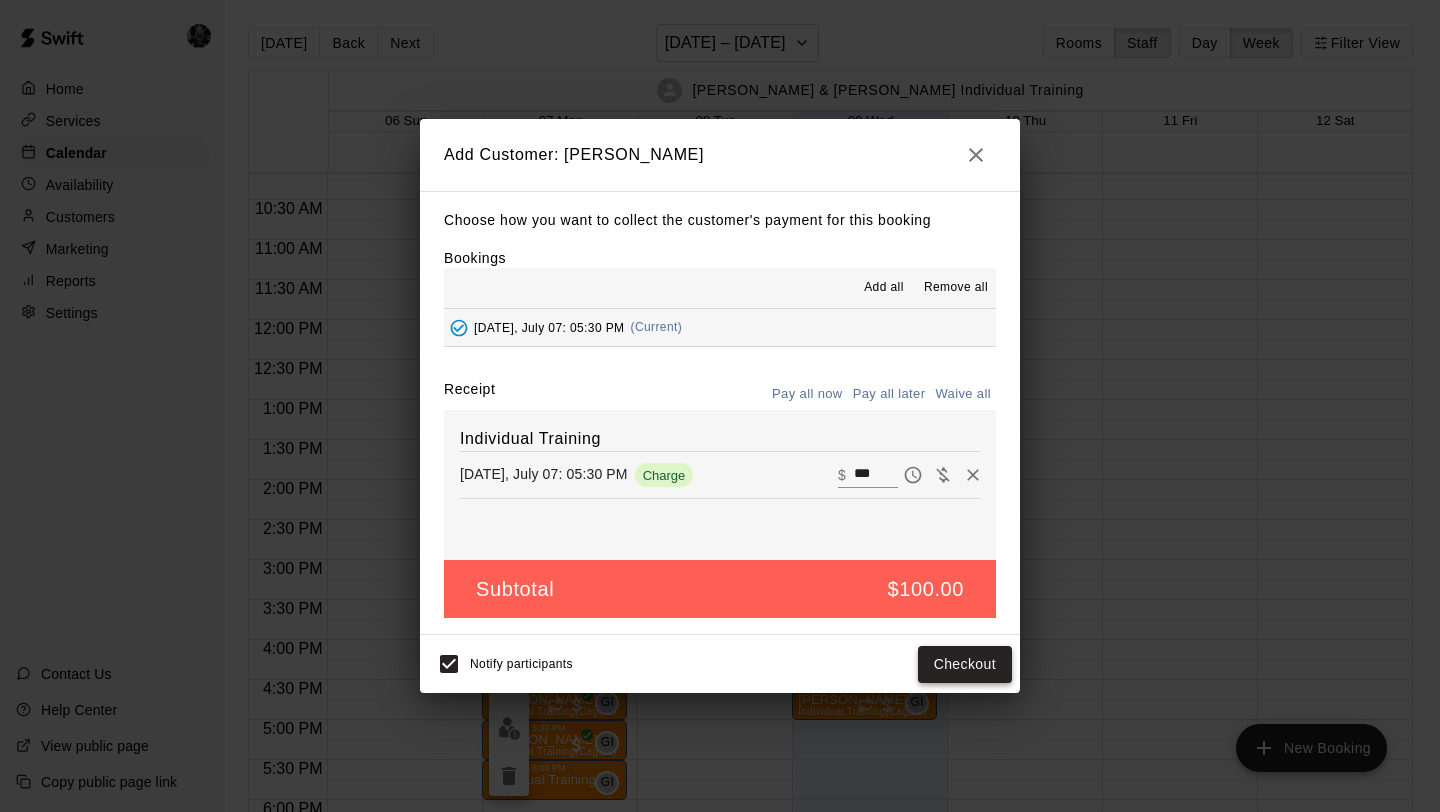 click on "Checkout" at bounding box center (965, 664) 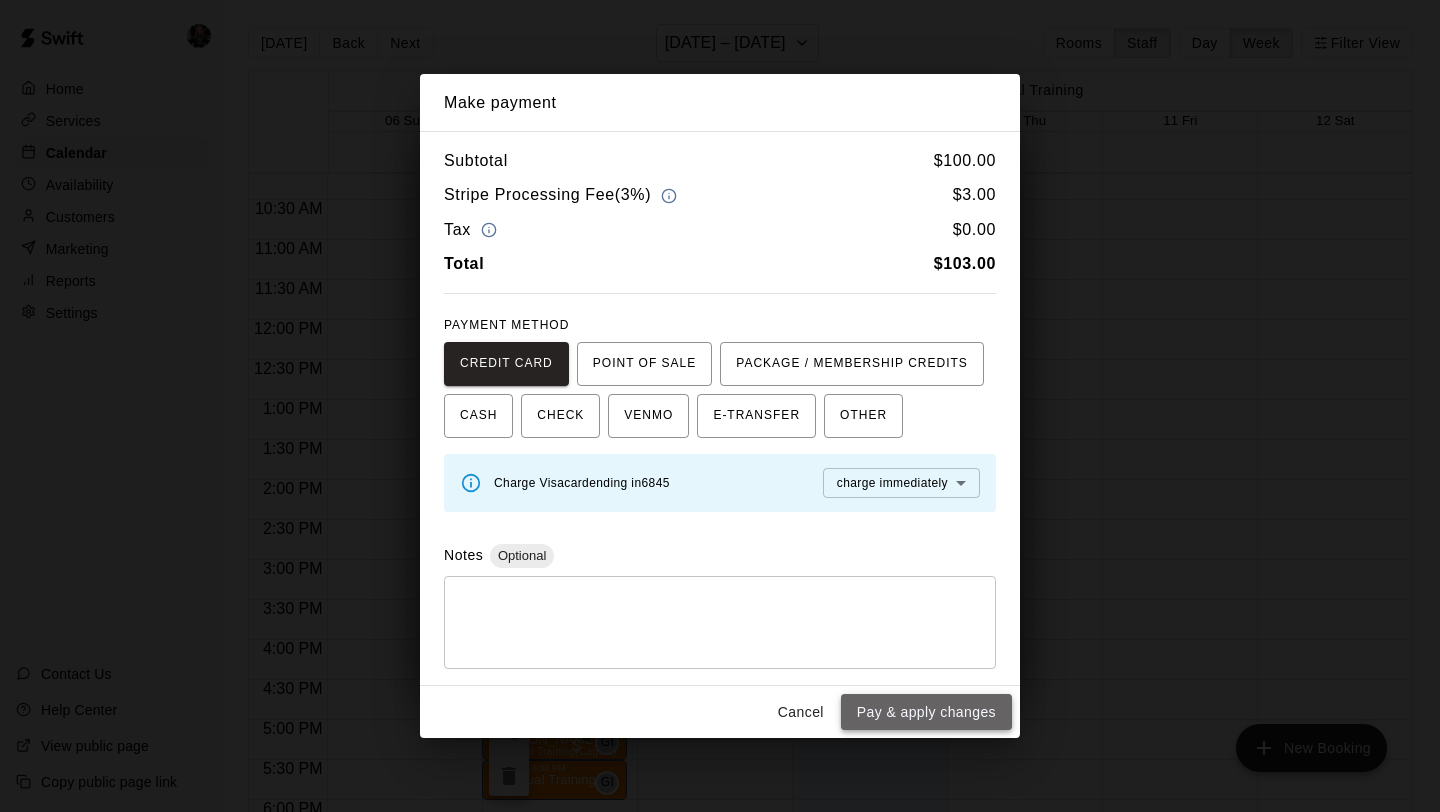 click on "Pay & apply changes" at bounding box center (926, 712) 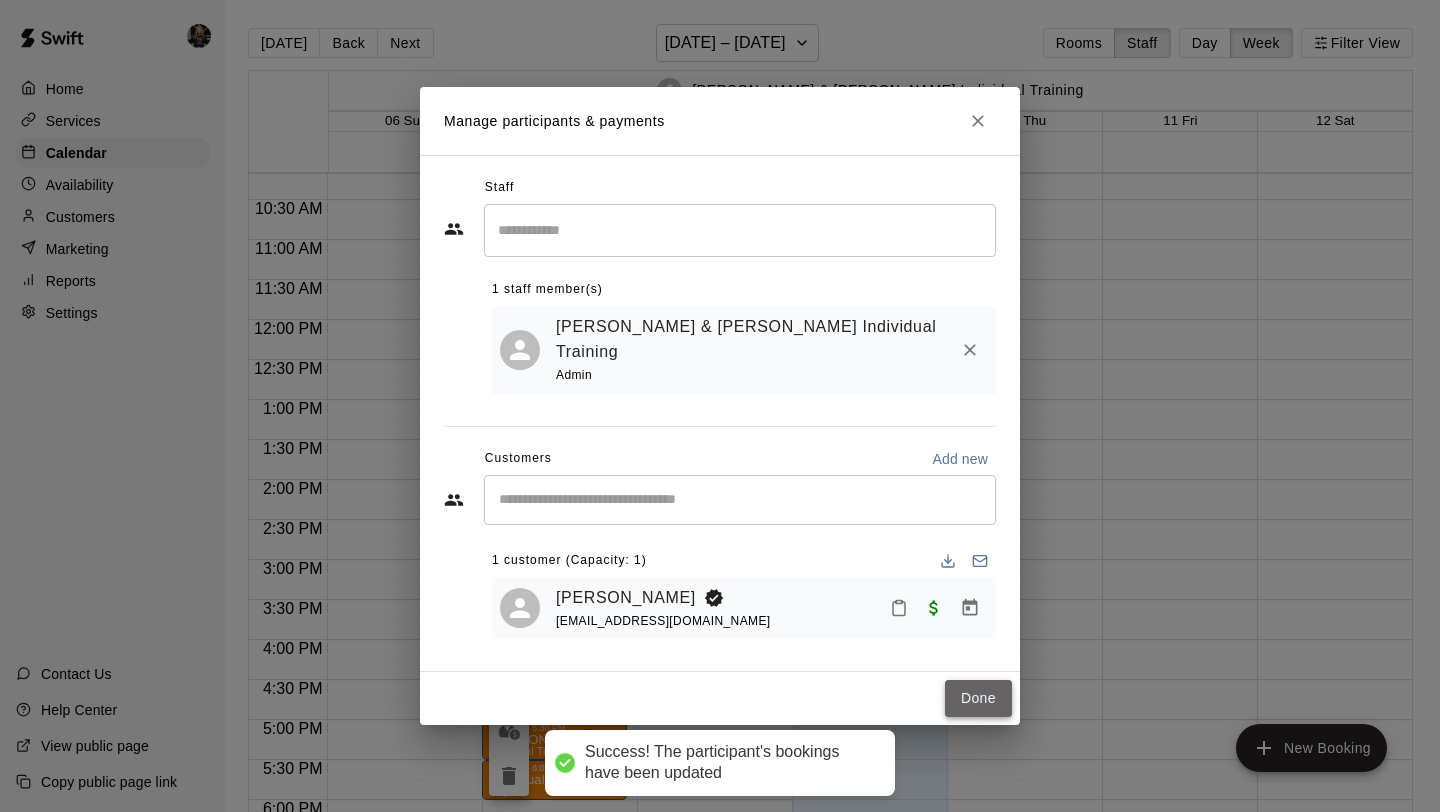 click on "Done" at bounding box center (978, 698) 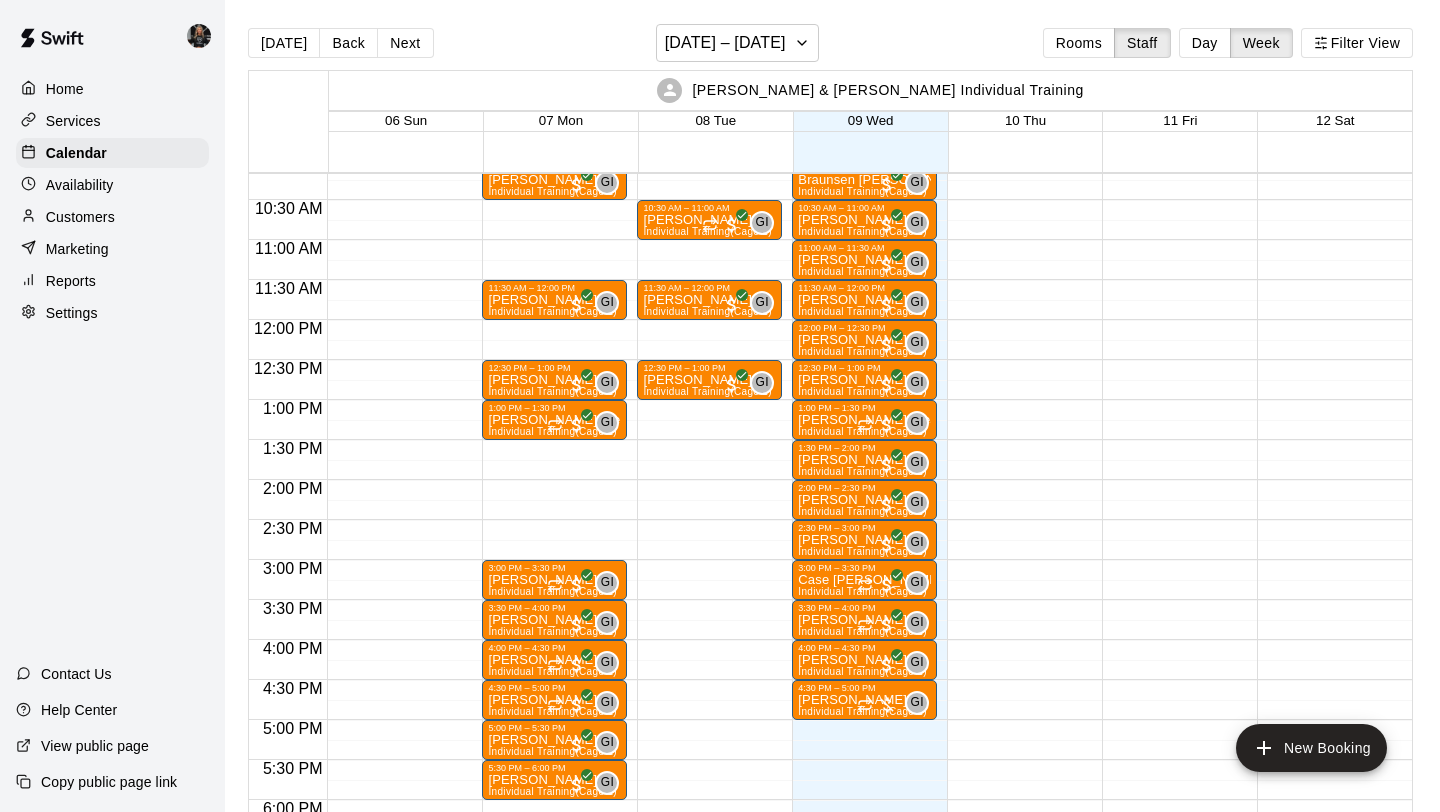 click on "[DATE] Back Next [DATE] – [DATE] Rooms Staff Day Week Filter View [PERSON_NAME] & [PERSON_NAME] Individual Training 06 Sun 07 Mon 08 Tue 09 Wed 10 Thu 11 Fri 12 Sat 12:00 AM 12:30 AM 1:00 AM 1:30 AM 2:00 AM 2:30 AM 3:00 AM 3:30 AM 4:00 AM 4:30 AM 5:00 AM 5:30 AM 6:00 AM 6:30 AM 7:00 AM 7:30 AM 8:00 AM 8:30 AM 9:00 AM 9:30 AM 10:00 AM 10:30 AM 11:00 AM 11:30 AM 12:00 PM 12:30 PM 1:00 PM 1:30 PM 2:00 PM 2:30 PM 3:00 PM 3:30 PM 4:00 PM 4:30 PM 5:00 PM 5:30 PM 6:00 PM 6:30 PM 7:00 PM 7:30 PM 8:00 PM 8:30 PM 9:00 PM 9:30 PM 10:00 PM 10:30 PM 11:00 PM 11:30 PM 9:00 AM – 9:30 AM [PERSON_NAME] Individual Training  (Cage 1) GI 0 9:30 AM – 10:00 AM [PERSON_NAME] Individual Training  (Cage 1) GI 0 10:00 AM – 10:30 AM [PERSON_NAME] Individual Training  (Cage 1) GI 0 11:30 AM – 12:00 PM [PERSON_NAME] Individual Training  (Cage 1) GI 0 12:30 PM – 1:00 PM [PERSON_NAME]  Individual Training  (Cage 1) GI 0 1:00 PM – 1:30 PM [PERSON_NAME] Weakly Individual Training  (Cage 1) GI 0 3:00 PM – 3:30 PM [PERSON_NAME] Individual Training GI 0 0" at bounding box center (832, 422) 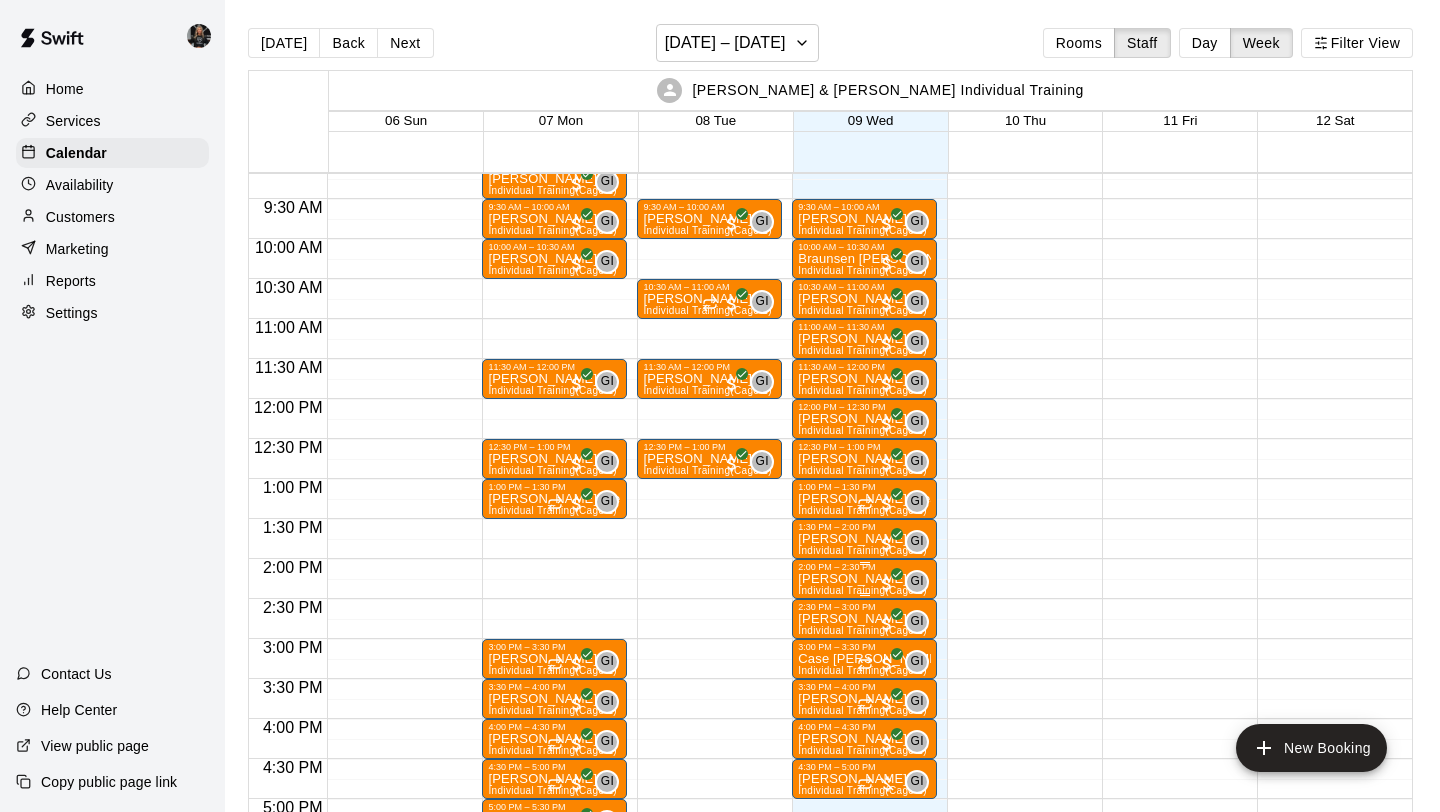 scroll, scrollTop: 739, scrollLeft: 0, axis: vertical 